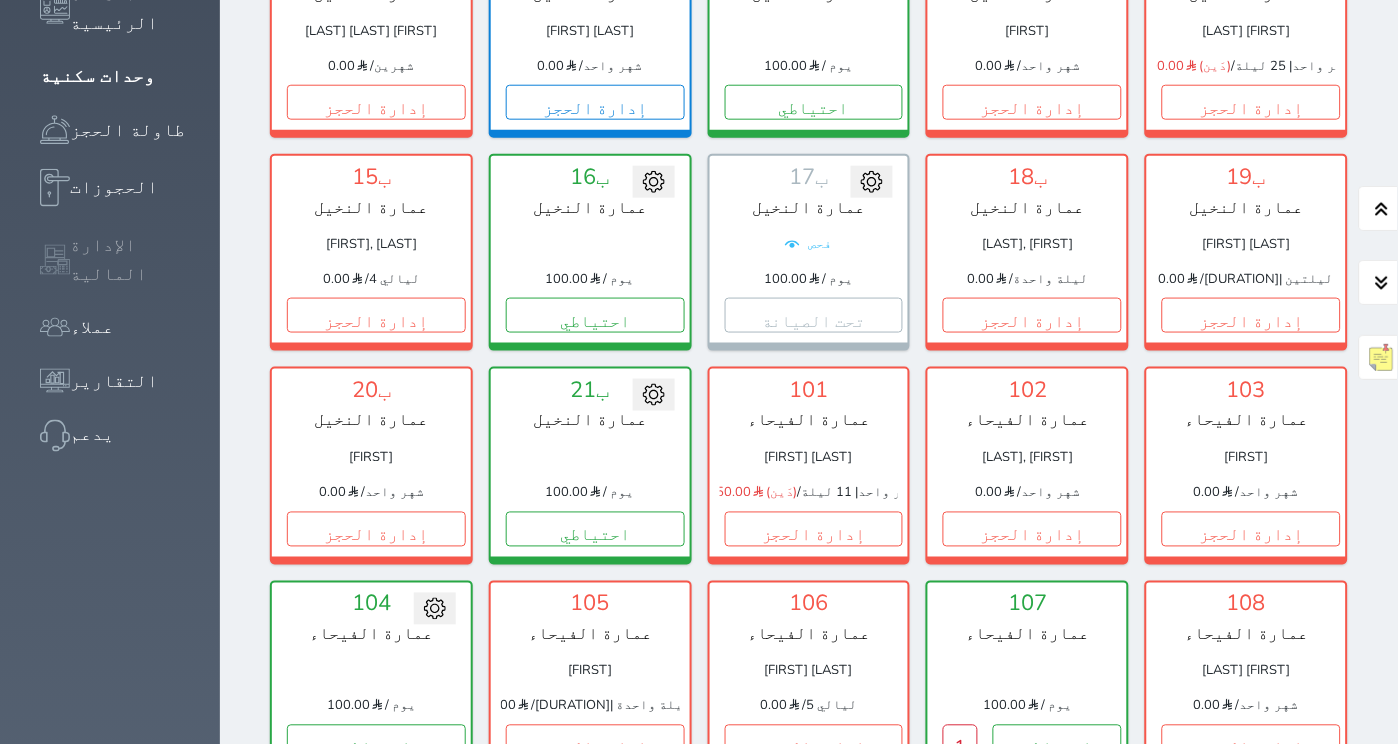 scroll, scrollTop: 0, scrollLeft: 0, axis: both 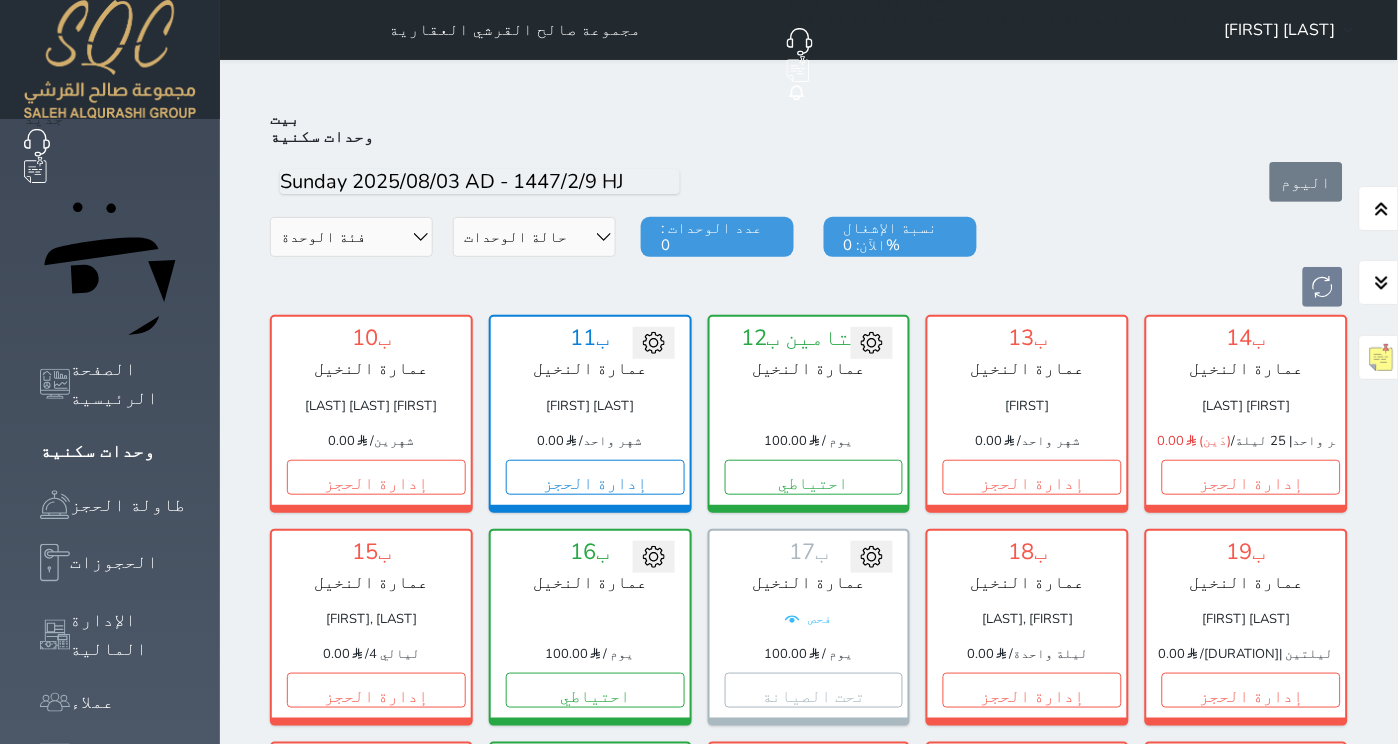 click on "فئة الوحدة   عمارة الجوهرة عمارة الفيحاء عمارة النخيل   حالة الوحدات متاح تحت التنظيف تحت الصيانة تم تسجيل الوصول لم يتم تسجيل الدخول   عدد الوحدات : 0   نسبة الإشغال الآن: 0%" at bounding box center [809, 262] 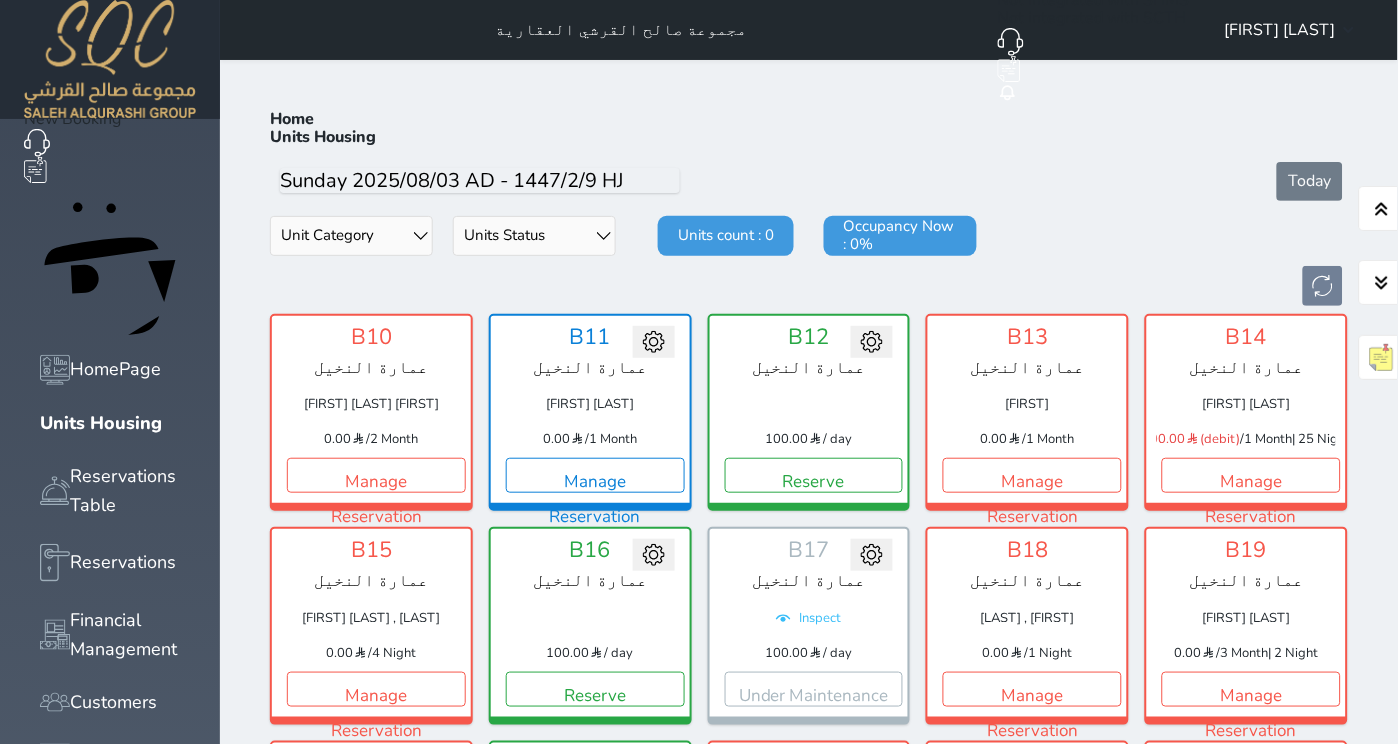 scroll, scrollTop: 766, scrollLeft: 0, axis: vertical 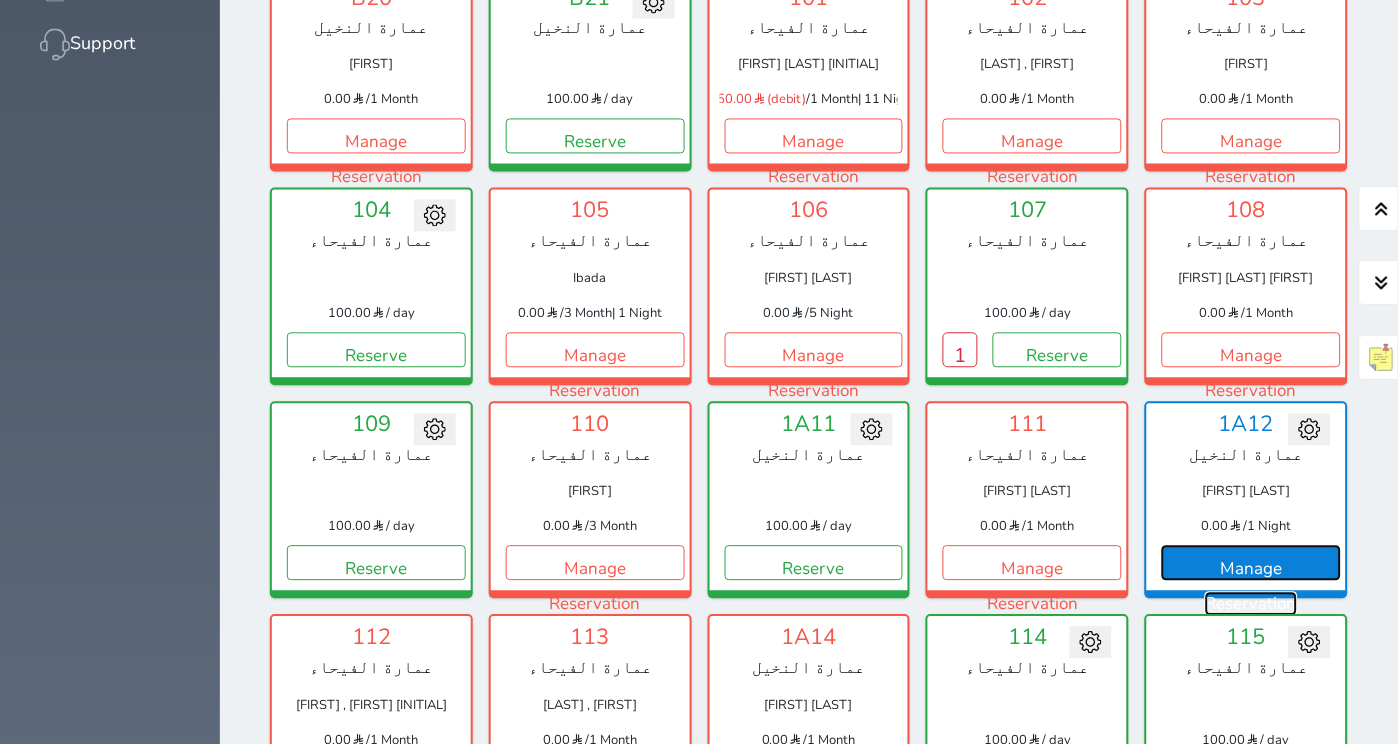 click on "Manage Reservation" at bounding box center [1251, 563] 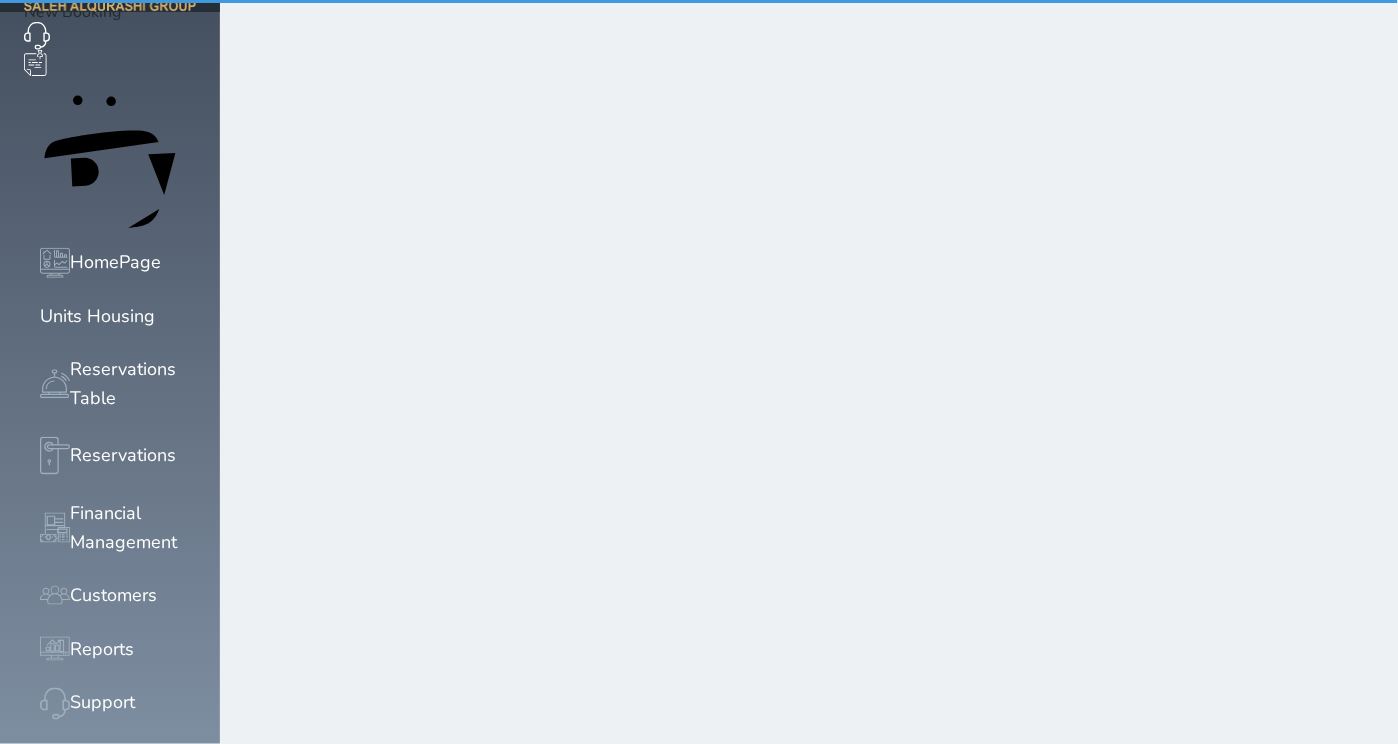 scroll, scrollTop: 0, scrollLeft: 0, axis: both 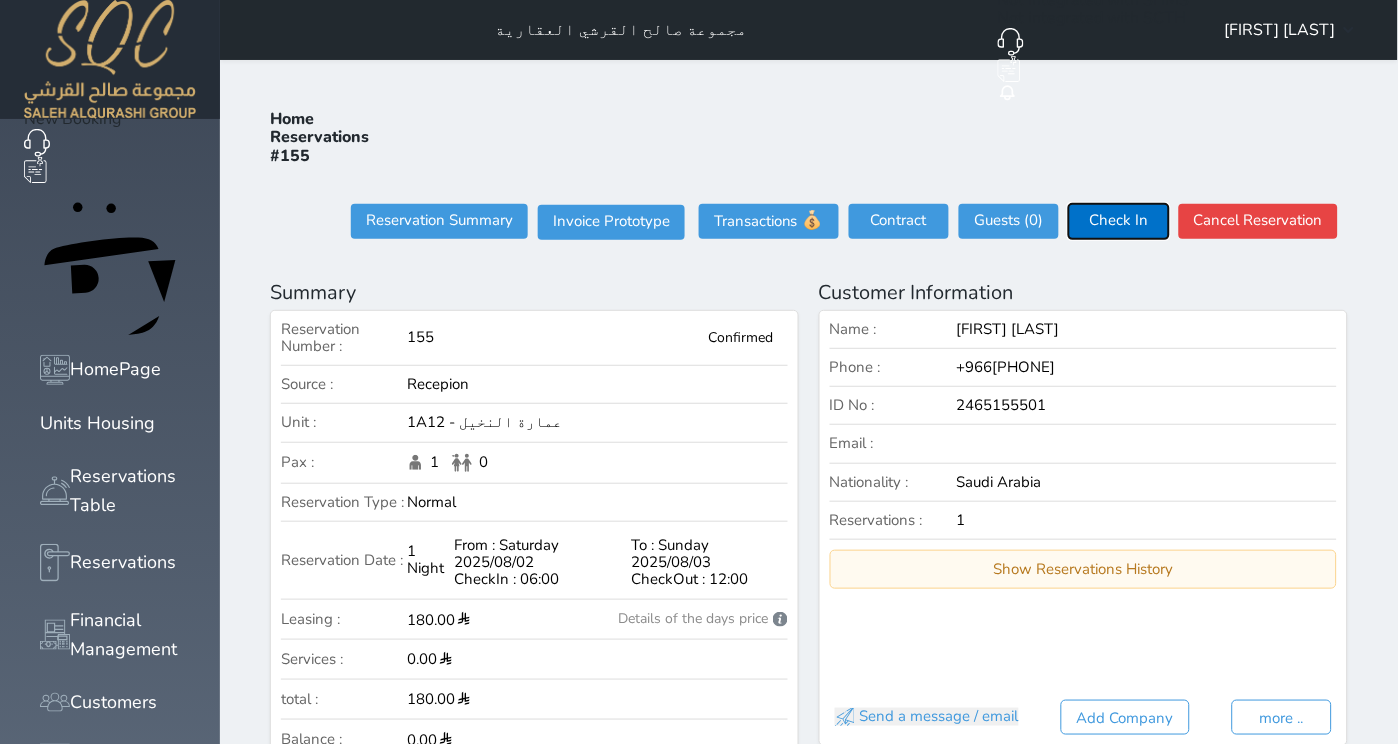 click on "Check In" at bounding box center (1119, 221) 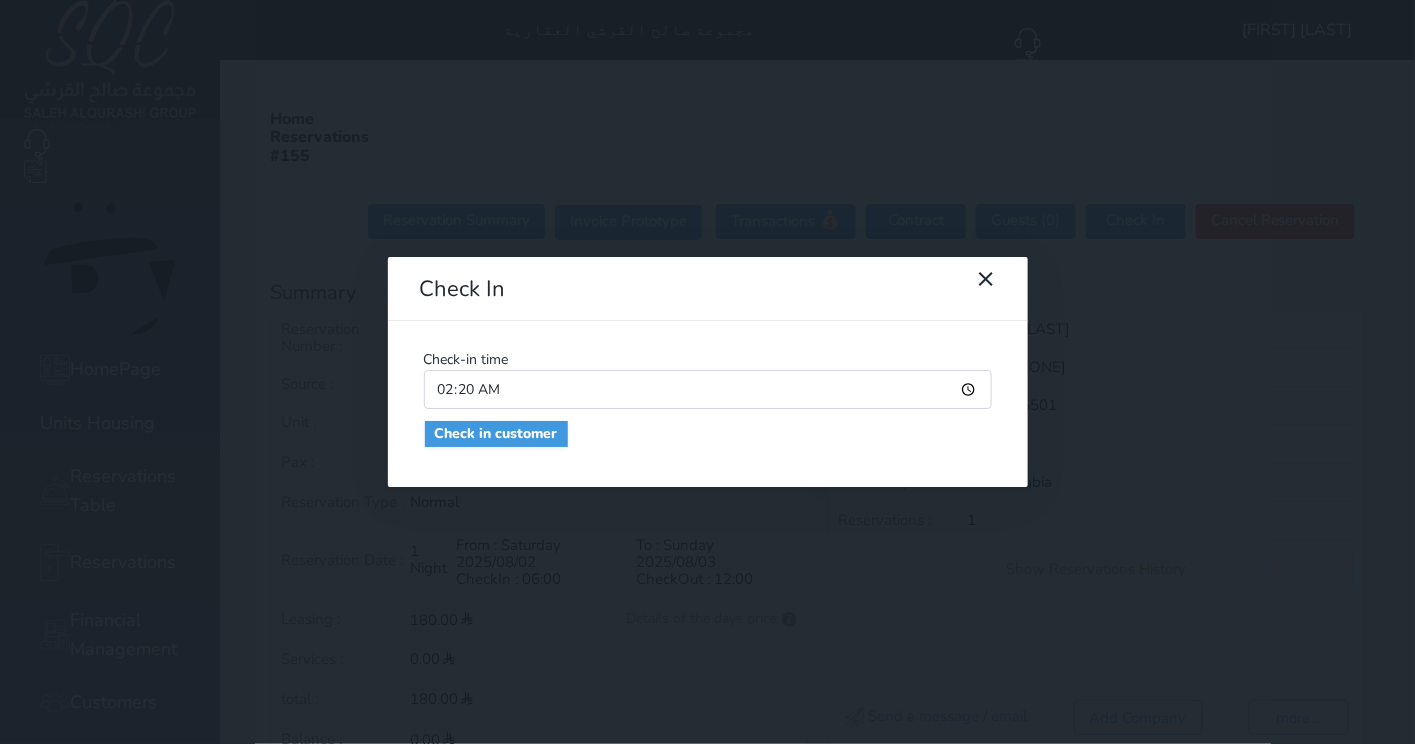 click on "02:20" at bounding box center [708, 389] 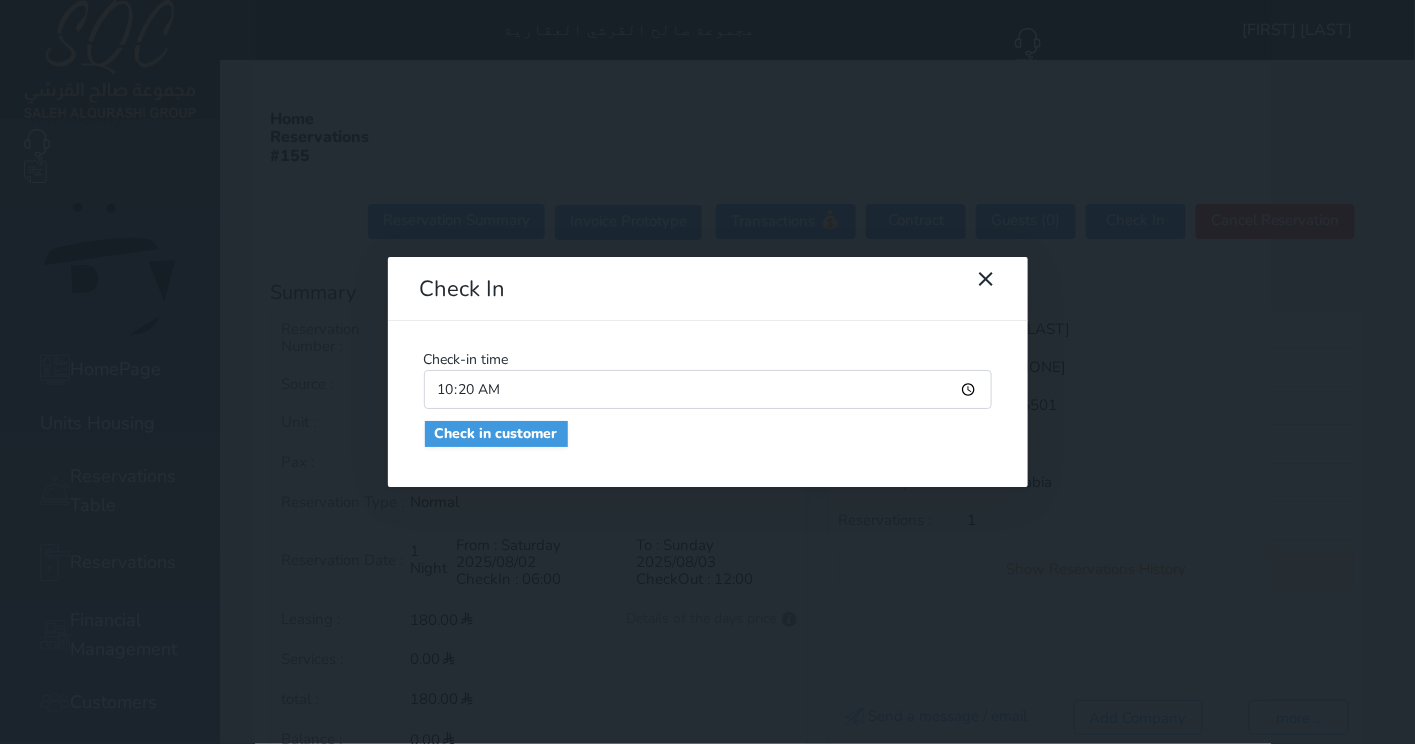 click on "10:20" at bounding box center (708, 389) 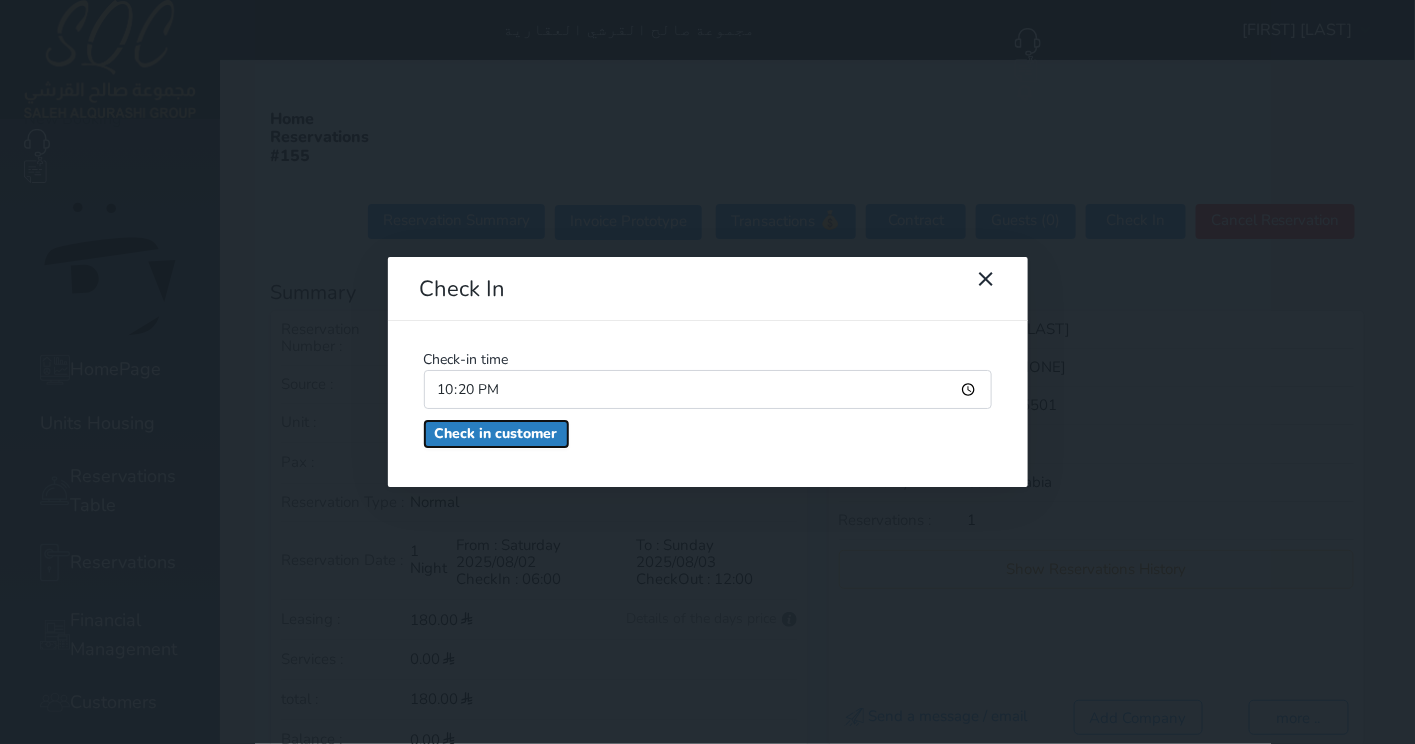 click on "Check in customer" at bounding box center [496, 434] 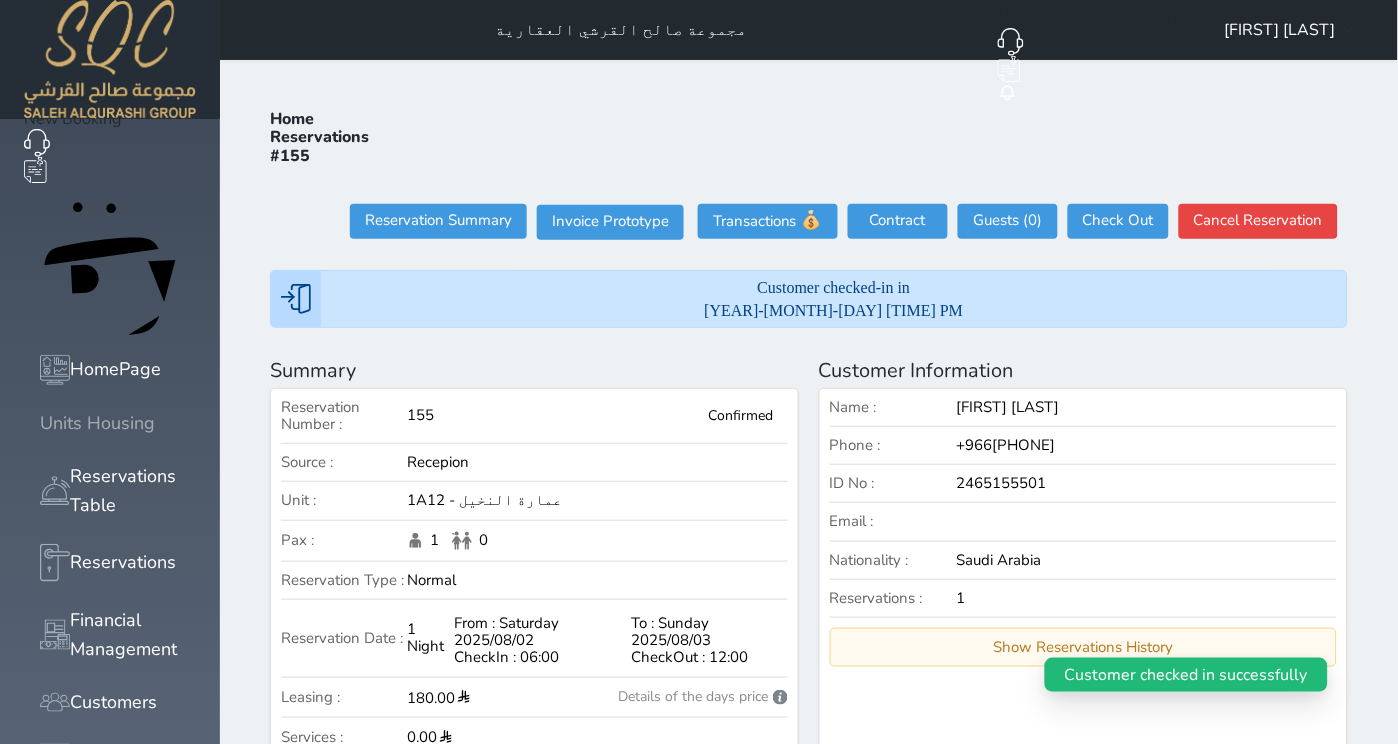 click on "Units Housing" at bounding box center (110, 423) 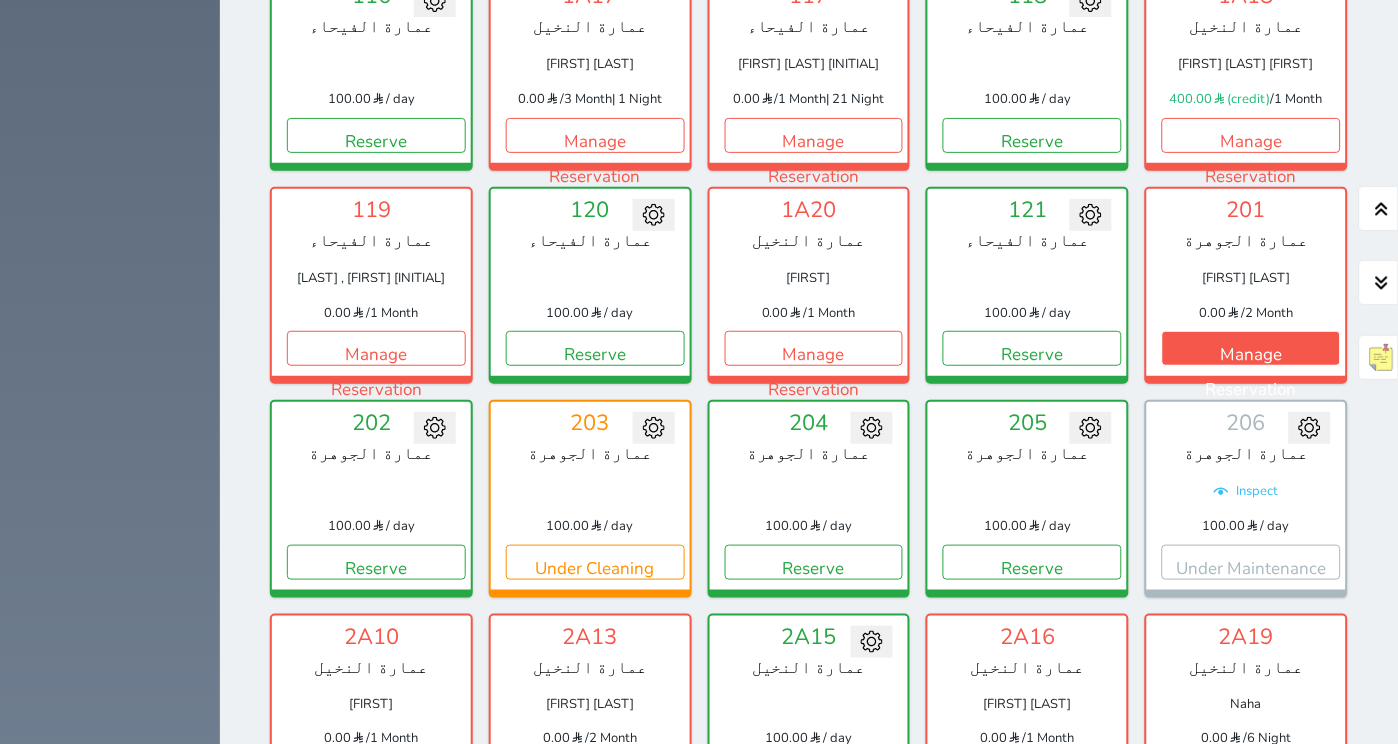 scroll, scrollTop: 126, scrollLeft: 0, axis: vertical 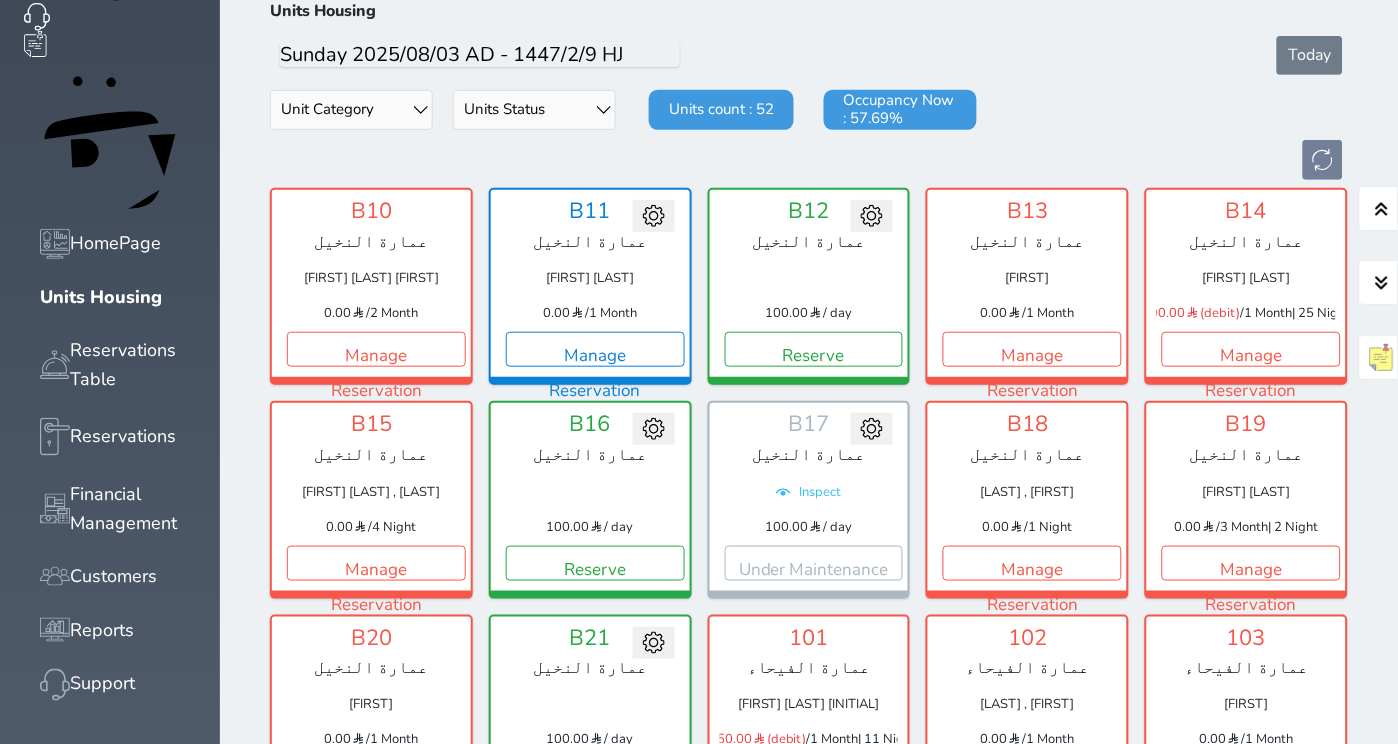 click on "Reserve" at bounding box center (595, 776) 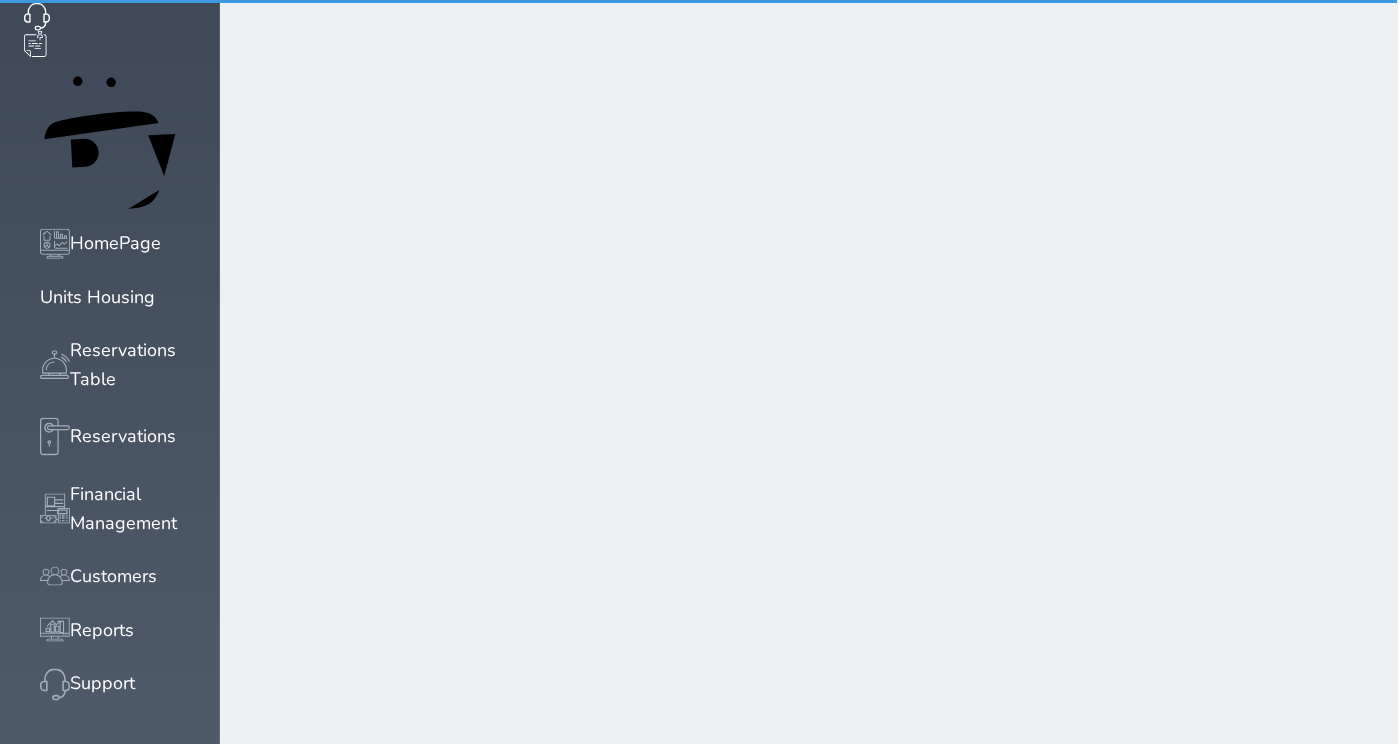 scroll, scrollTop: 124, scrollLeft: 0, axis: vertical 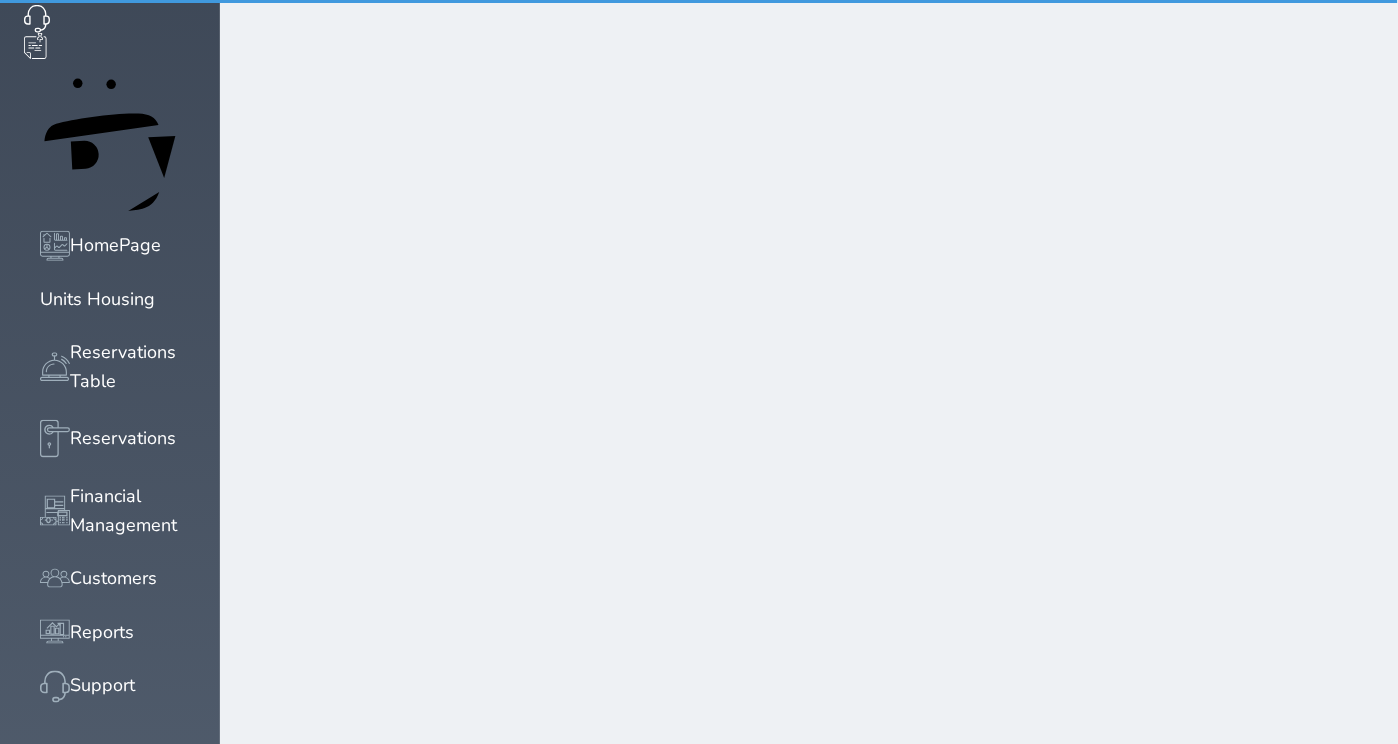 select on "1" 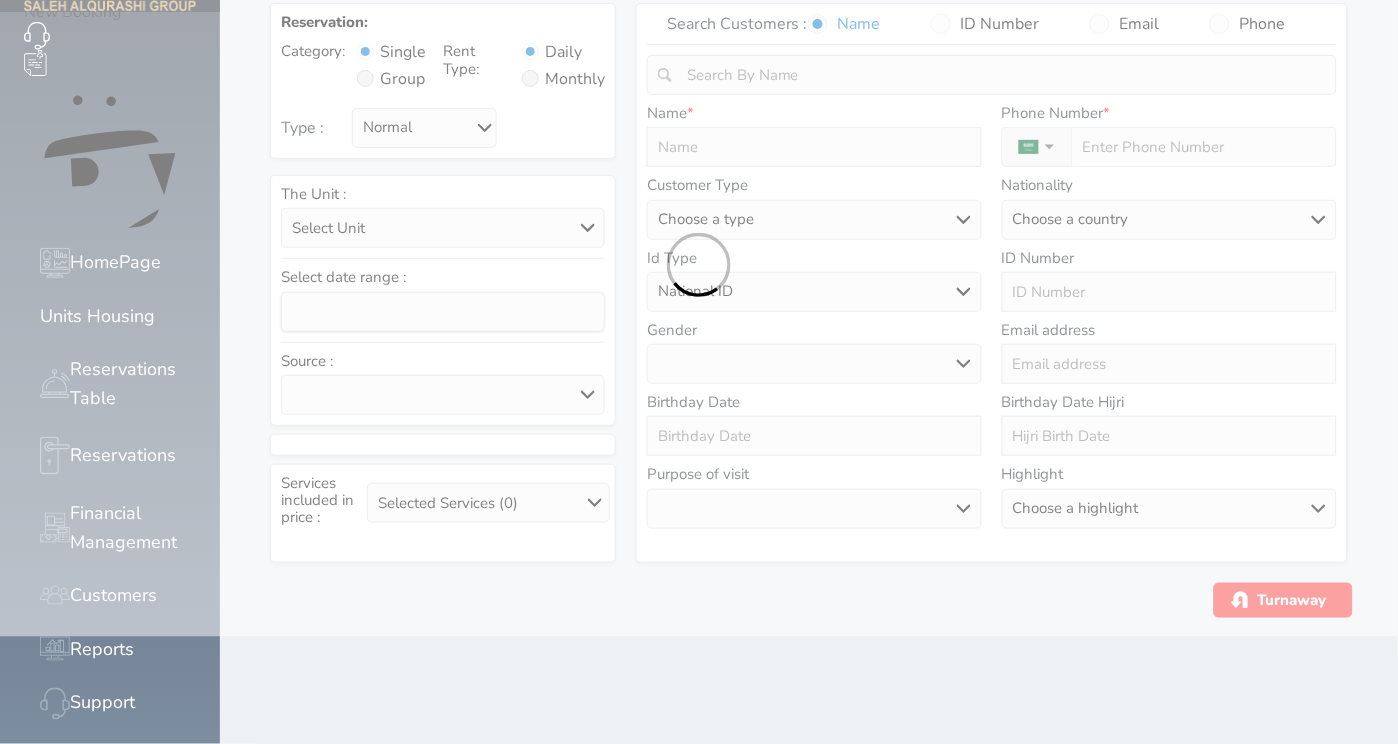 scroll, scrollTop: 0, scrollLeft: 0, axis: both 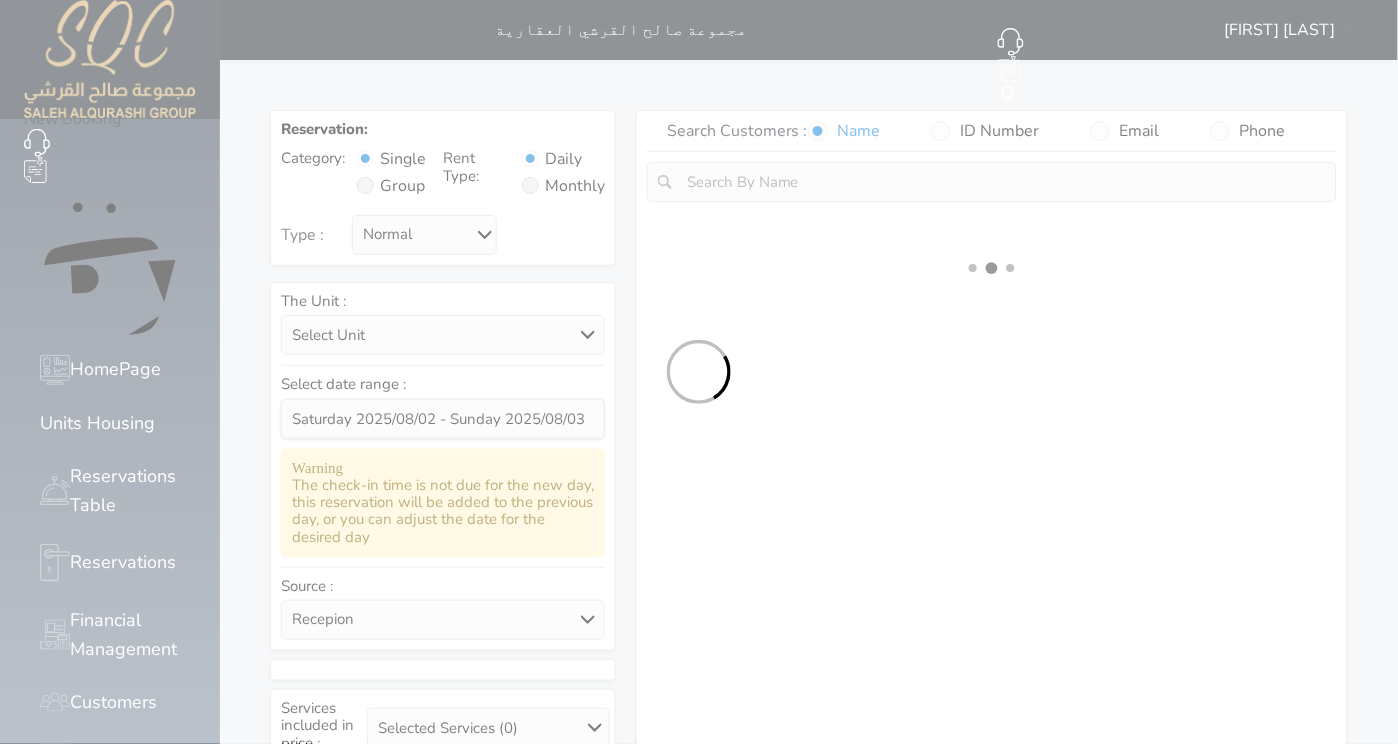 select 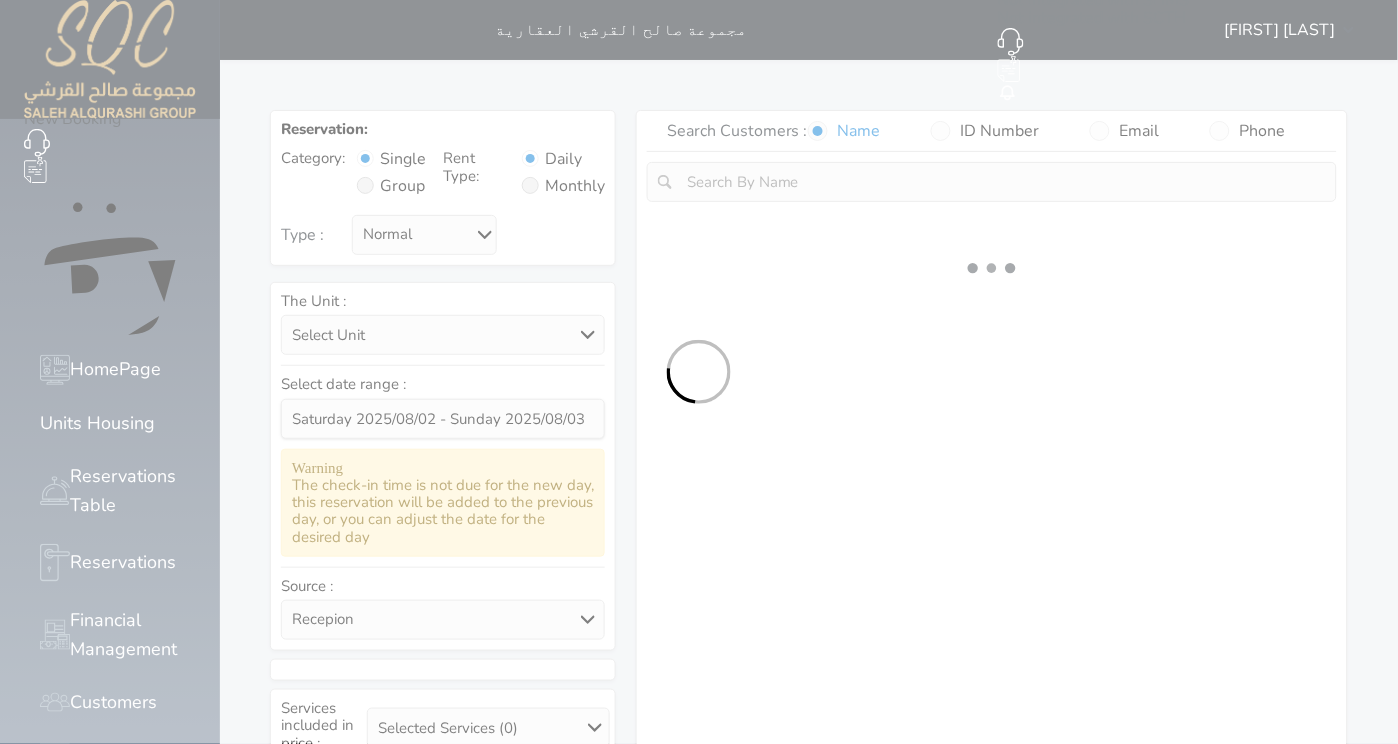 select on "1" 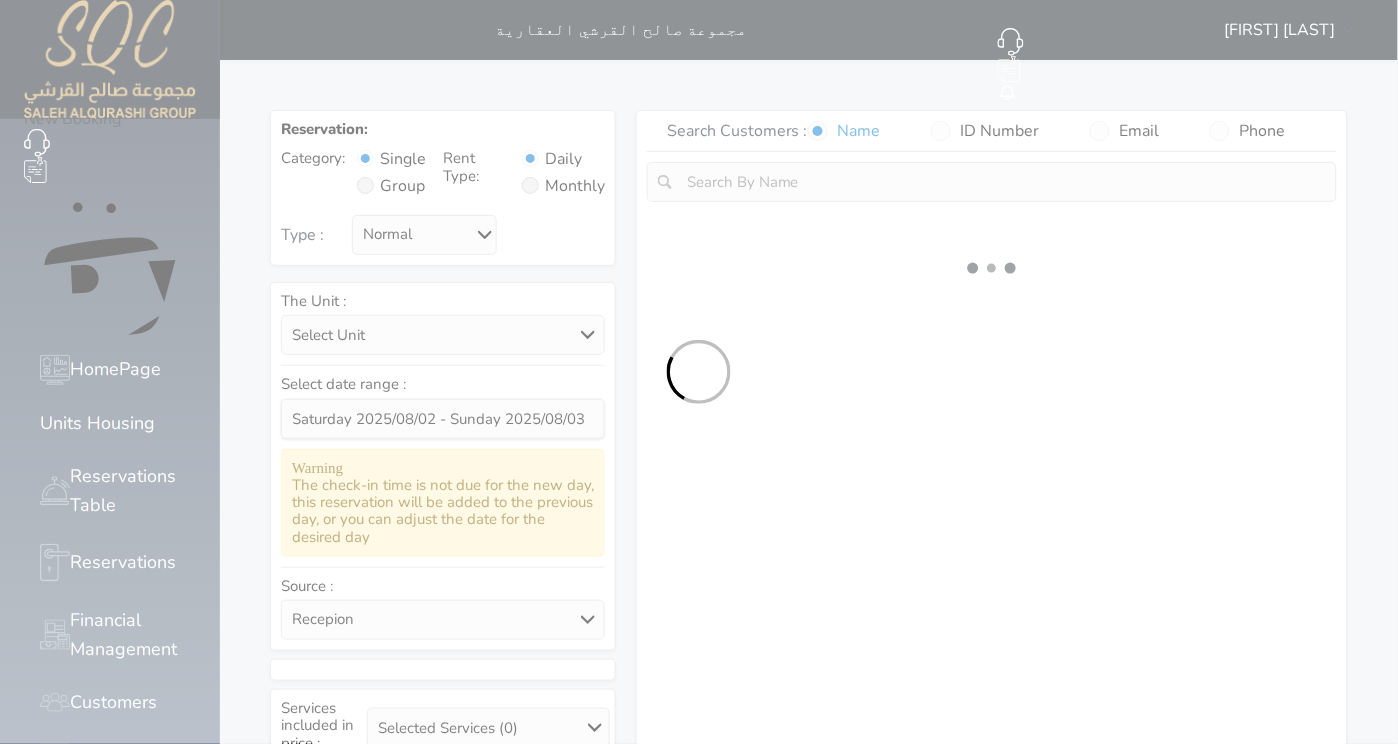select on "113" 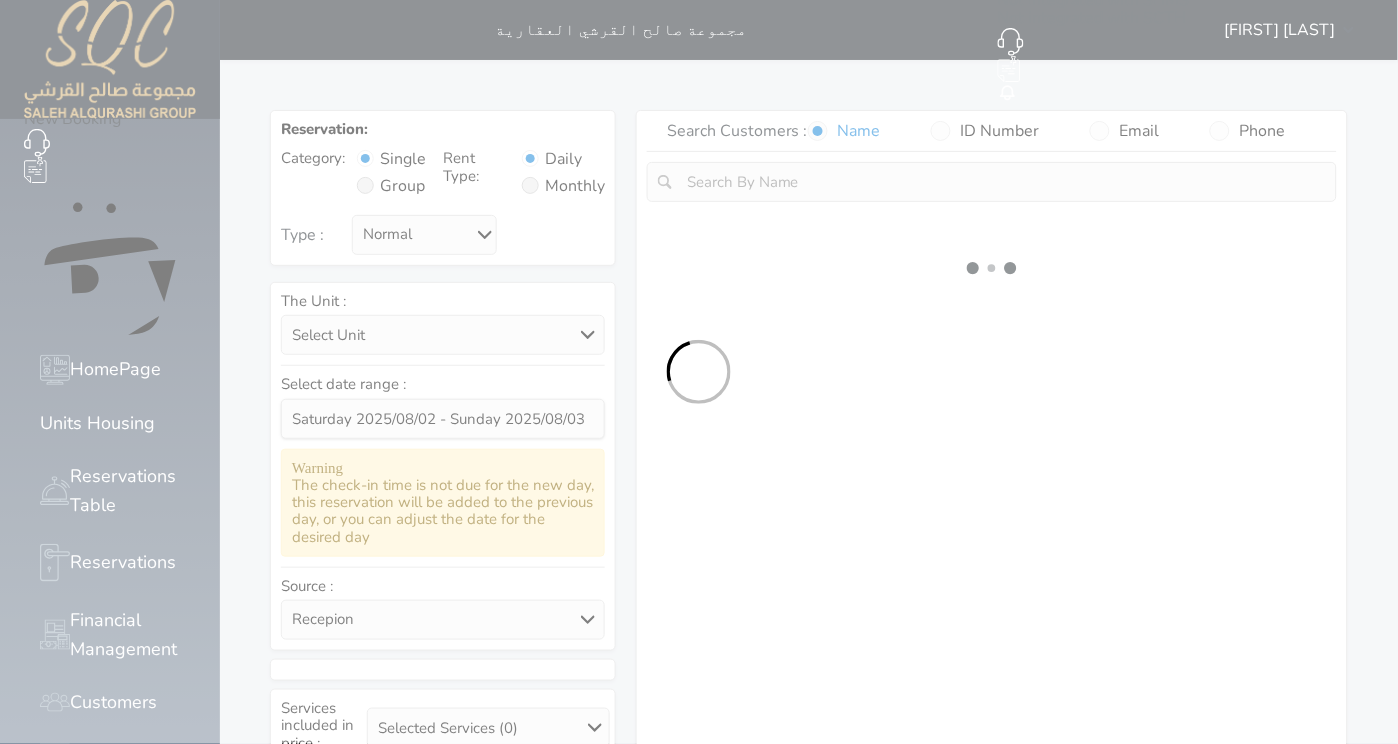select on "1" 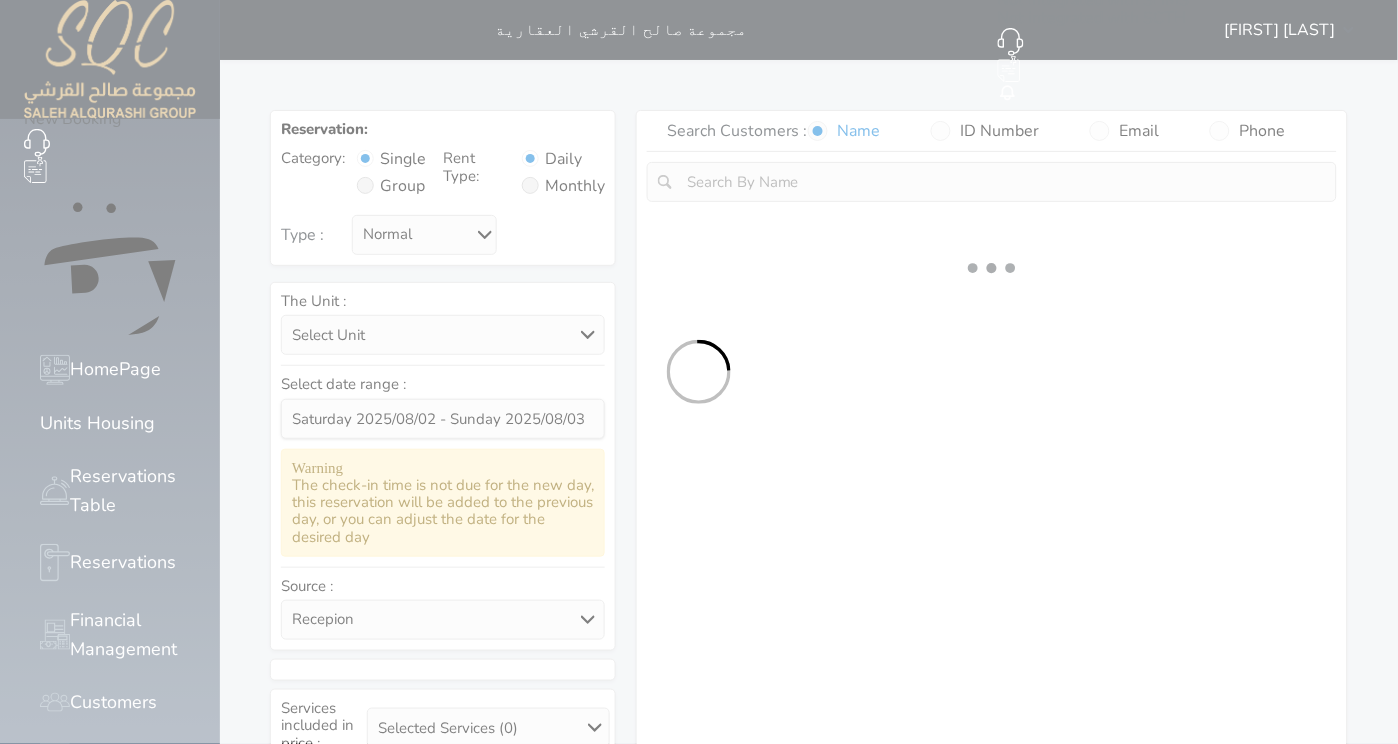 select 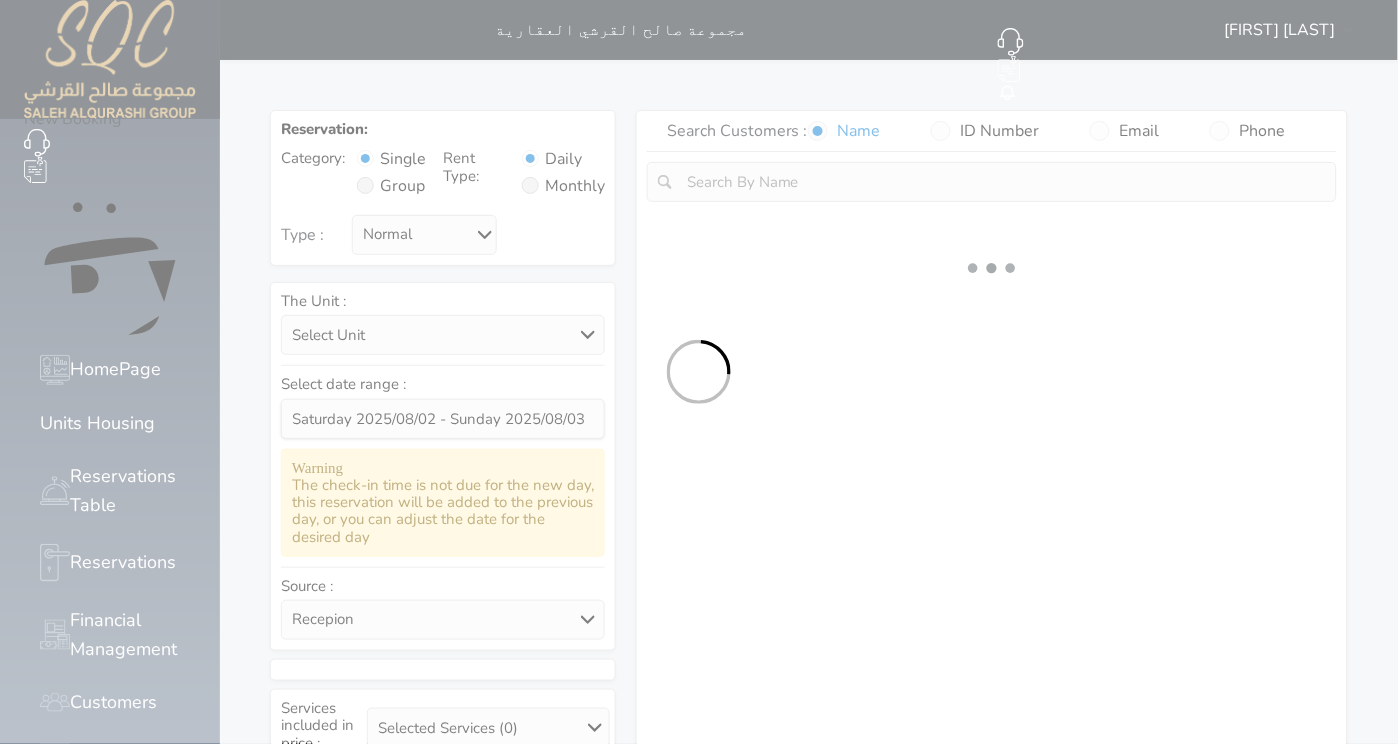 select on "7" 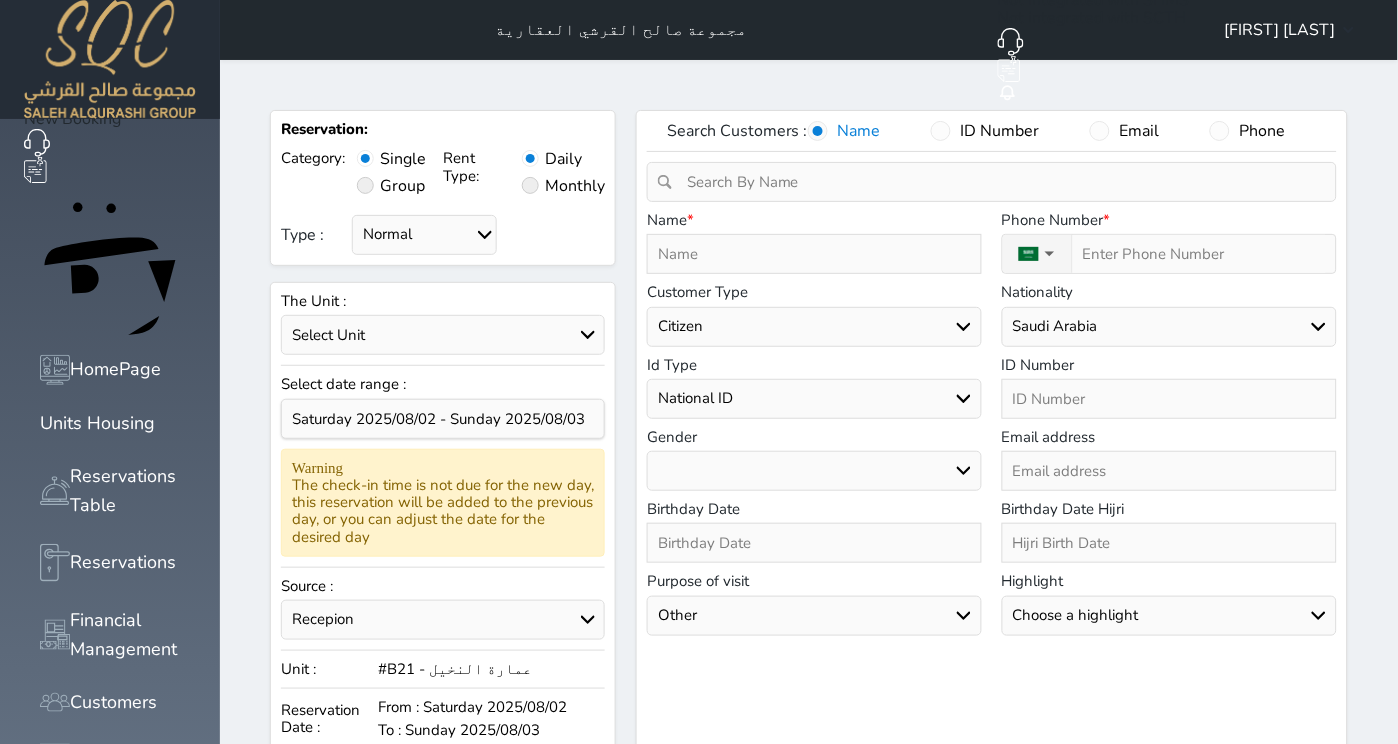 select 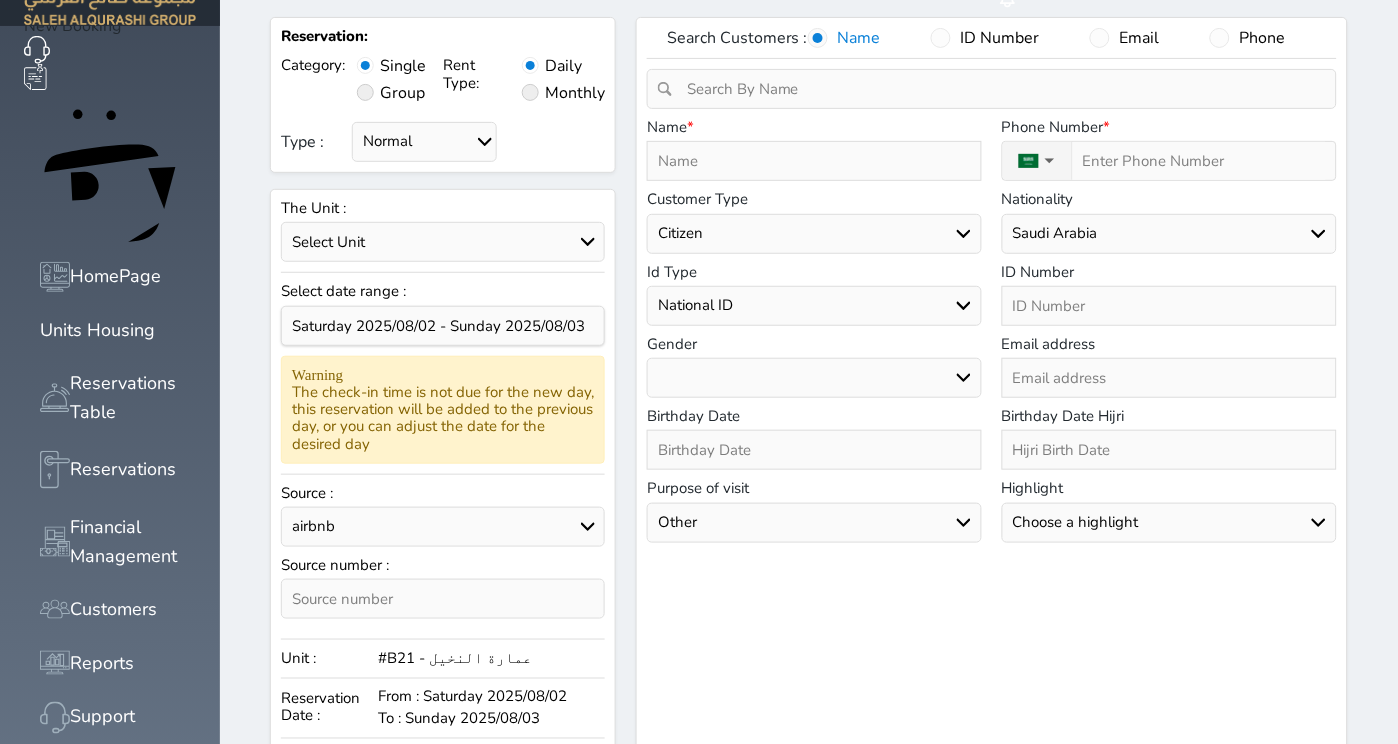 scroll, scrollTop: 6, scrollLeft: 0, axis: vertical 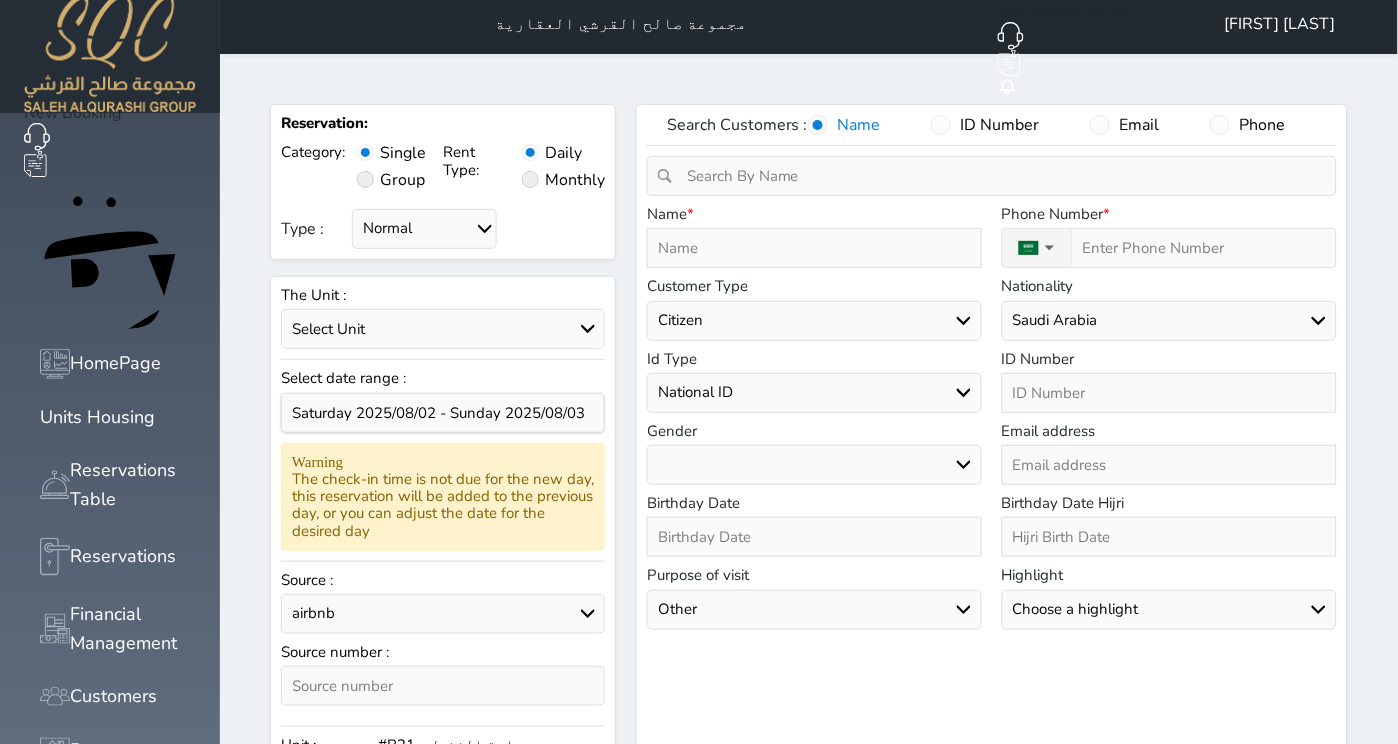 click at bounding box center (814, 248) 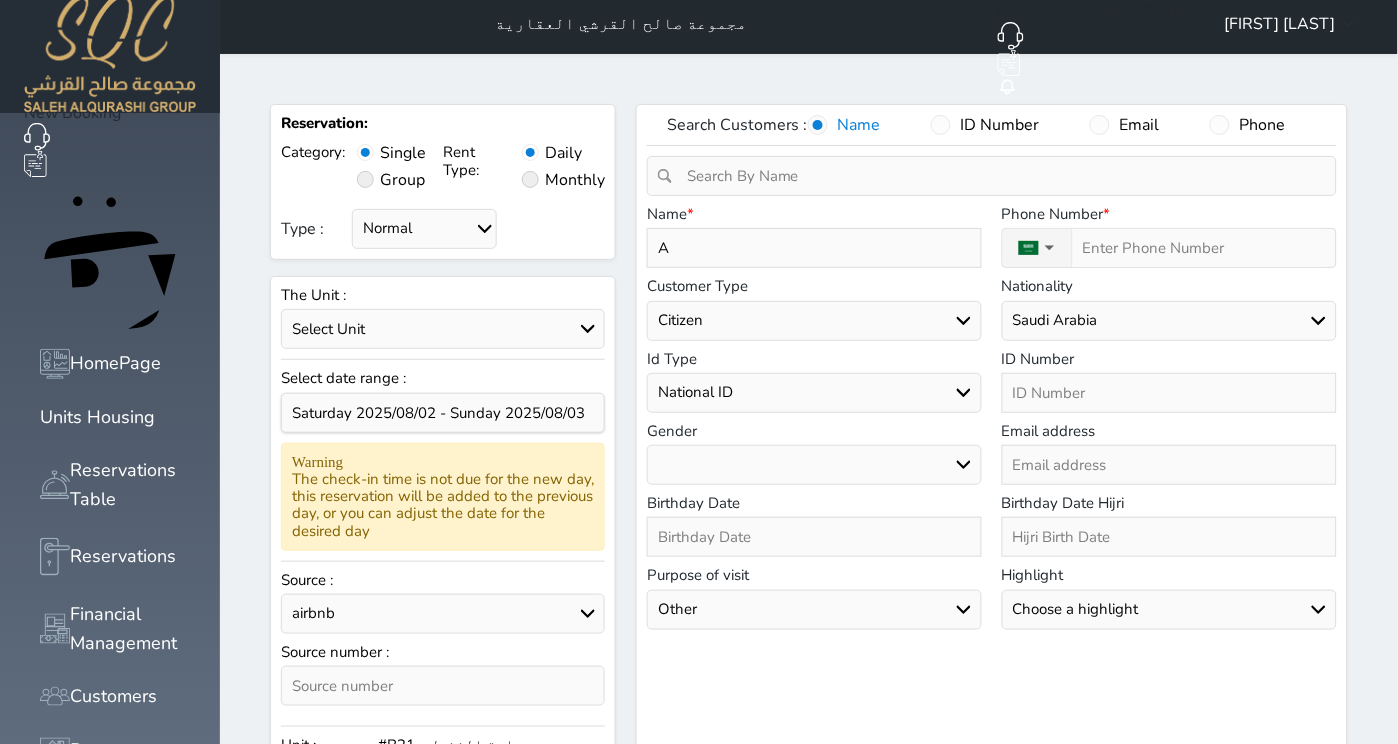 type on "Ah" 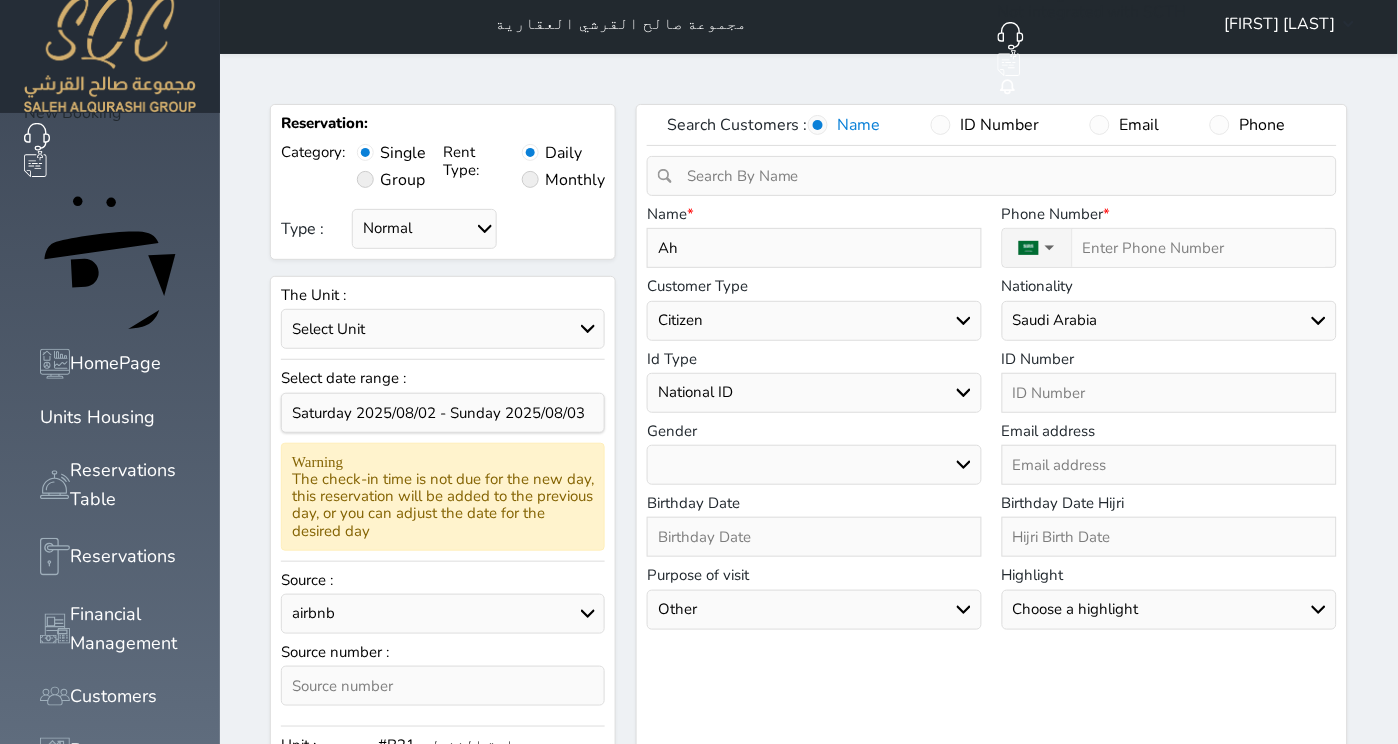 type on "[INITIAL]" 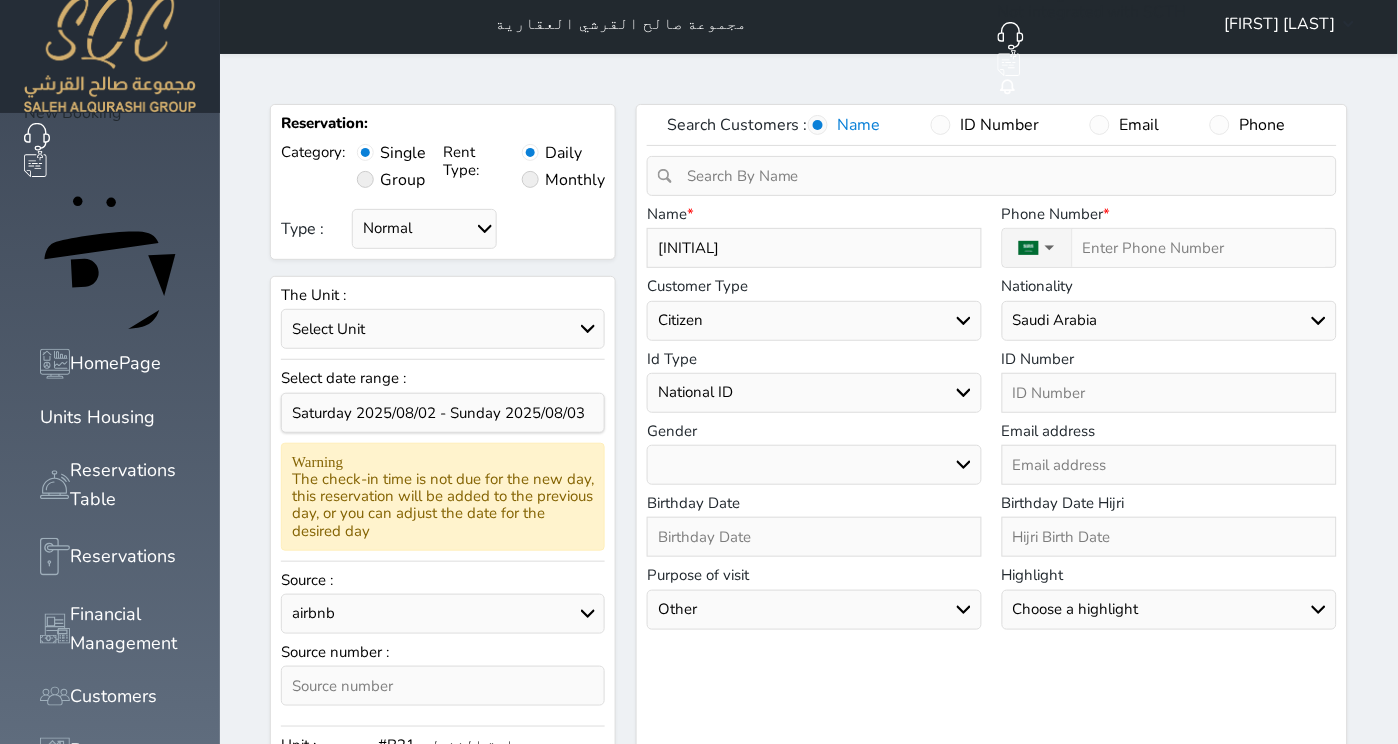 type on "Ahma" 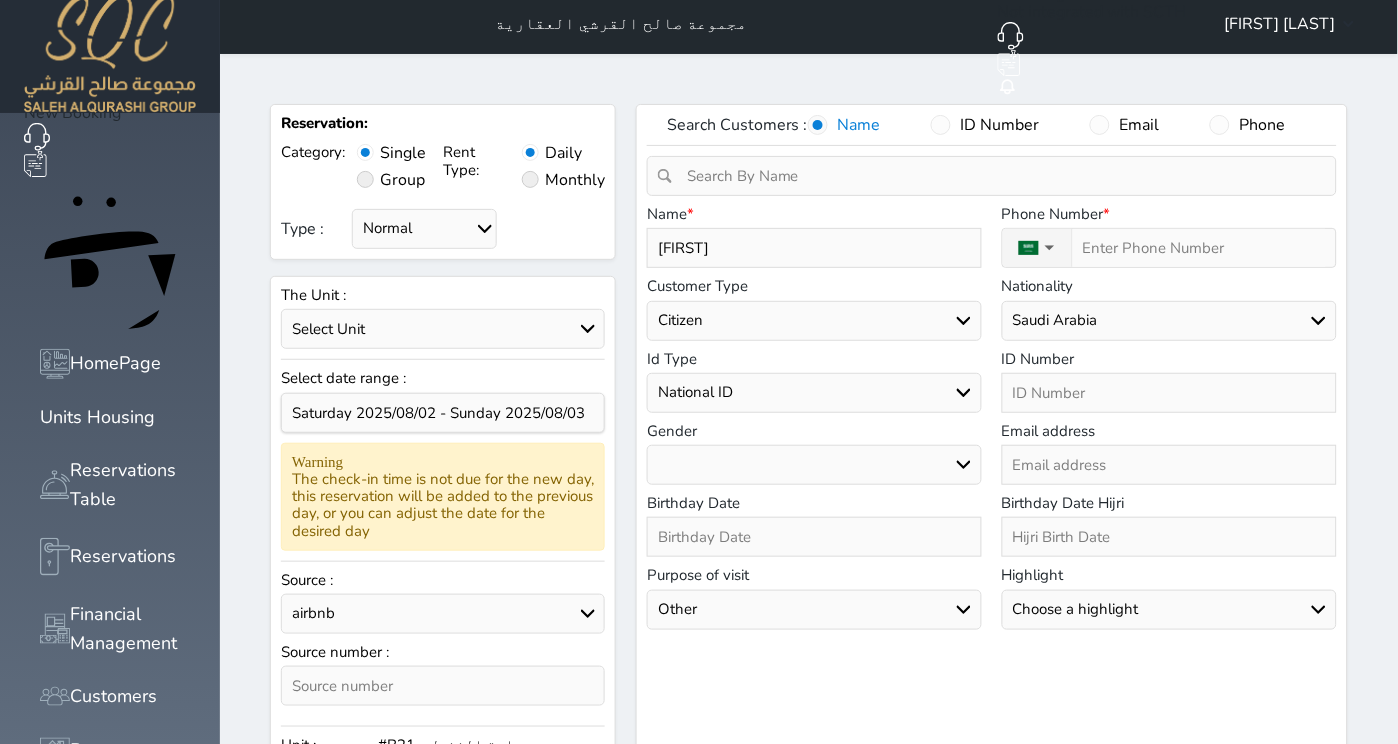 type on "[NAME]" 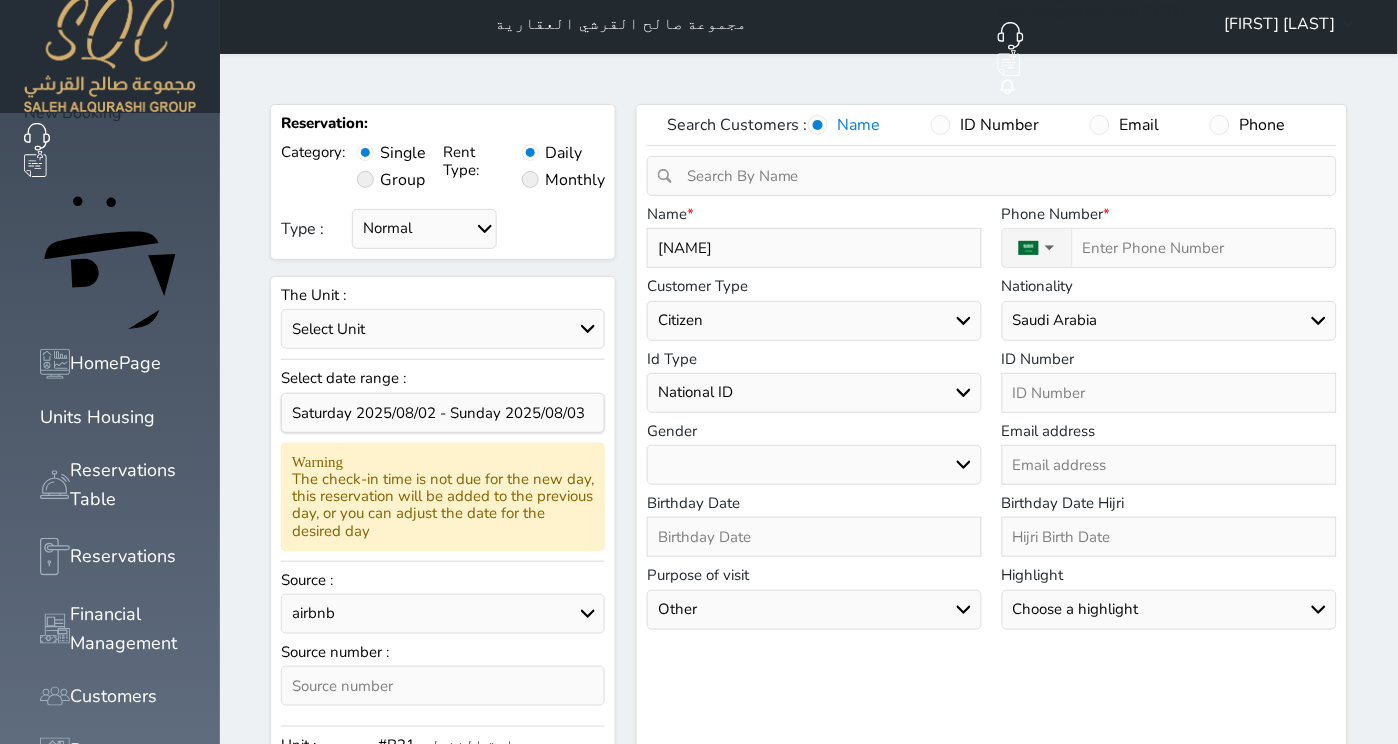 select 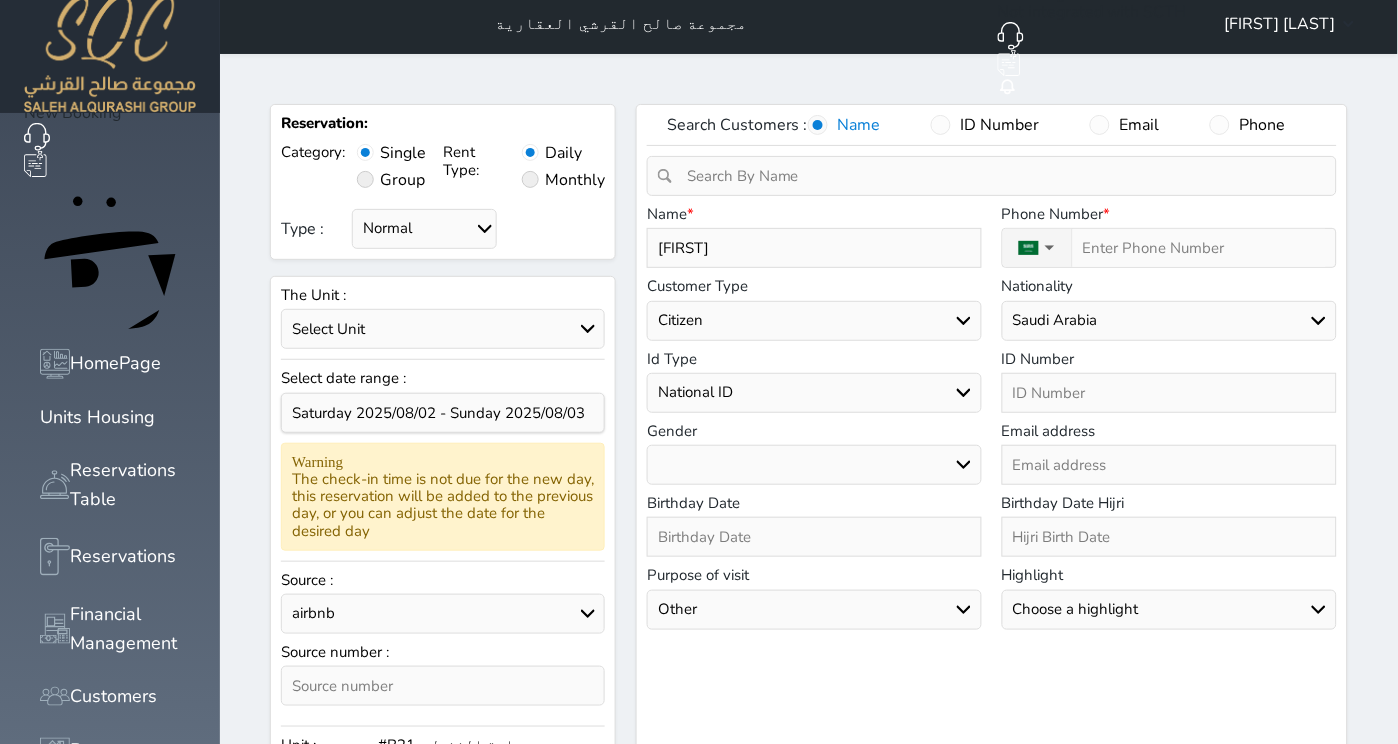 type on "[FIRST]" 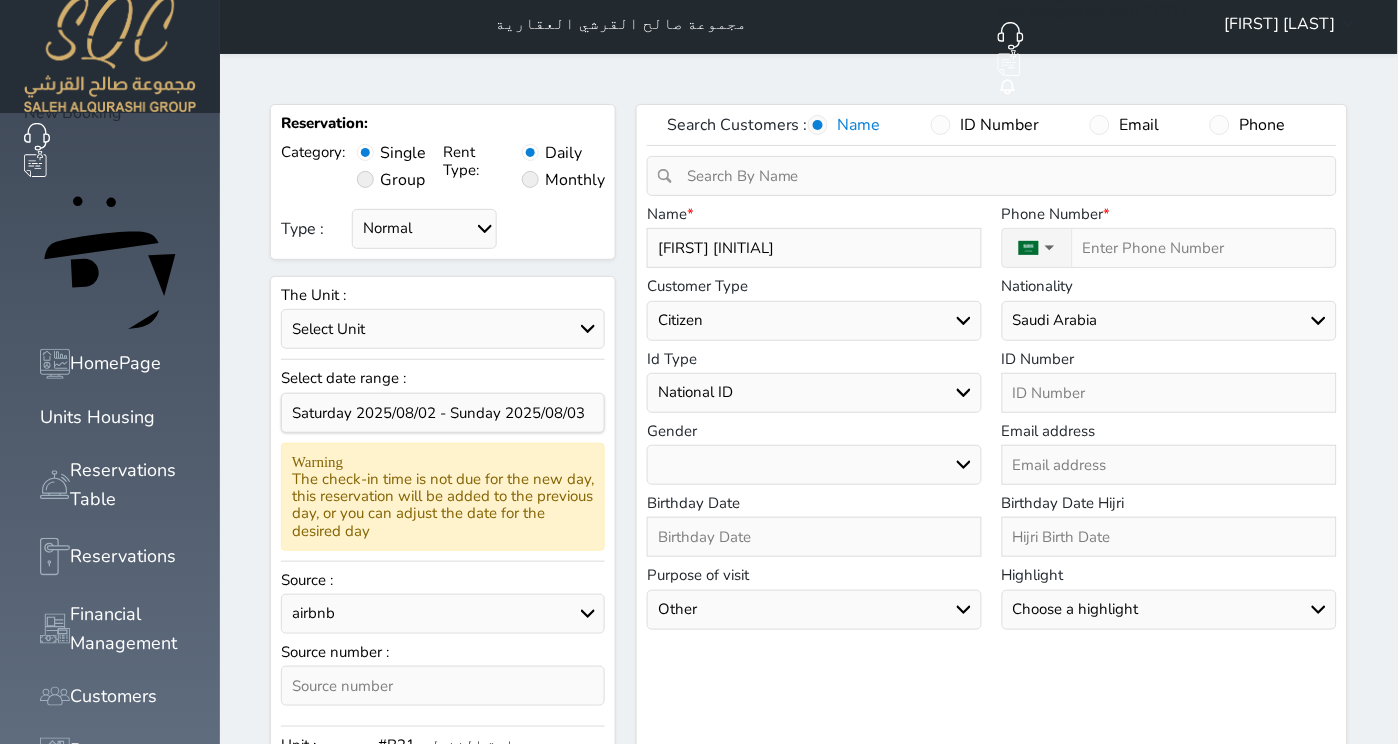 type on "[NAME]" 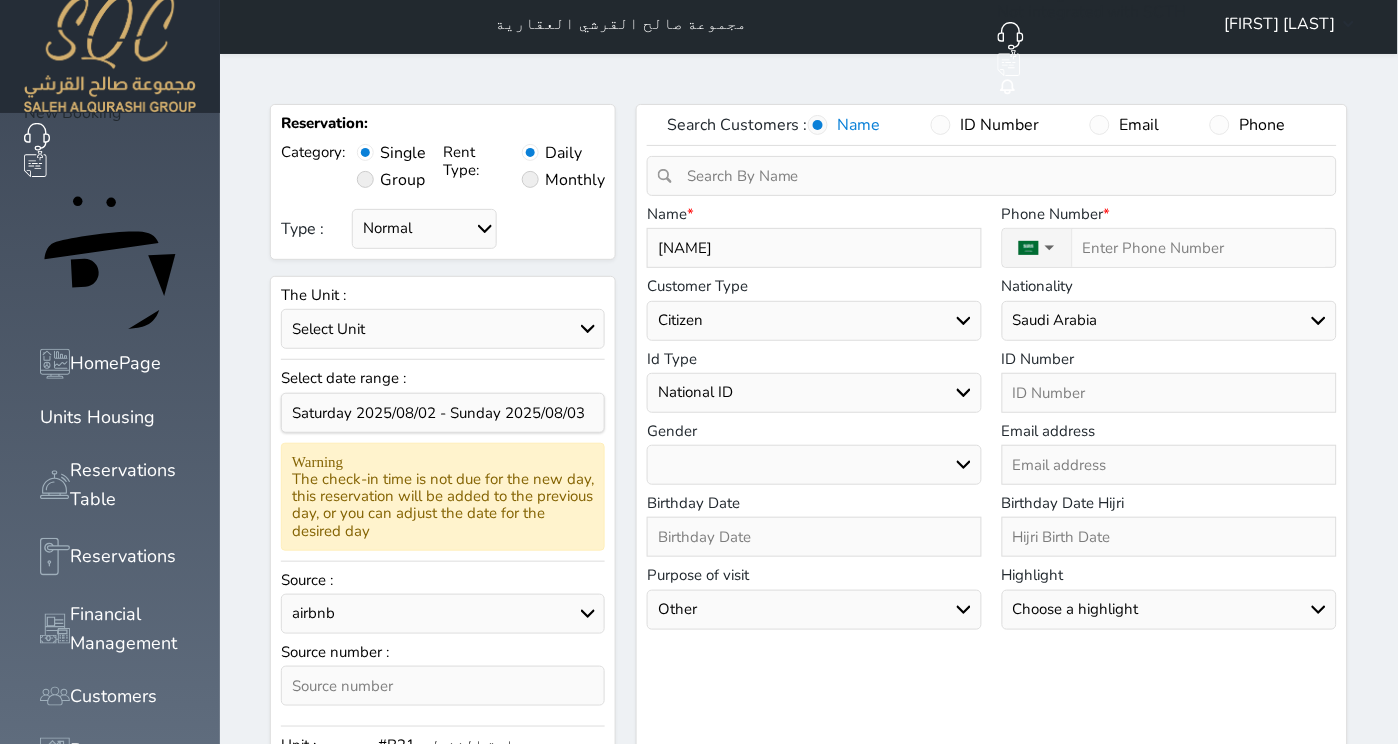 type on "[FIRST] [LAST]" 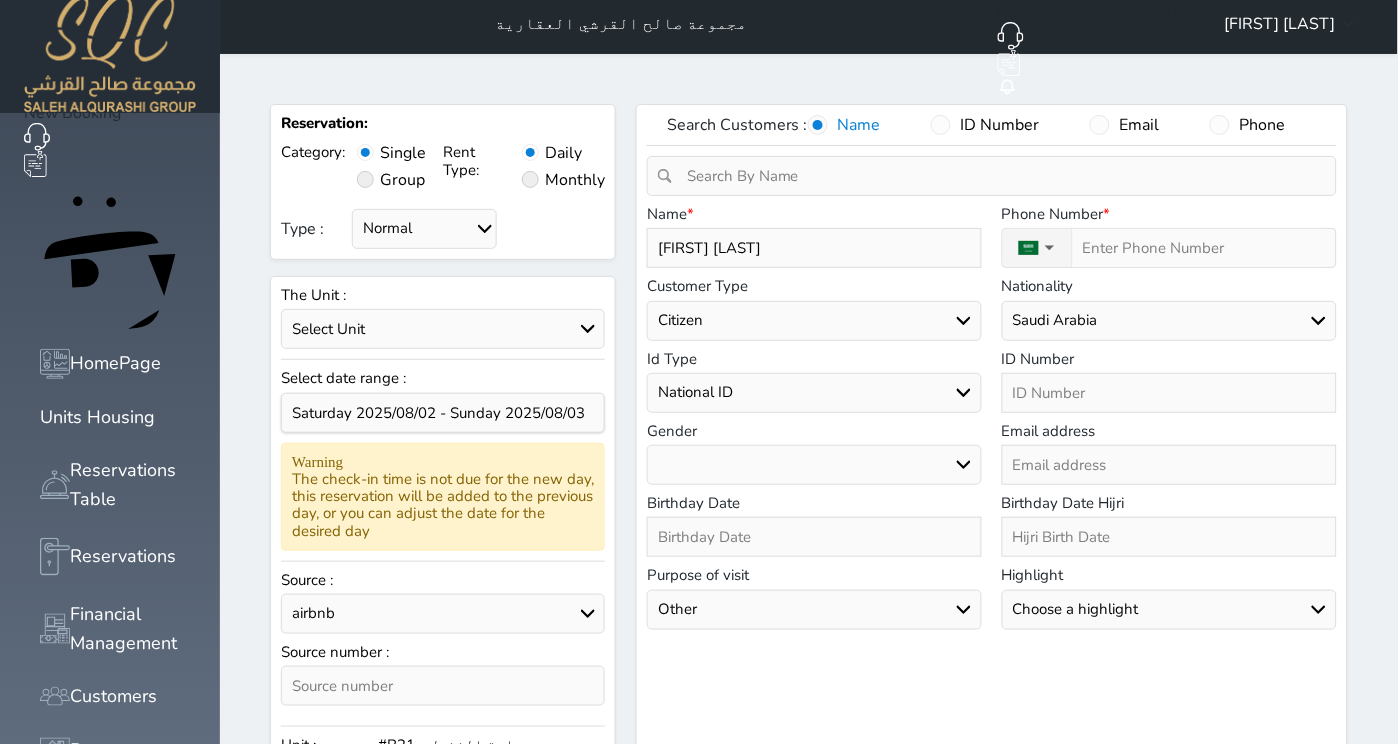 type on "[NAME]" 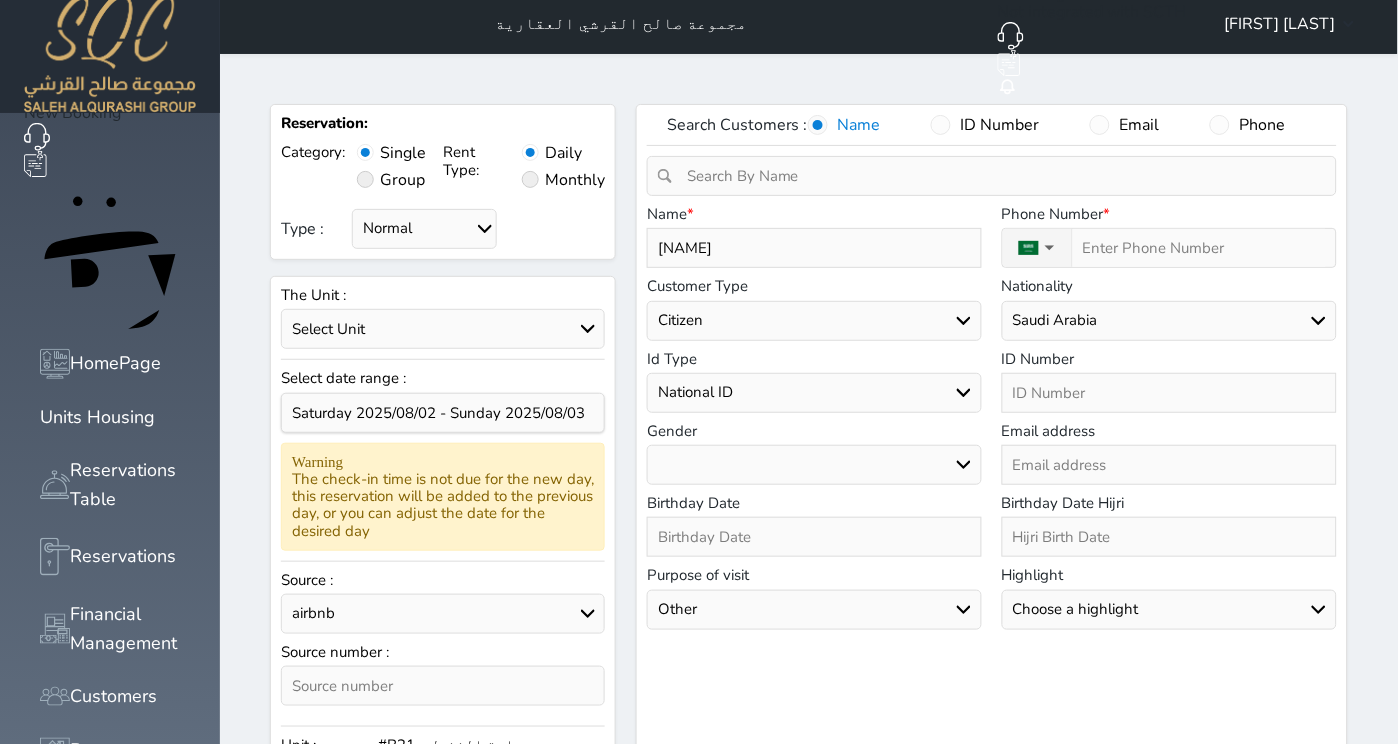 type on "[NAME]" 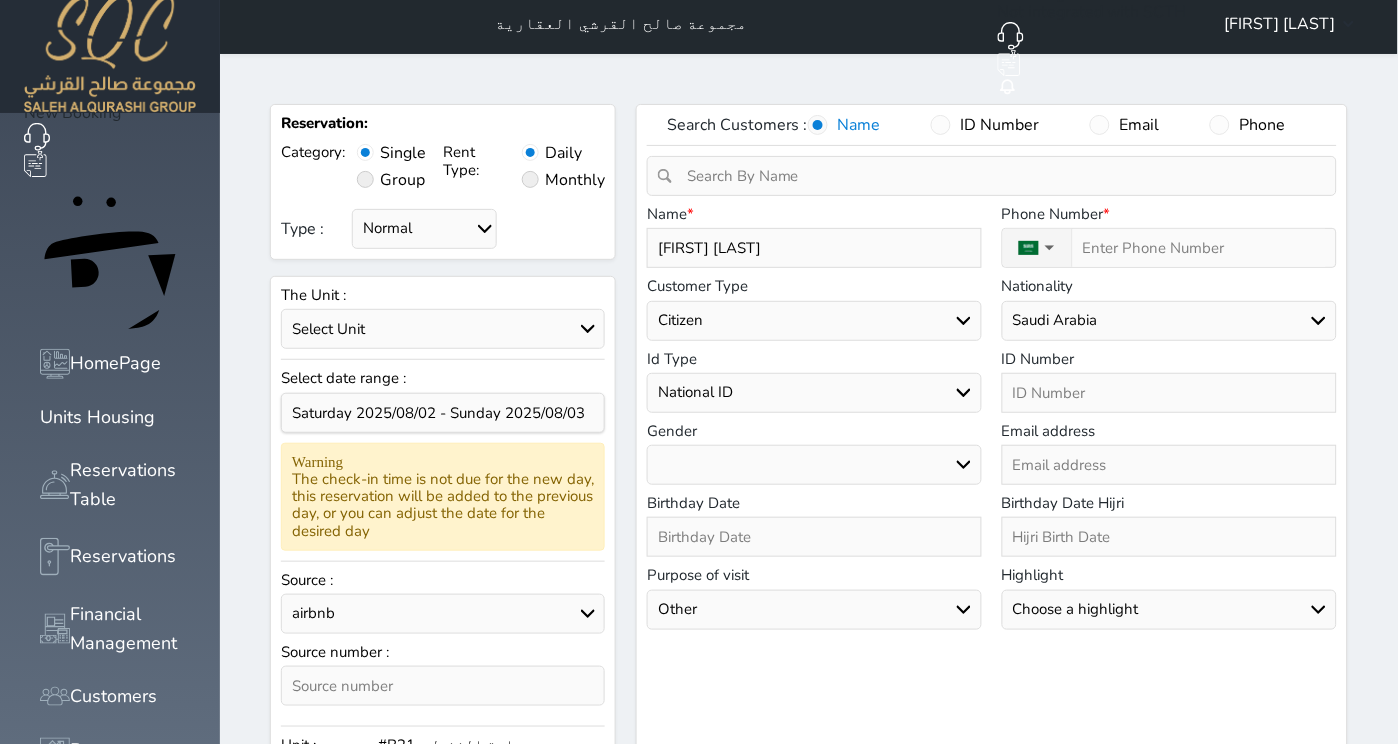 select 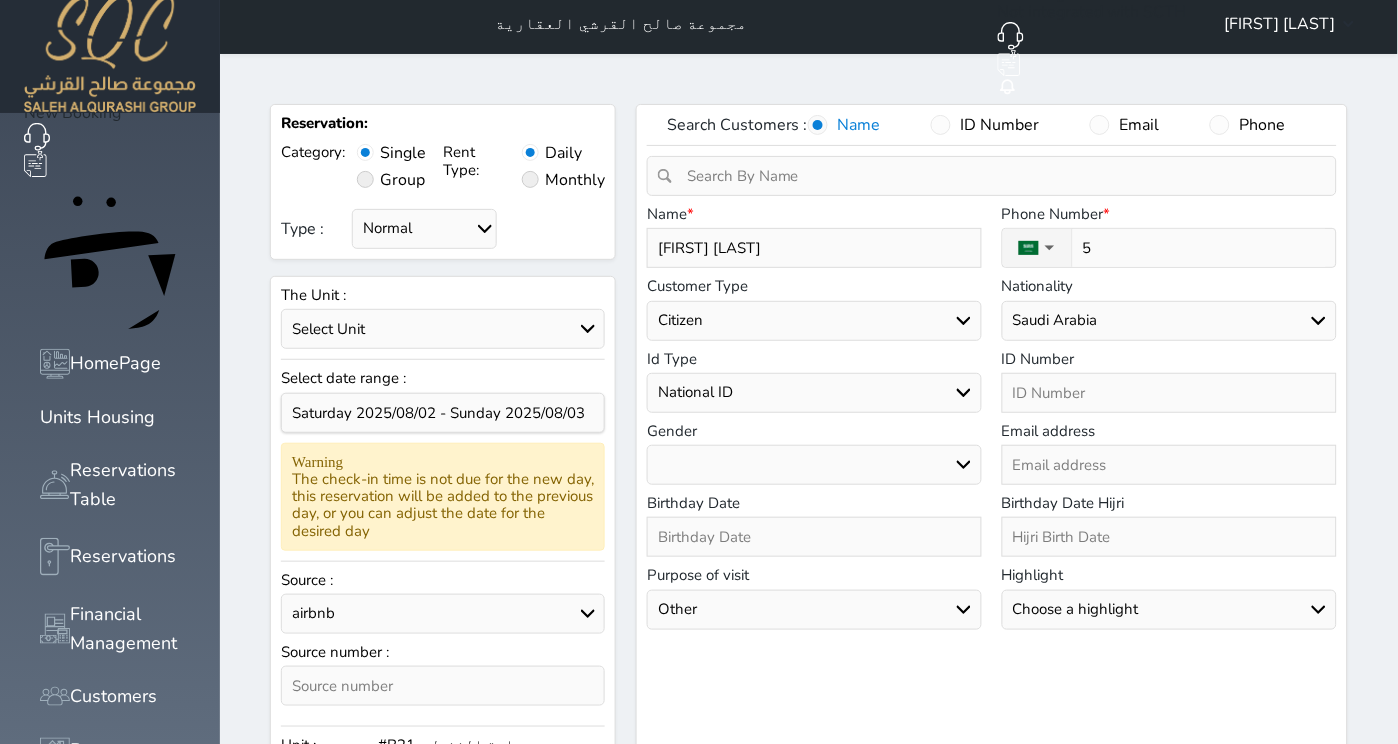 select 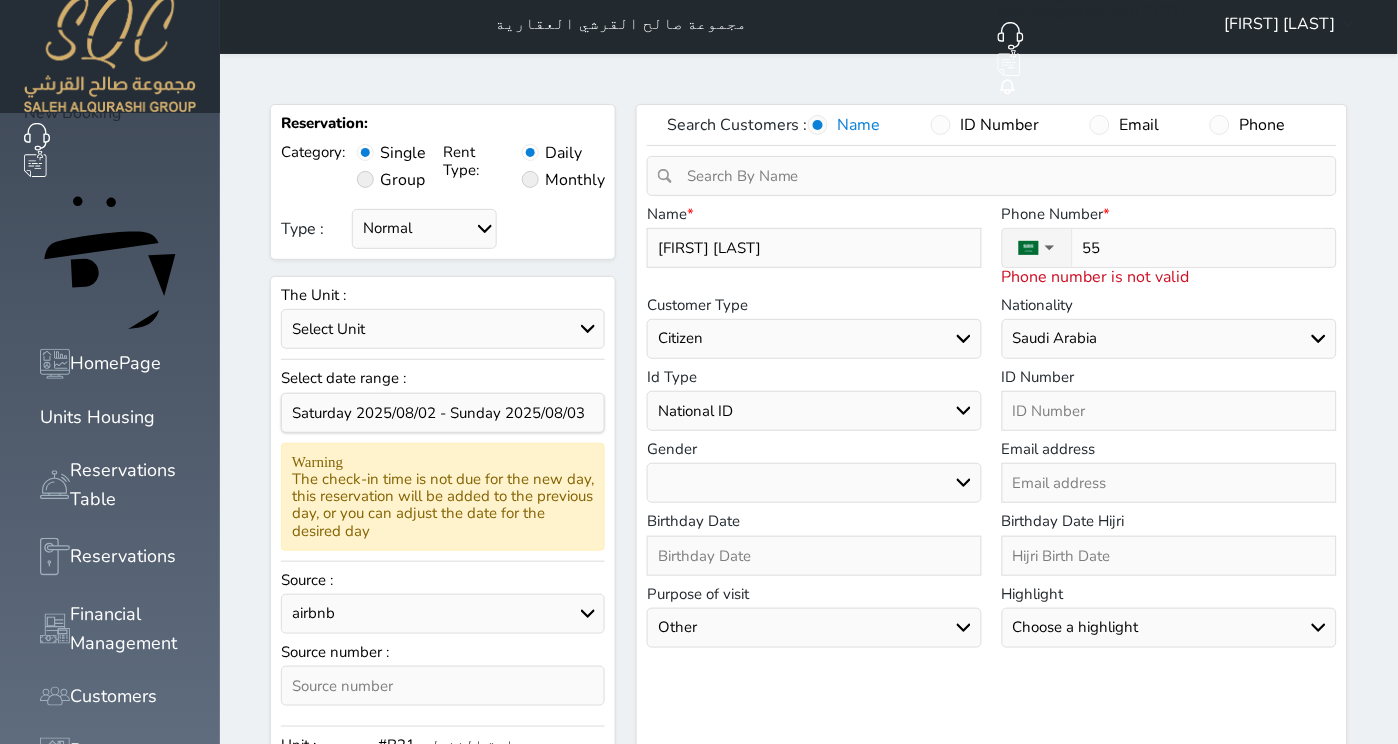 type on "550" 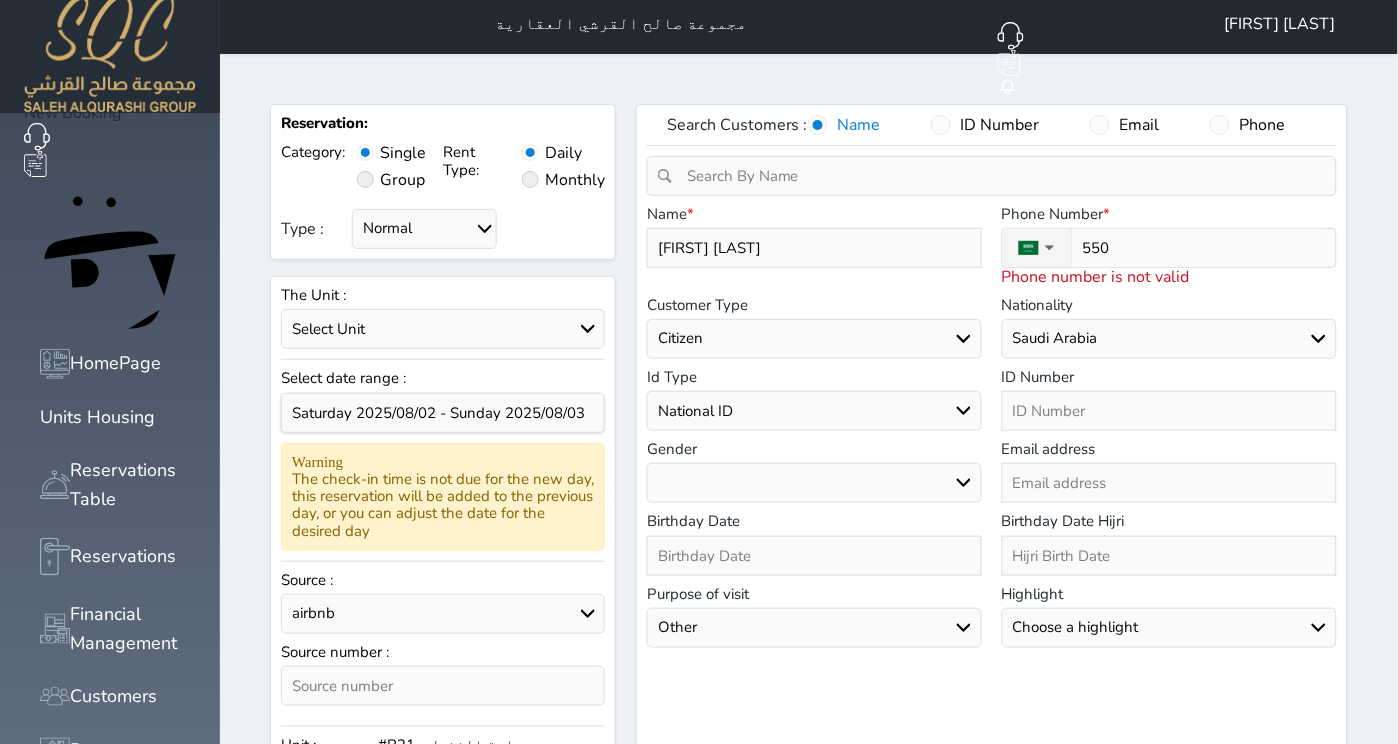 select 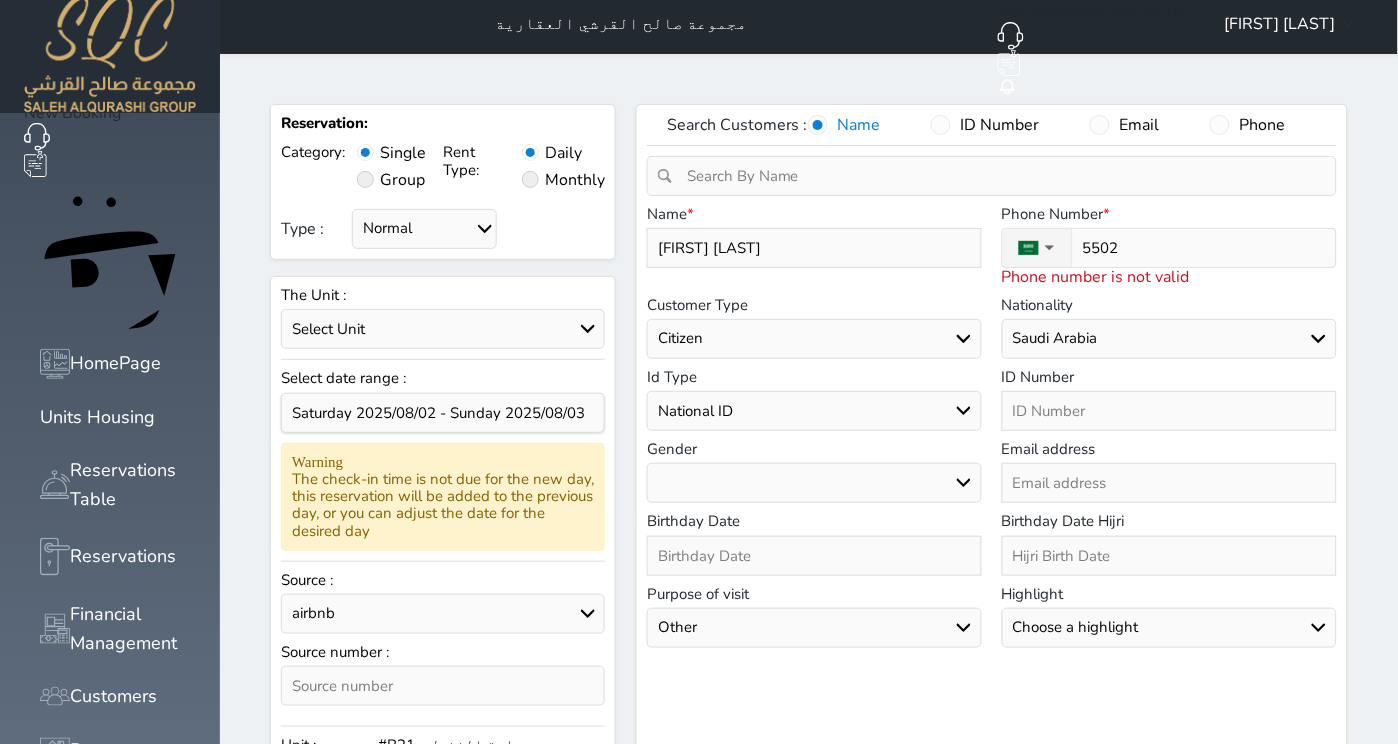 select 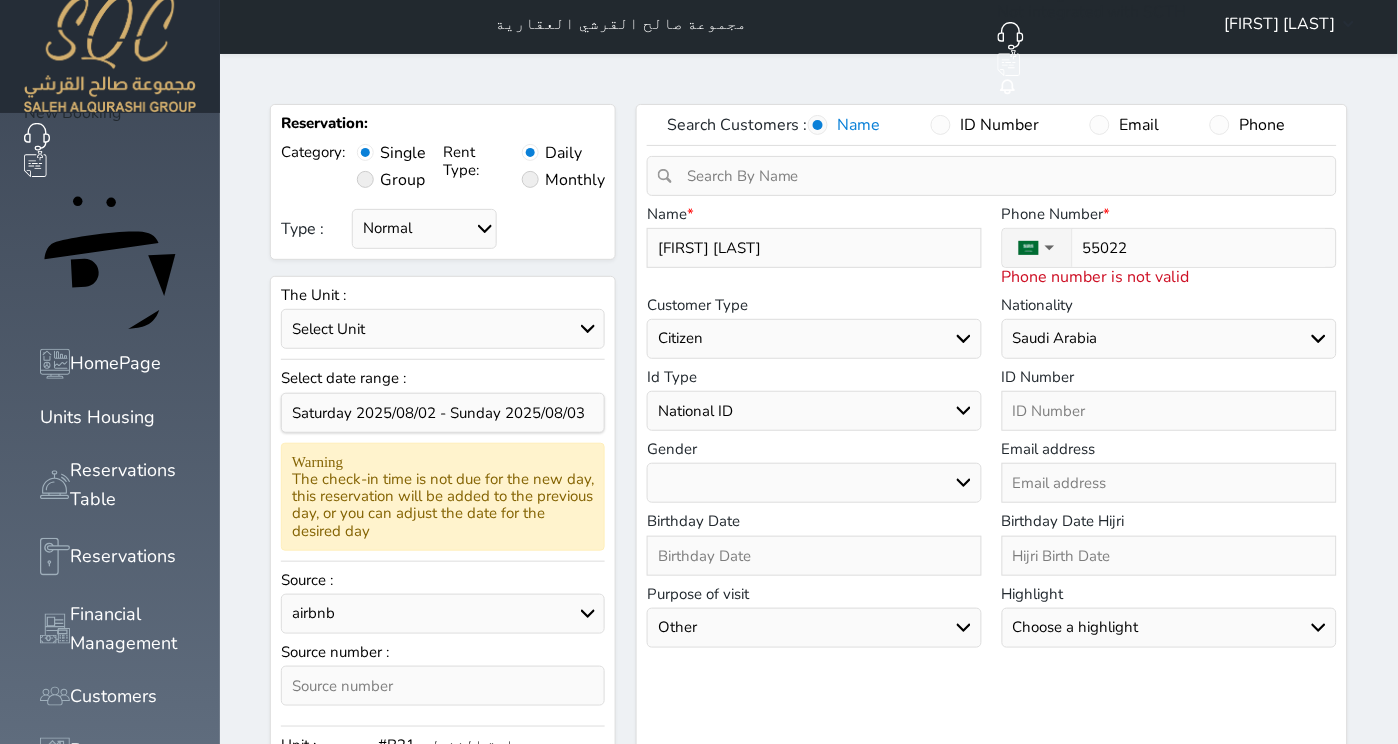 type on "550221" 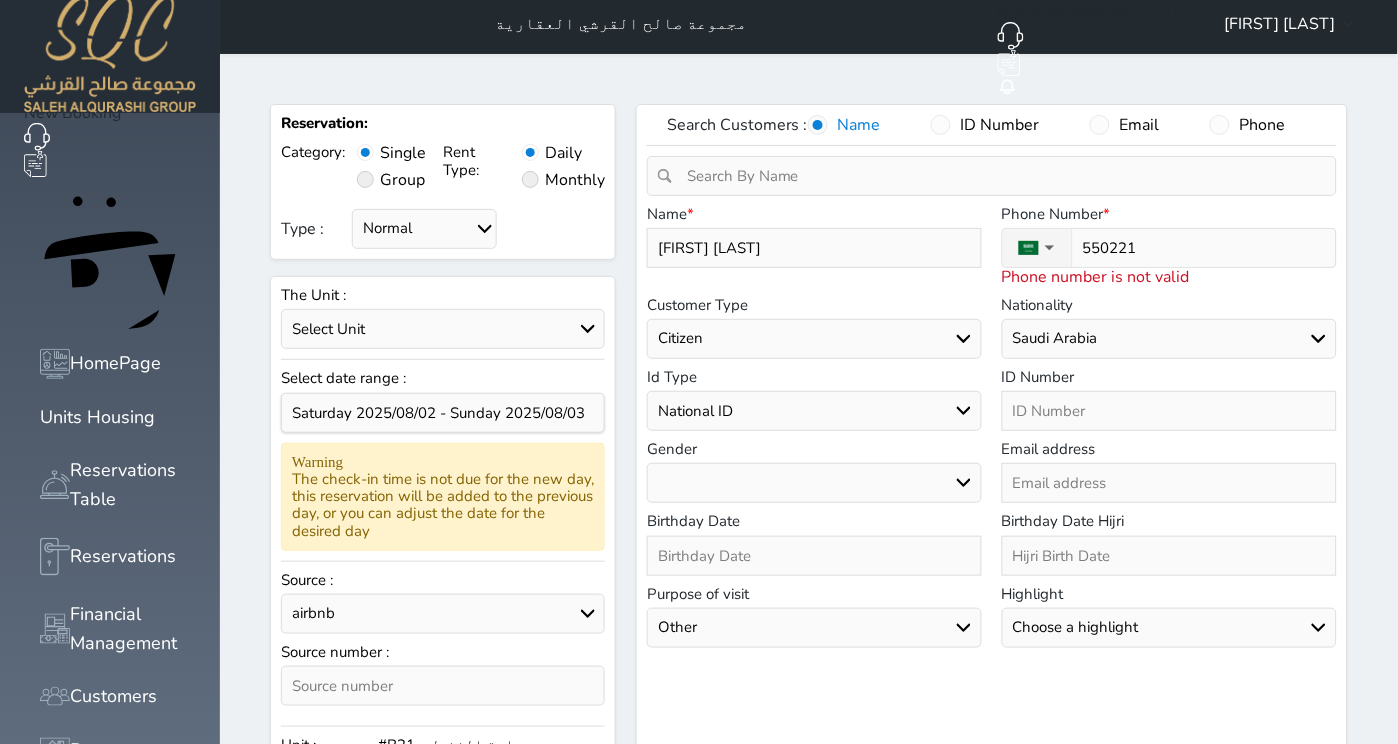type on "5502211" 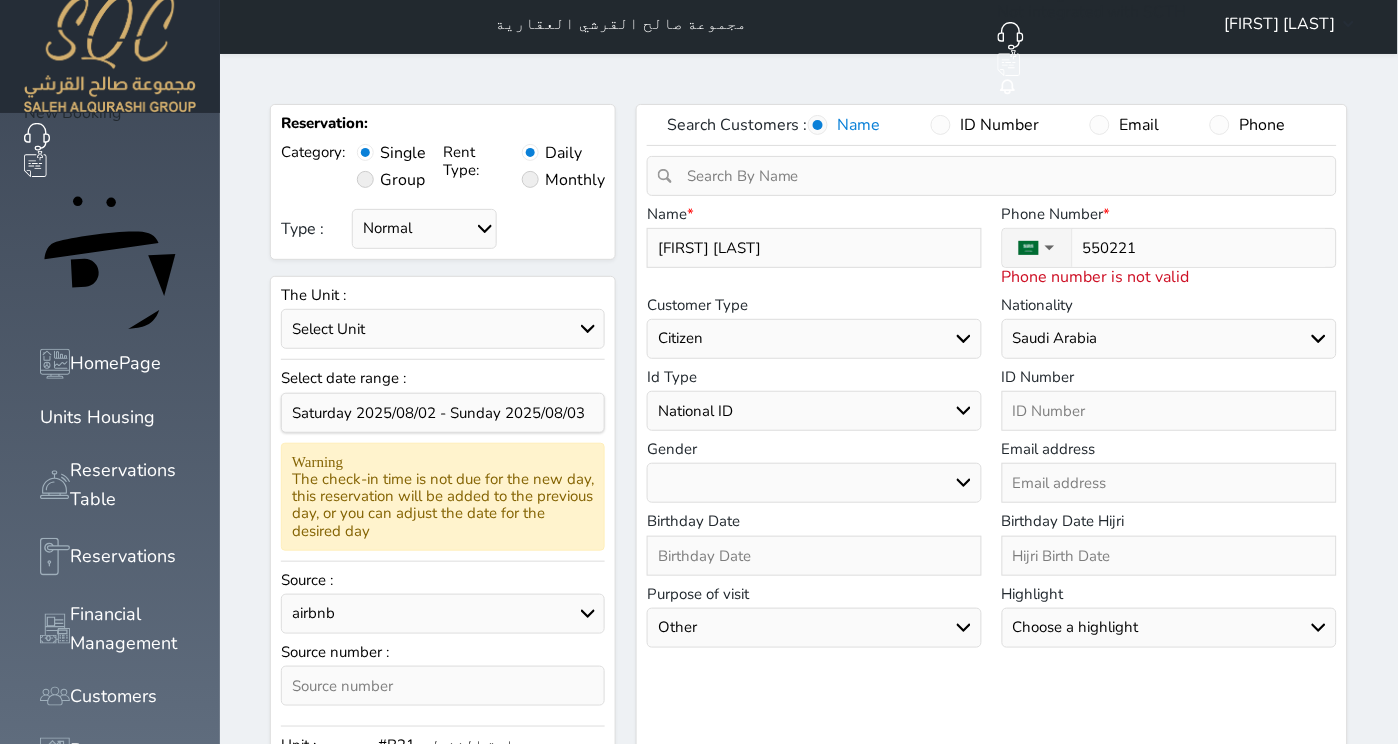 select 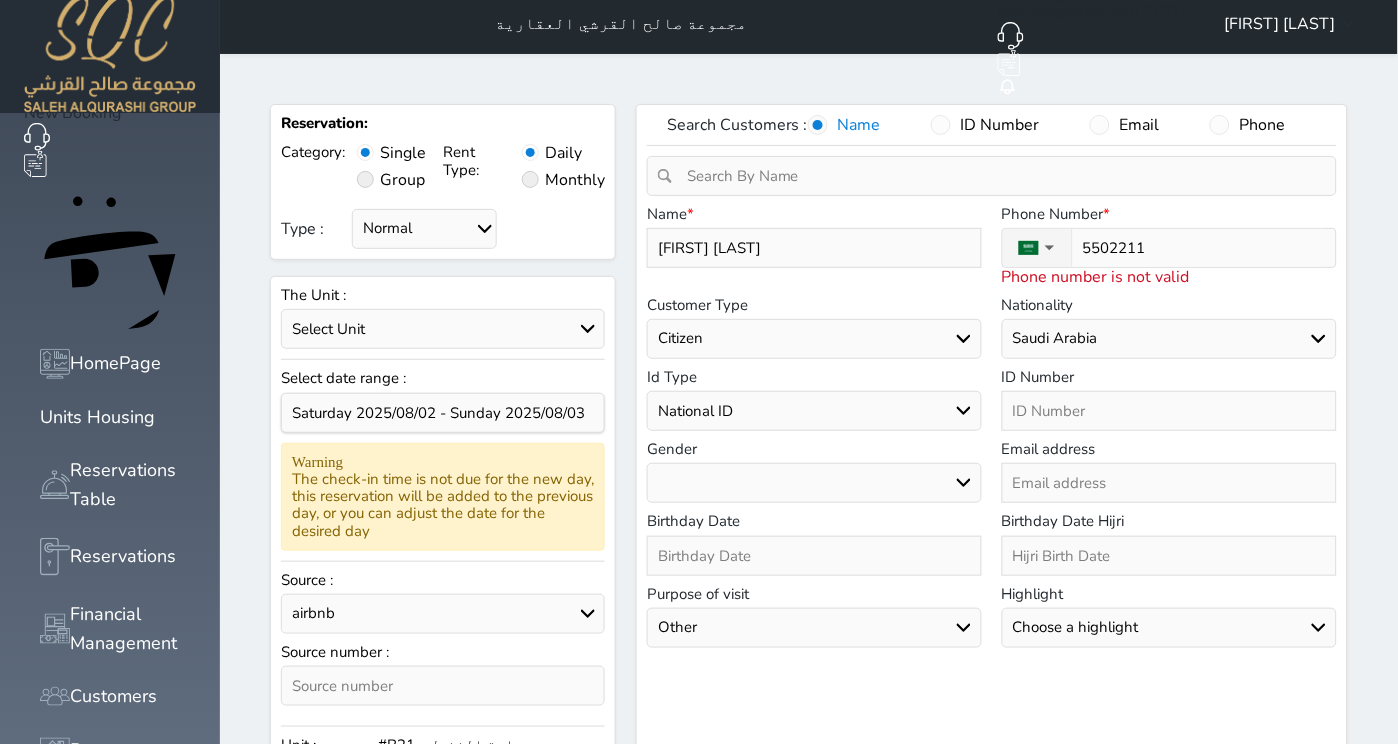 type on "55022111" 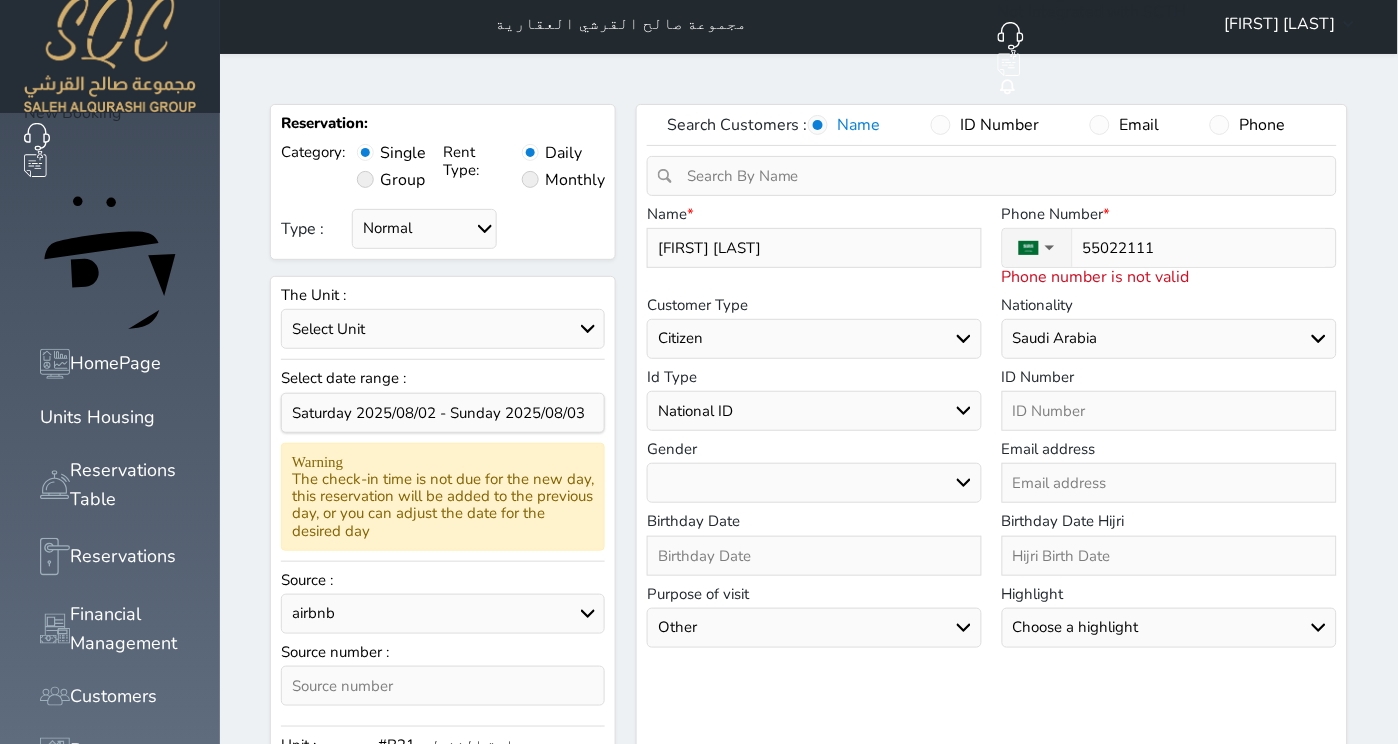 select 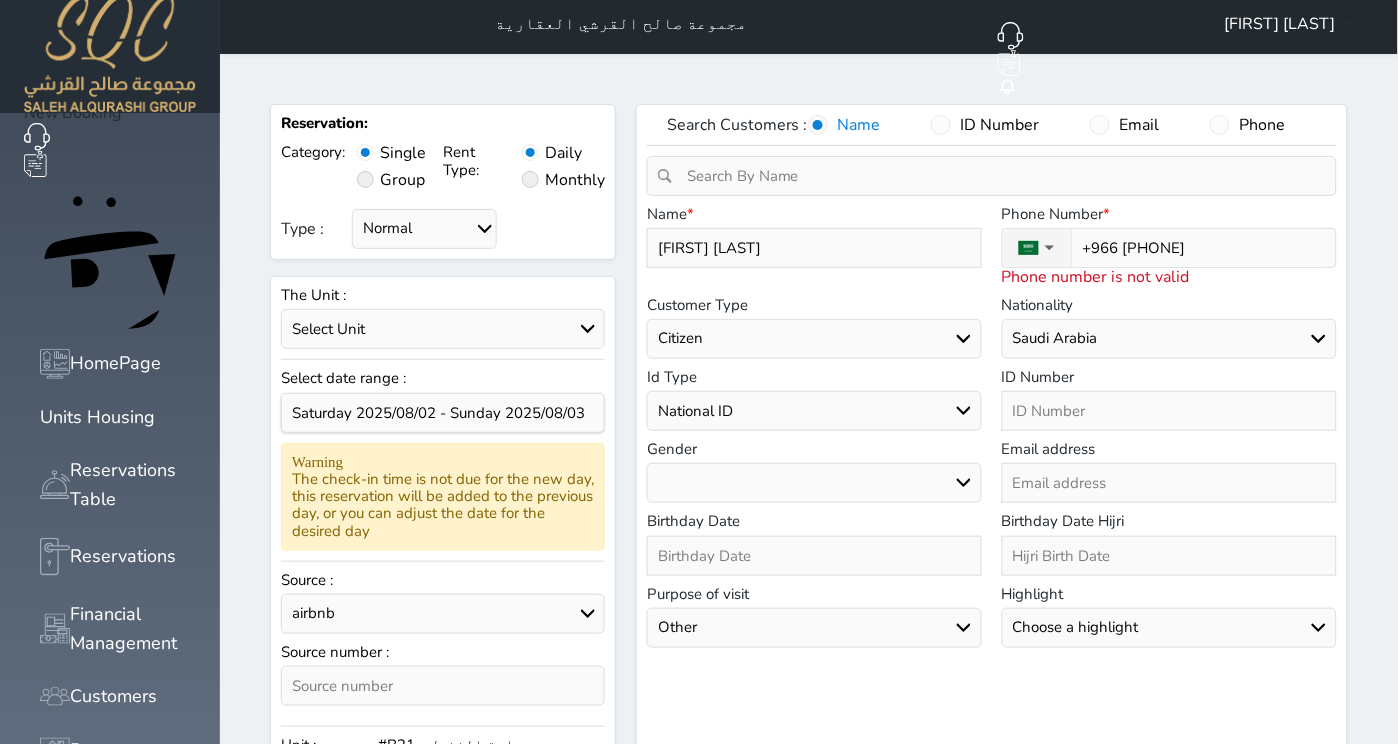 select 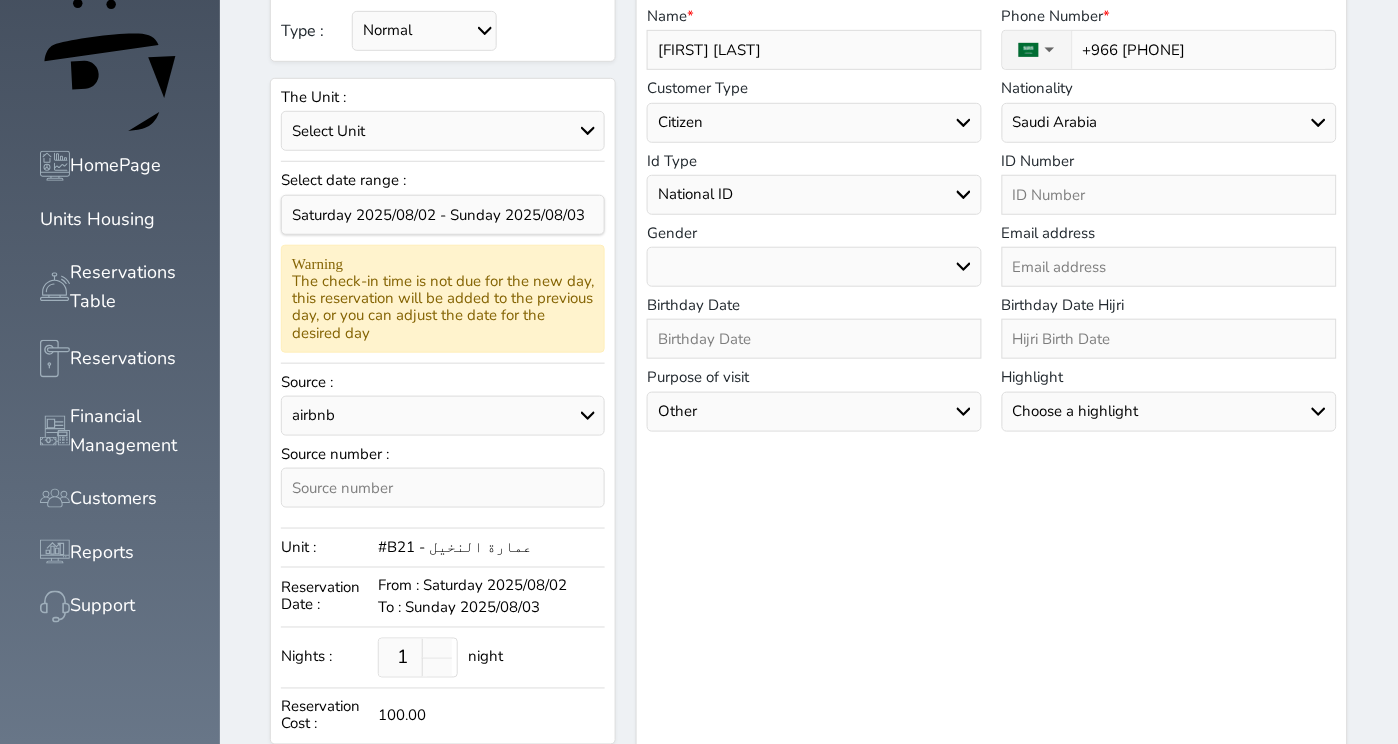 scroll, scrollTop: 214, scrollLeft: 0, axis: vertical 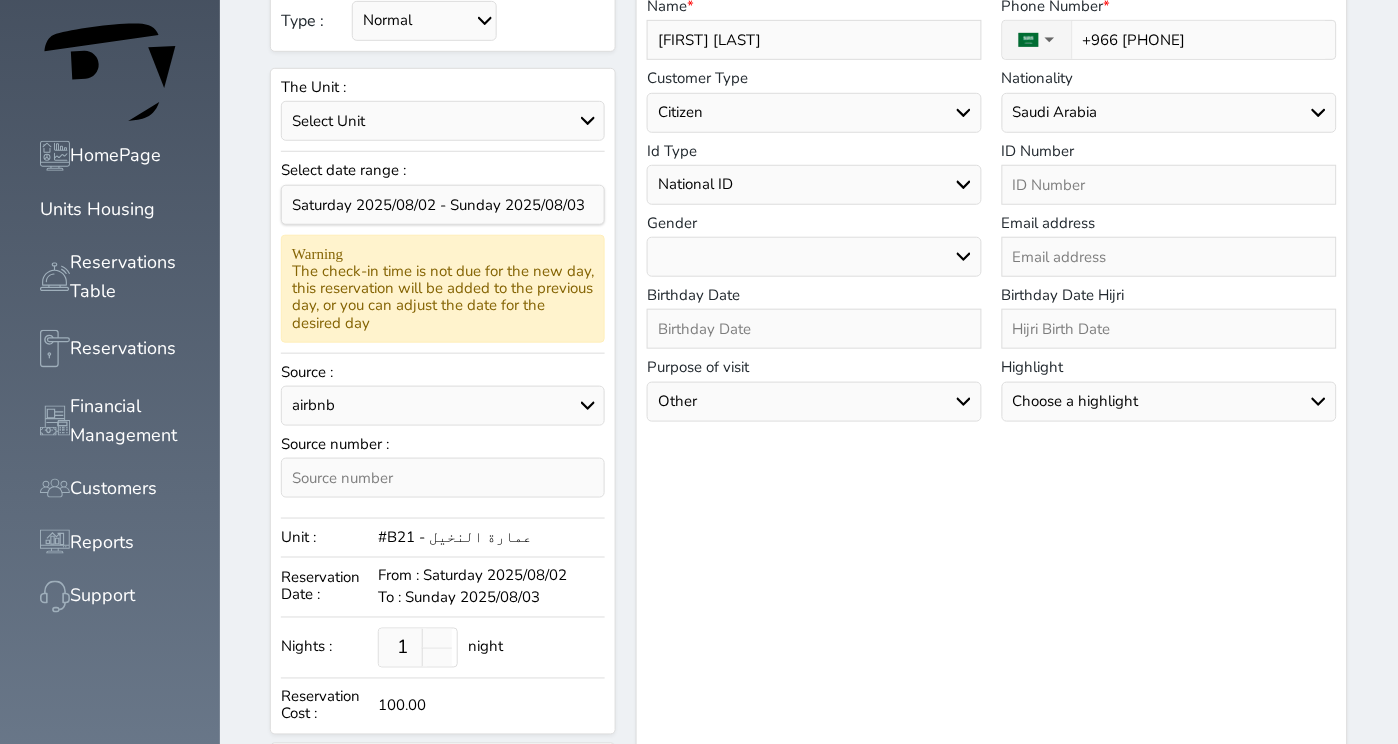 type on "+966 [PHONE]" 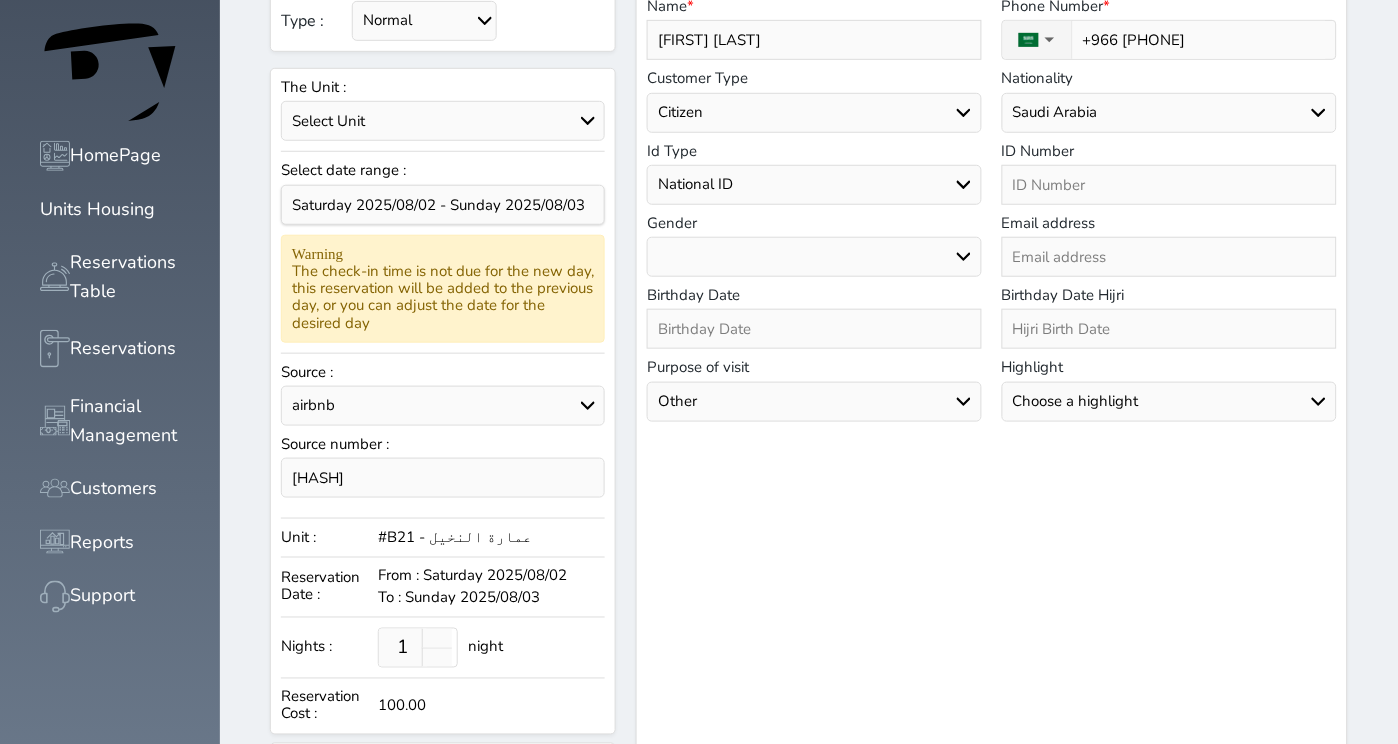 type on "[HASH]" 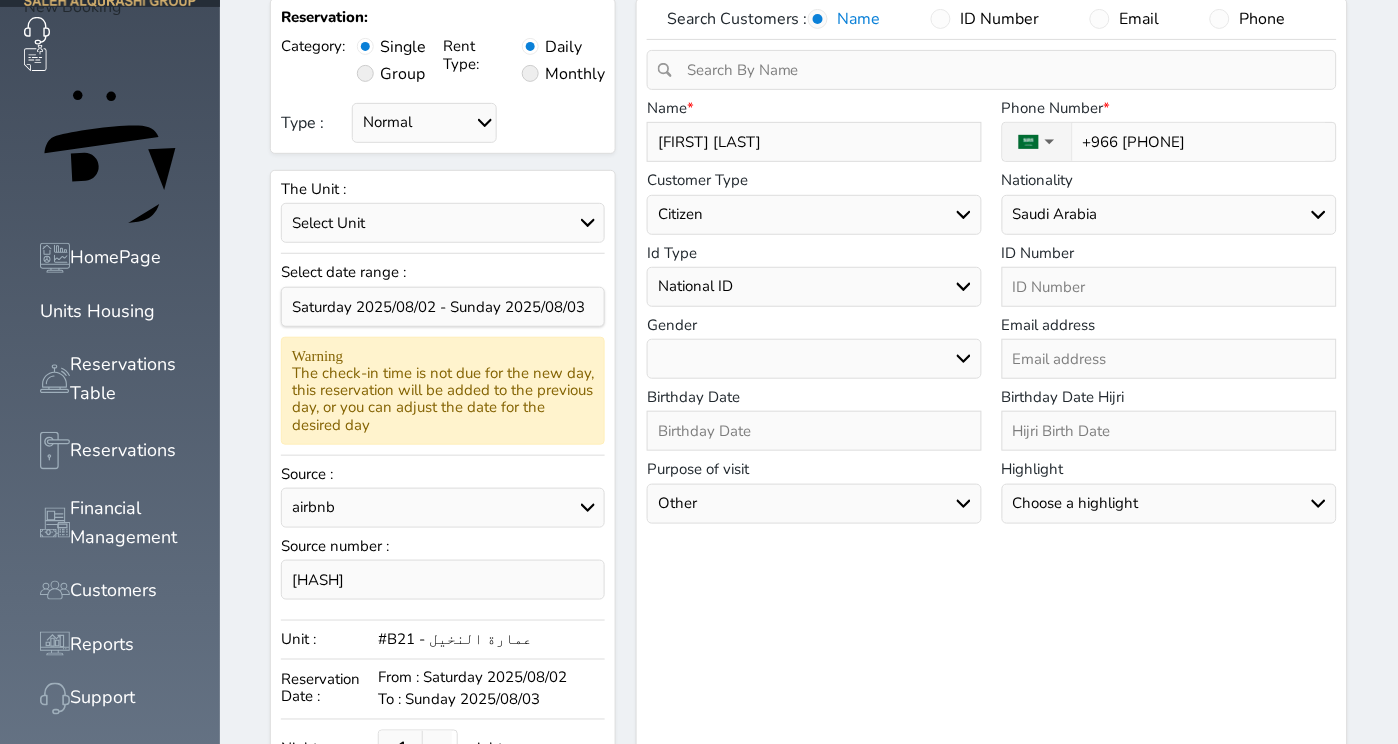 scroll, scrollTop: 107, scrollLeft: 0, axis: vertical 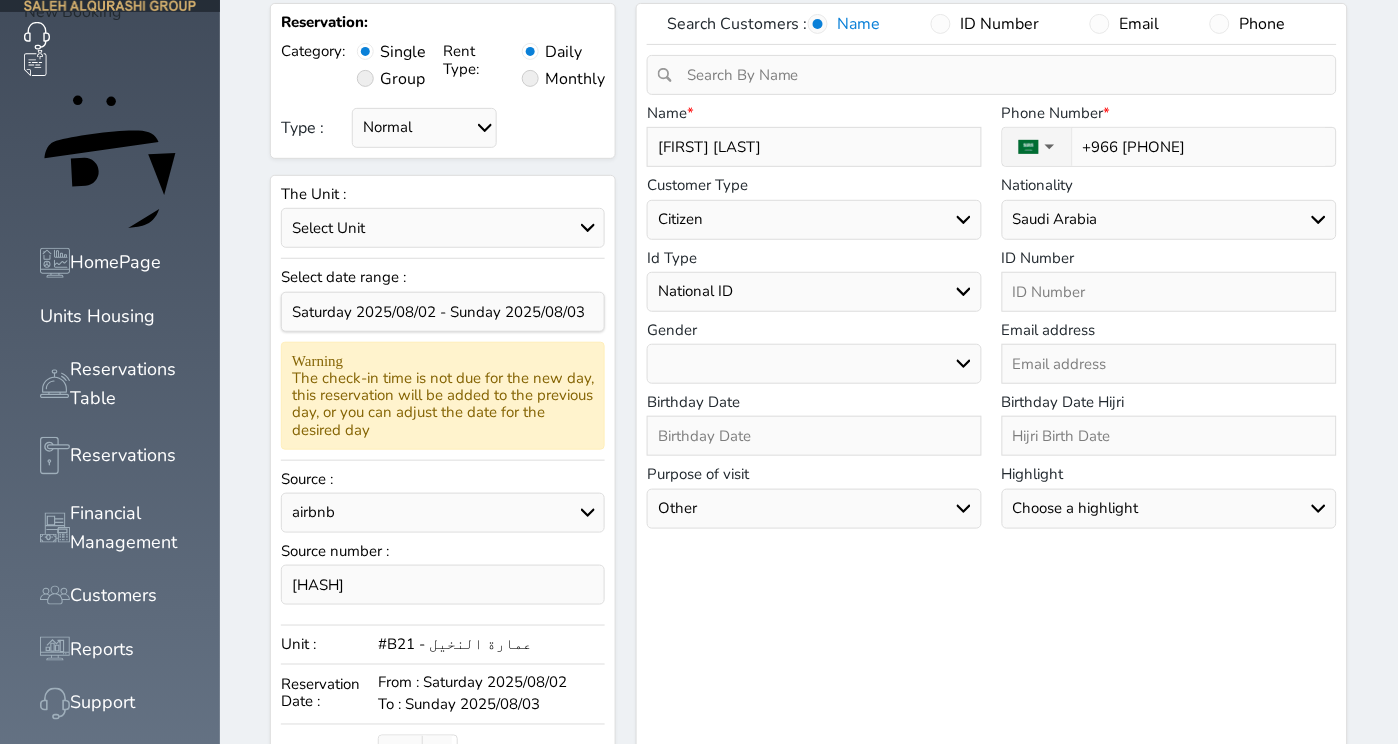 click at bounding box center (1169, 292) 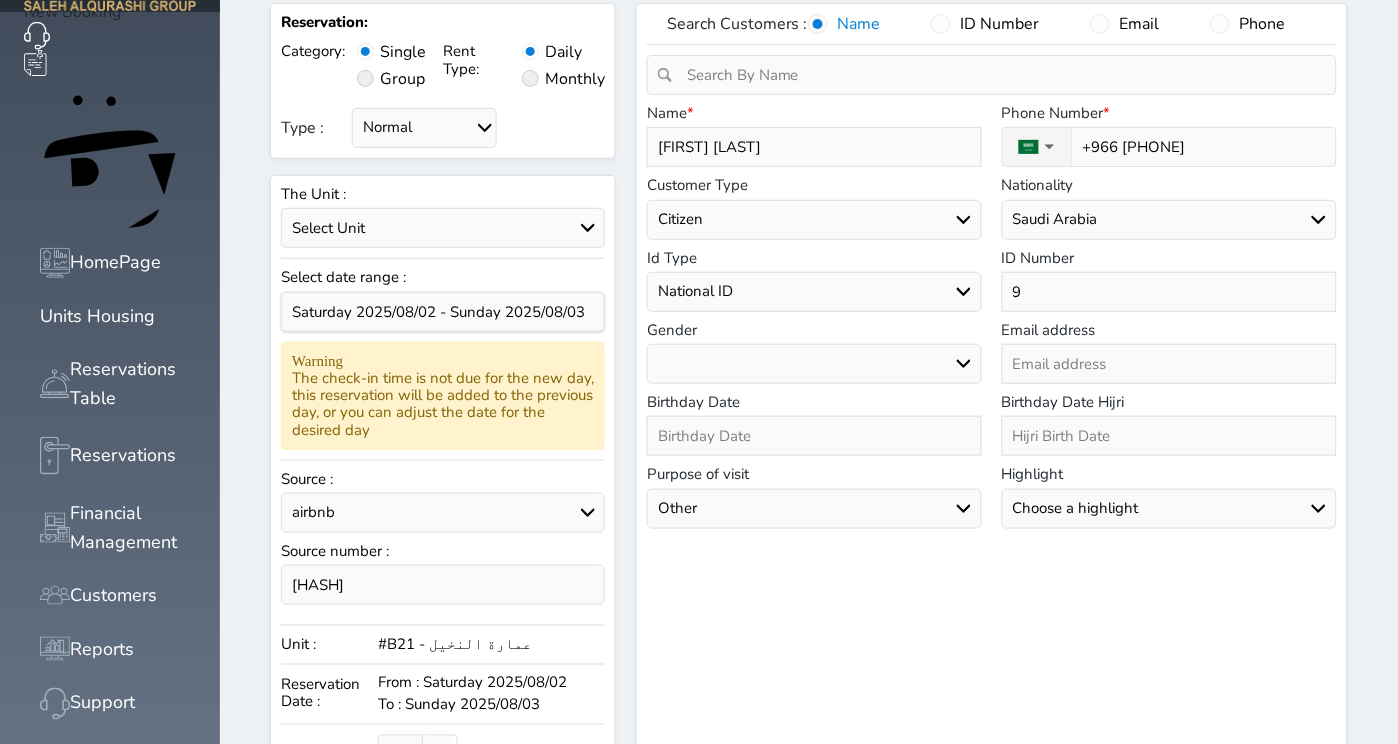 type on "98" 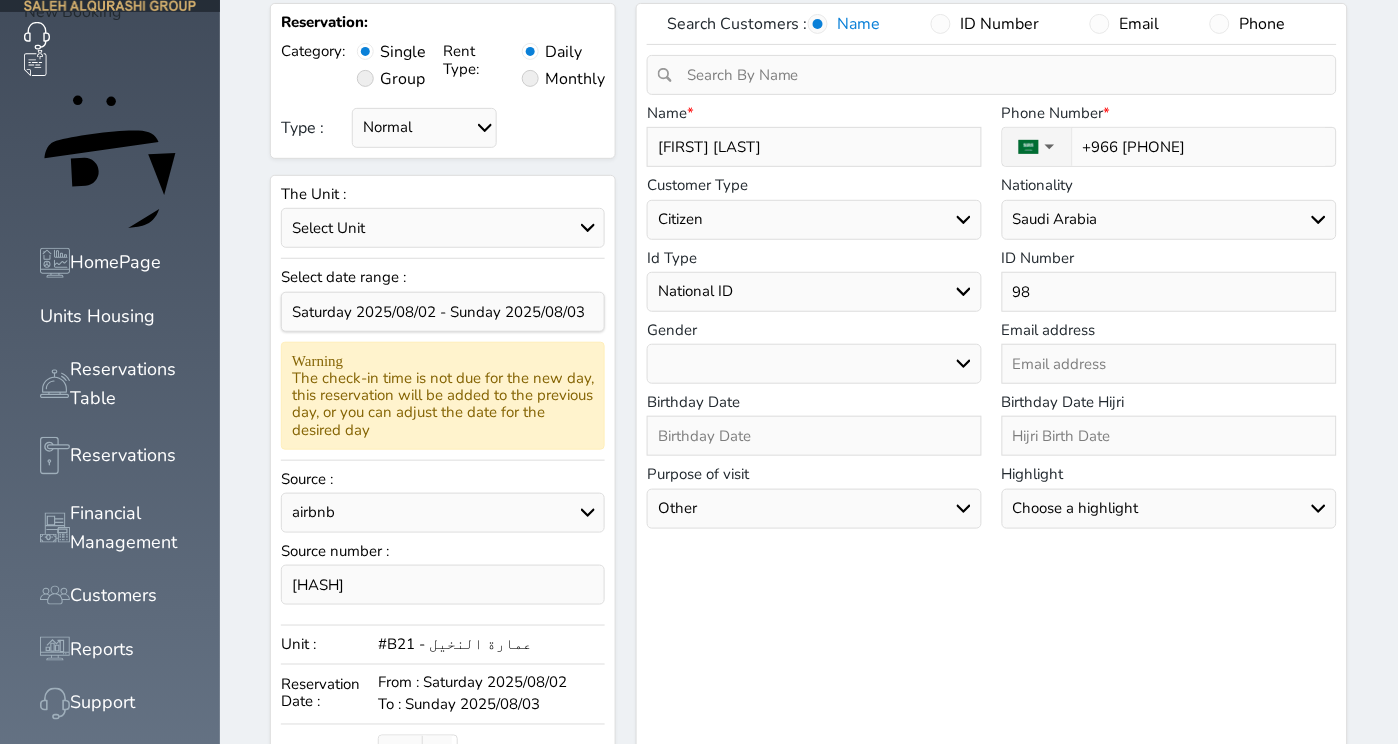 type on "989" 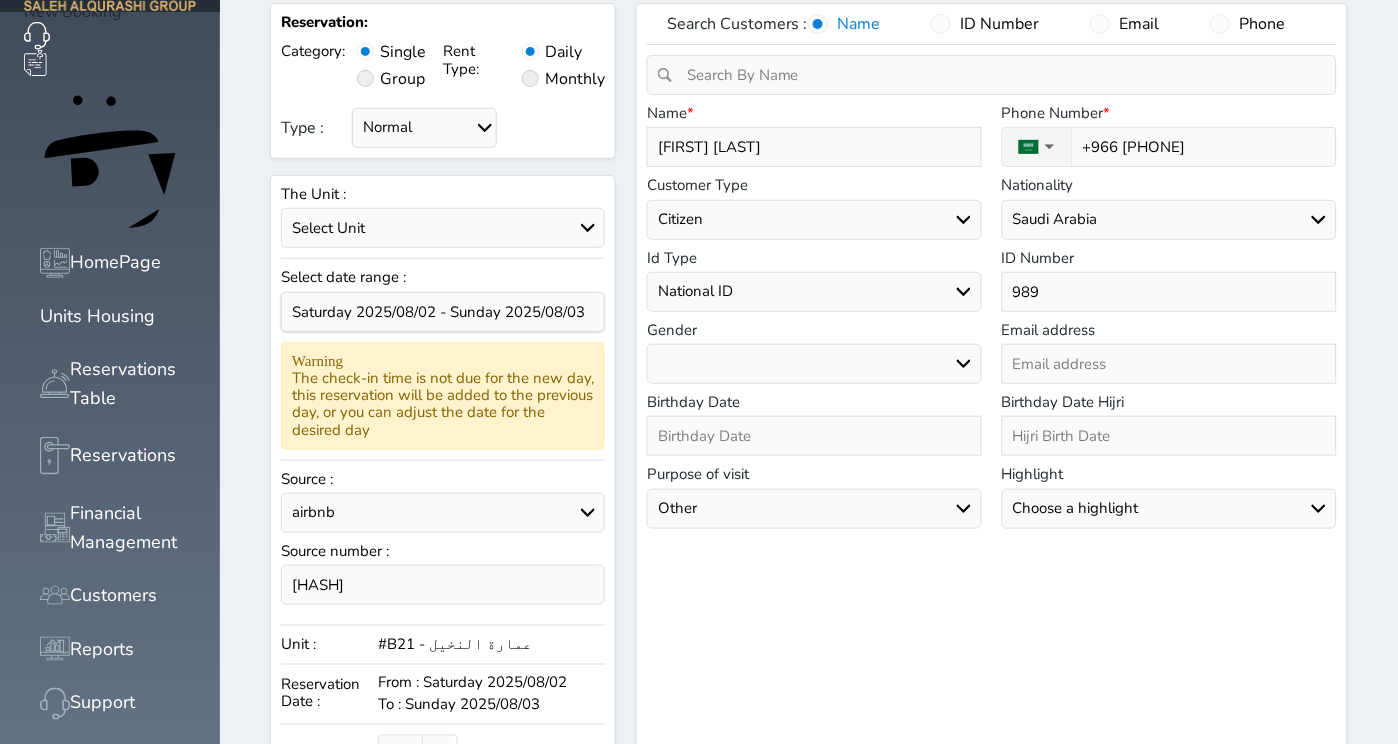 type on "9898" 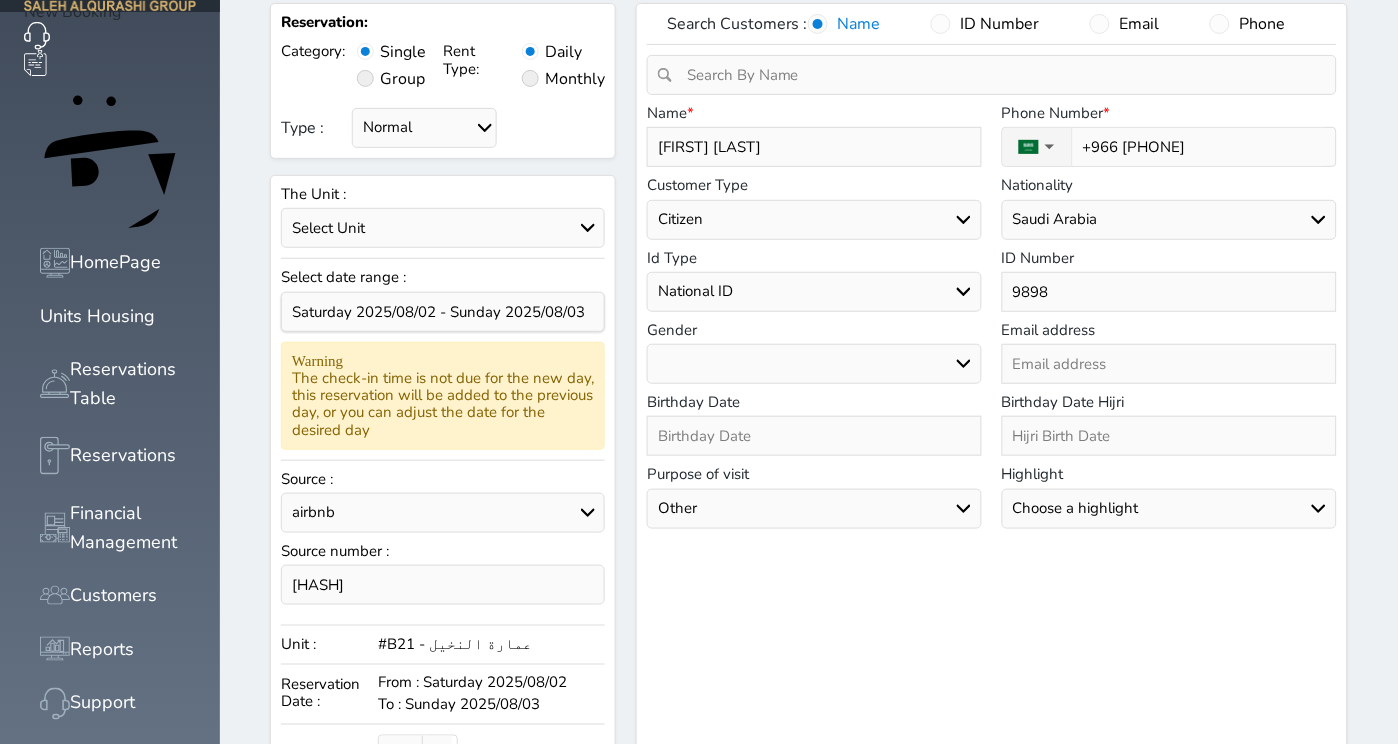 type on "9898a" 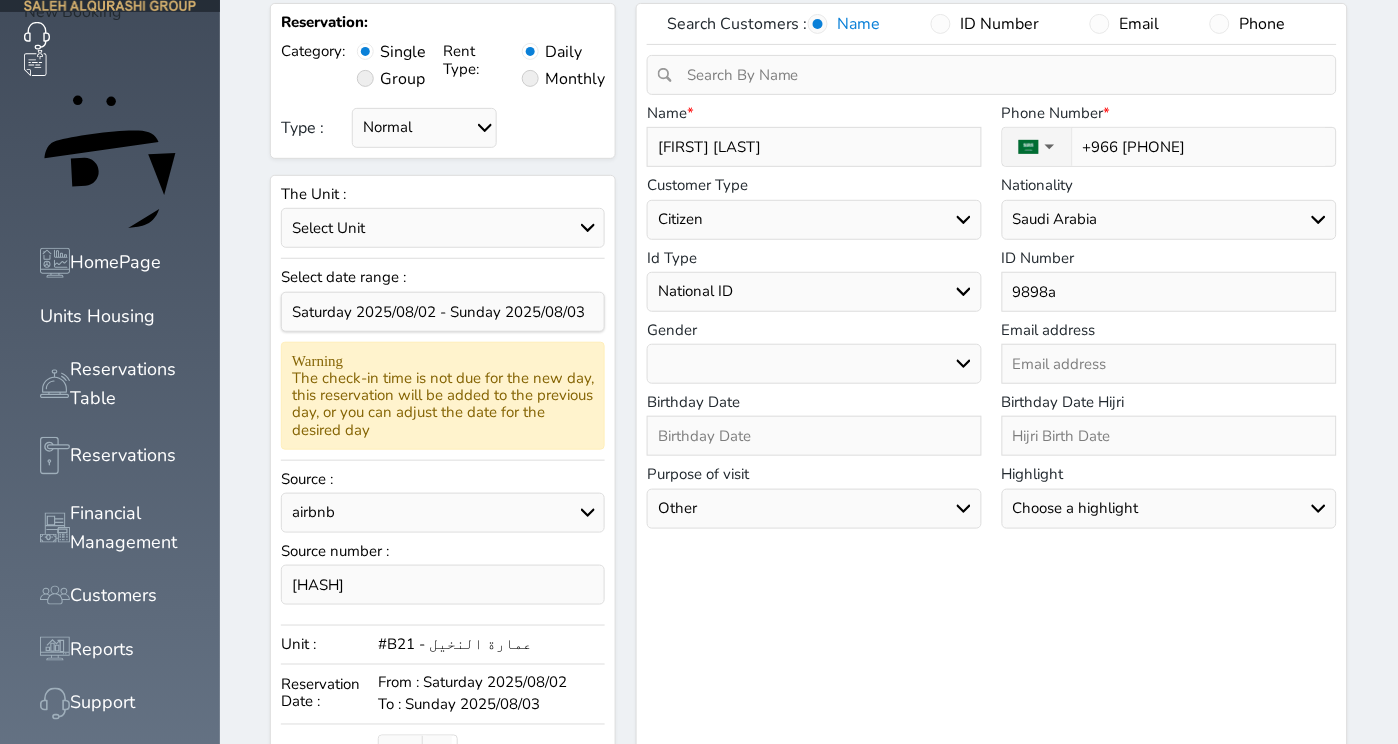type on "9898ai" 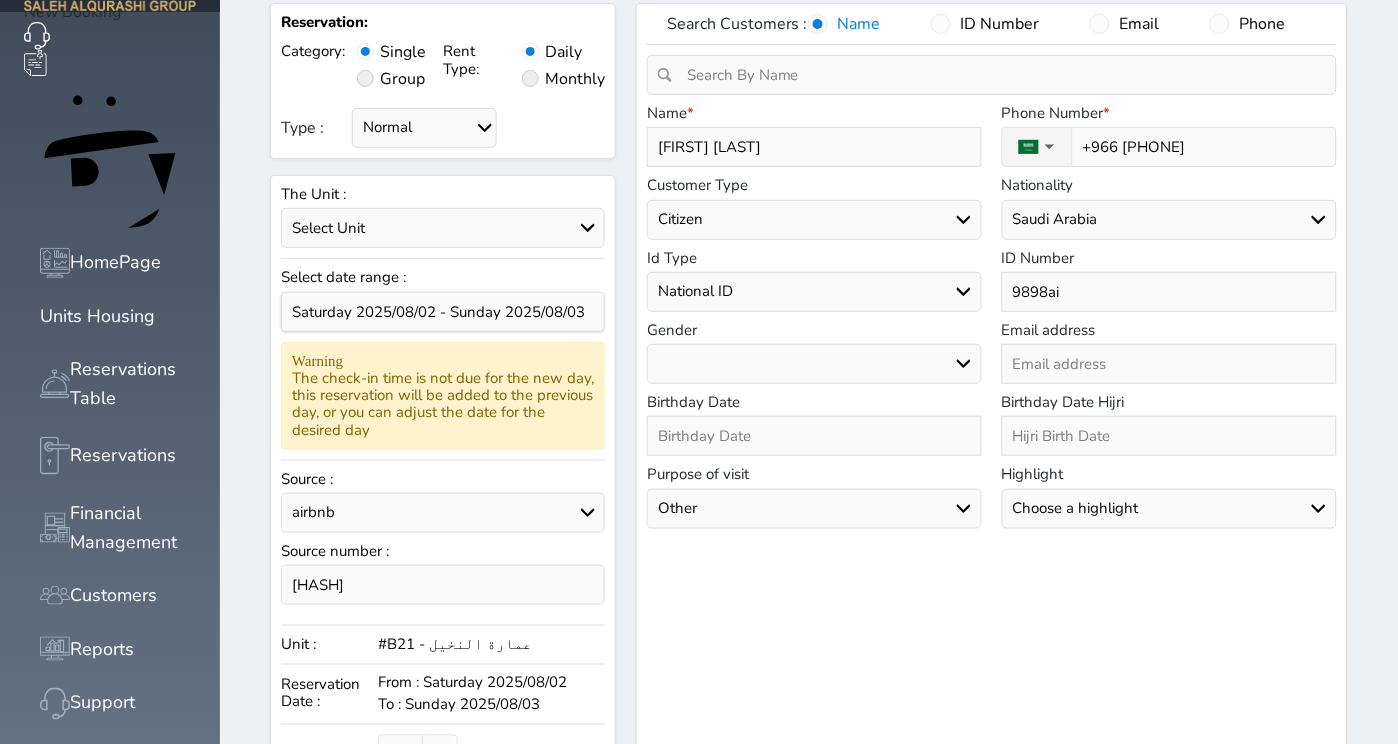 type on "9898air" 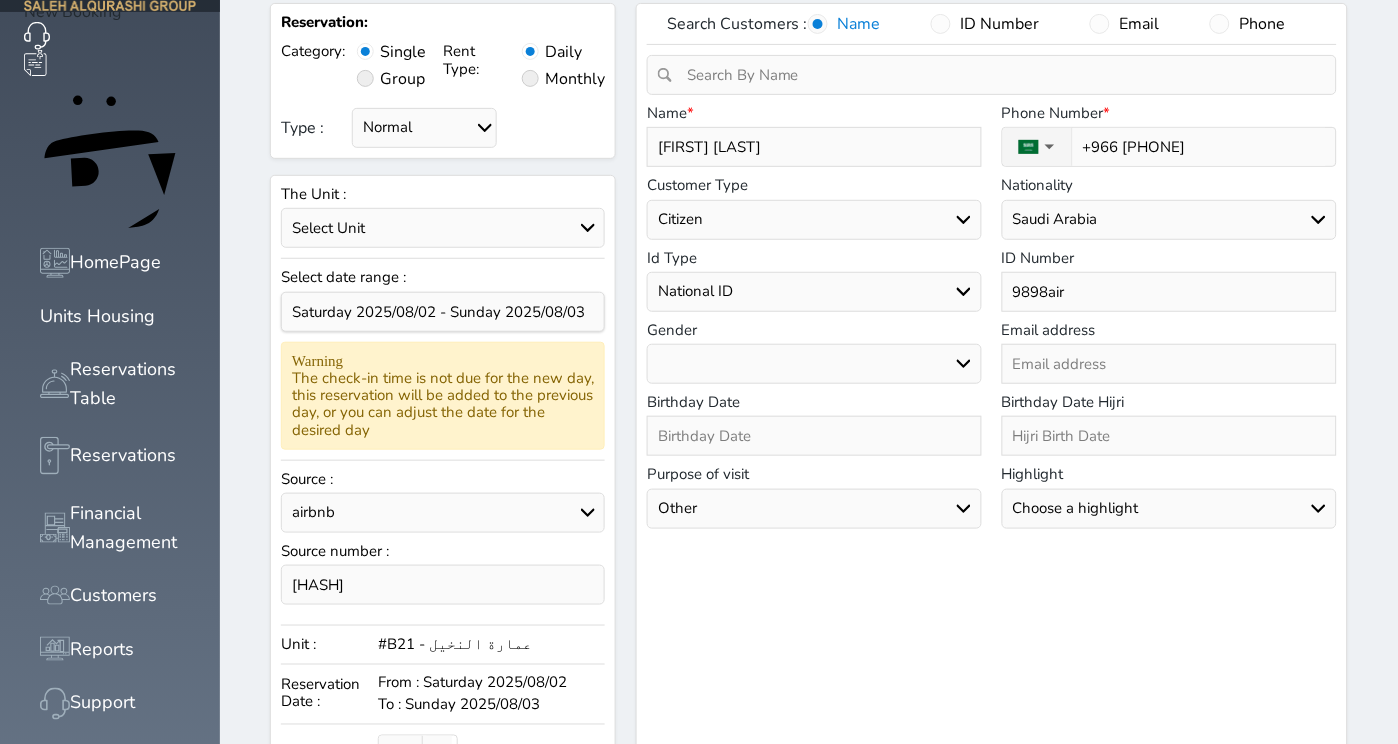 type on "9898airb" 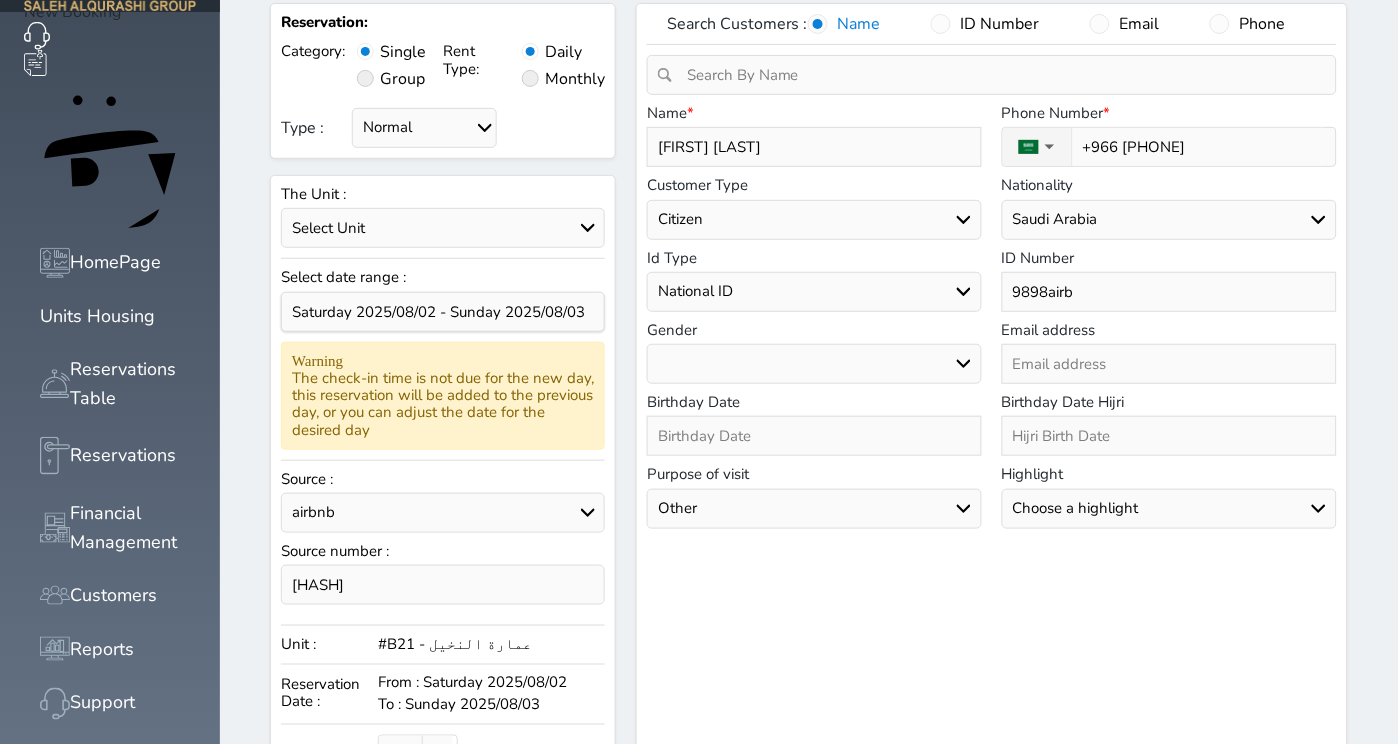 type on "9898airbn" 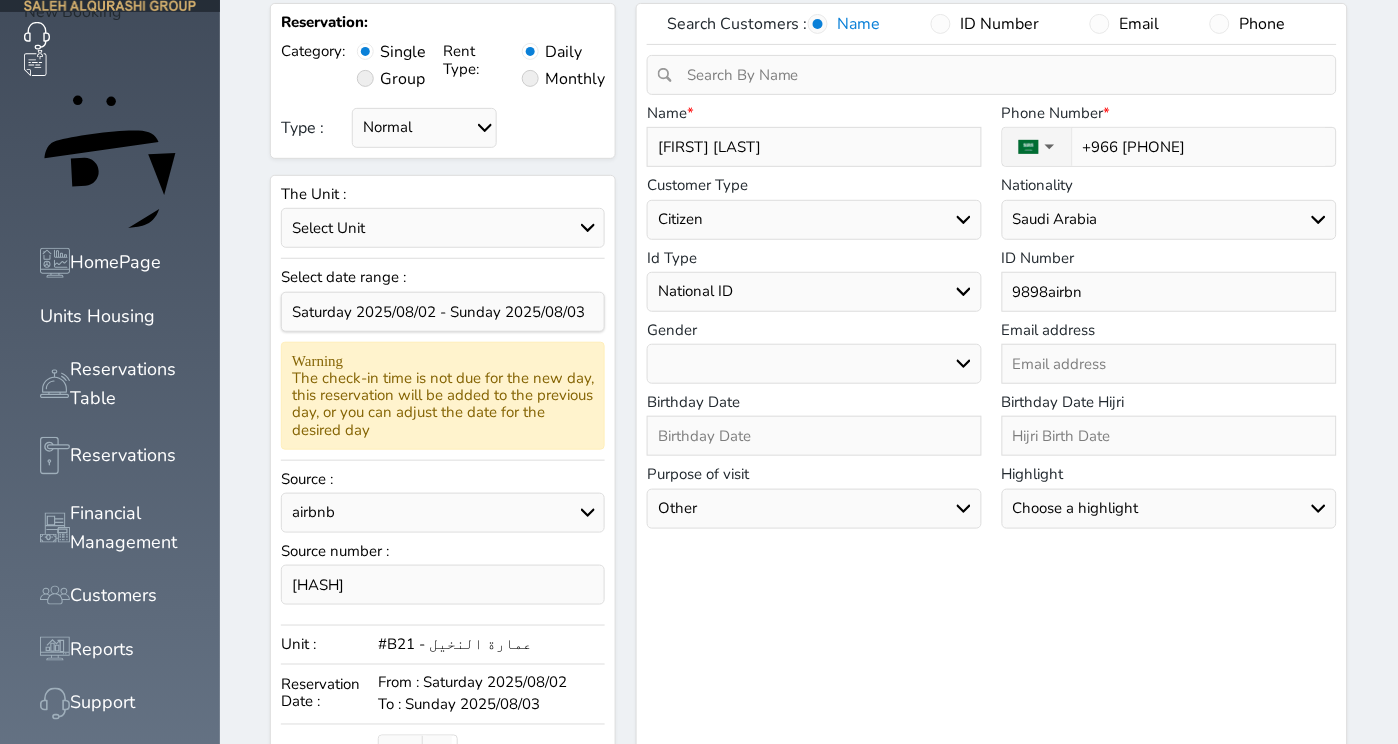 type on "9898airbnb" 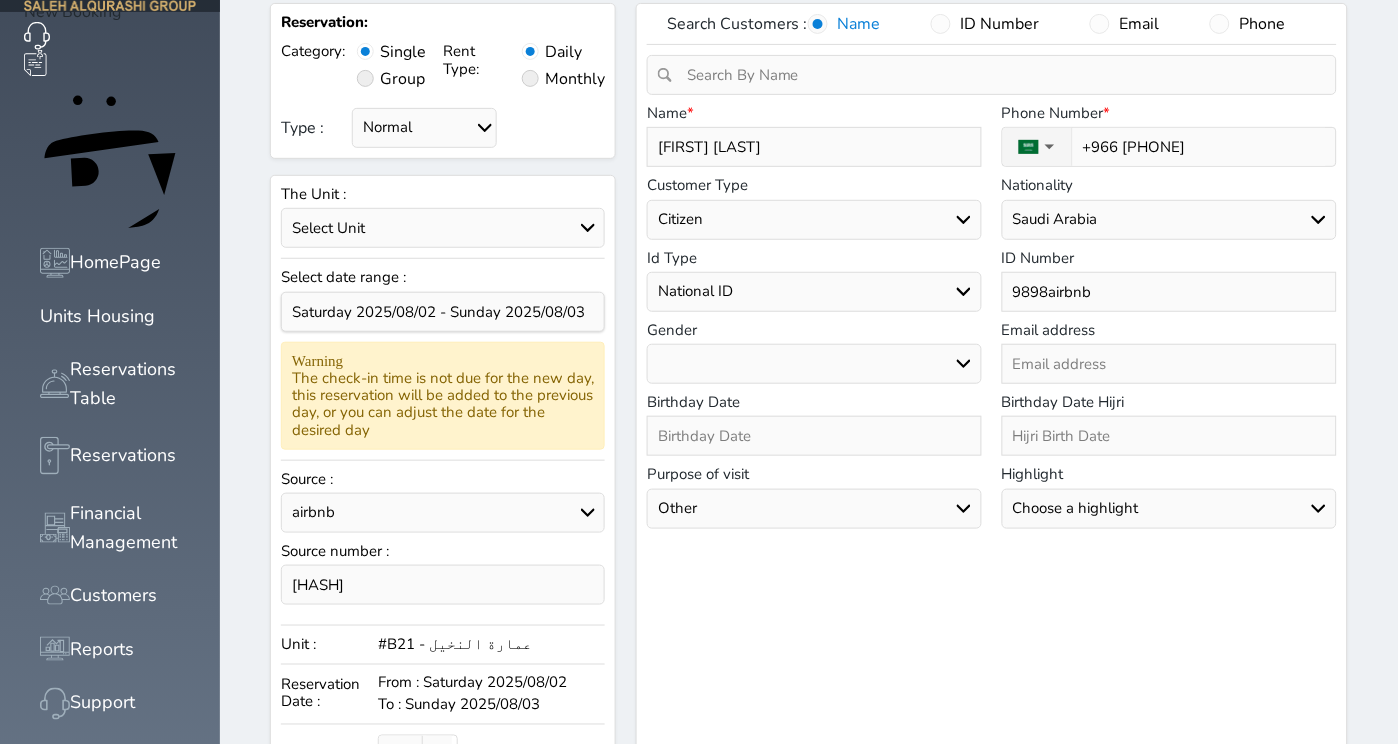 select 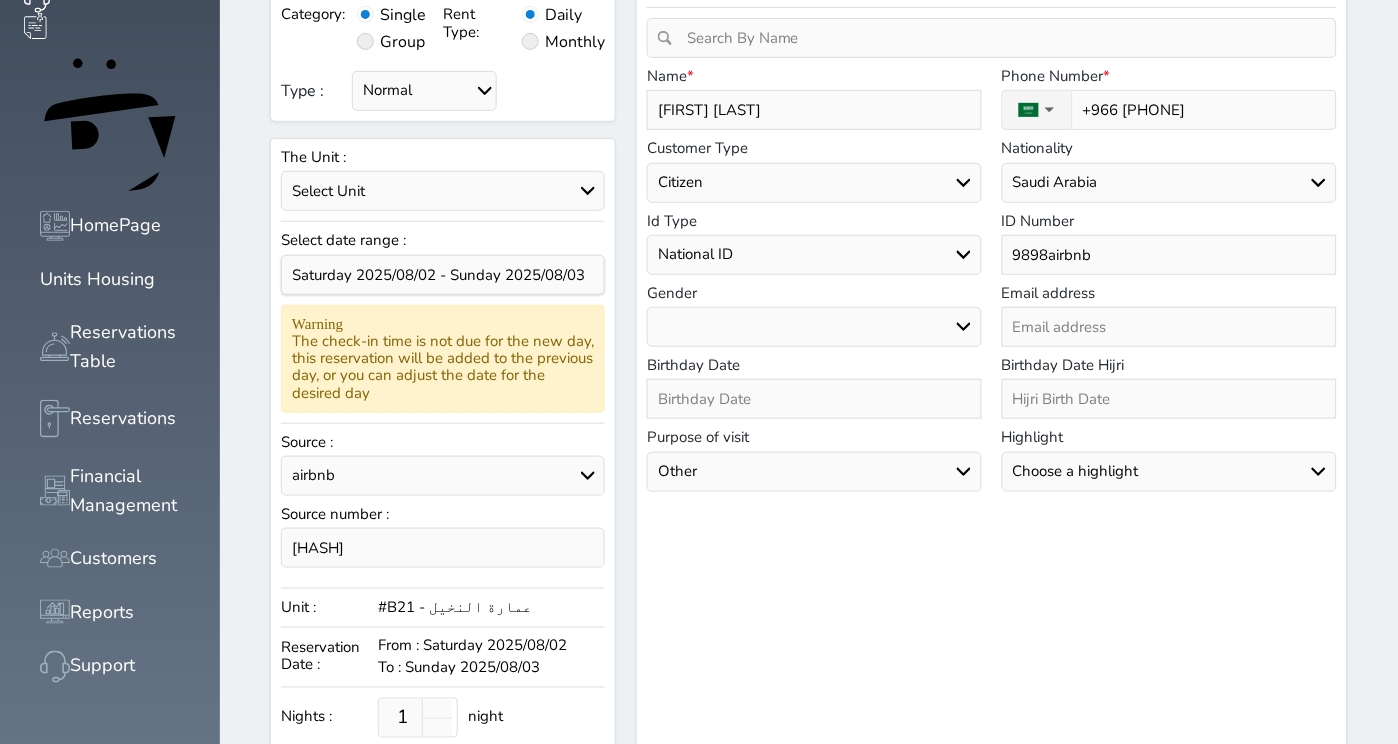 scroll, scrollTop: 154, scrollLeft: 0, axis: vertical 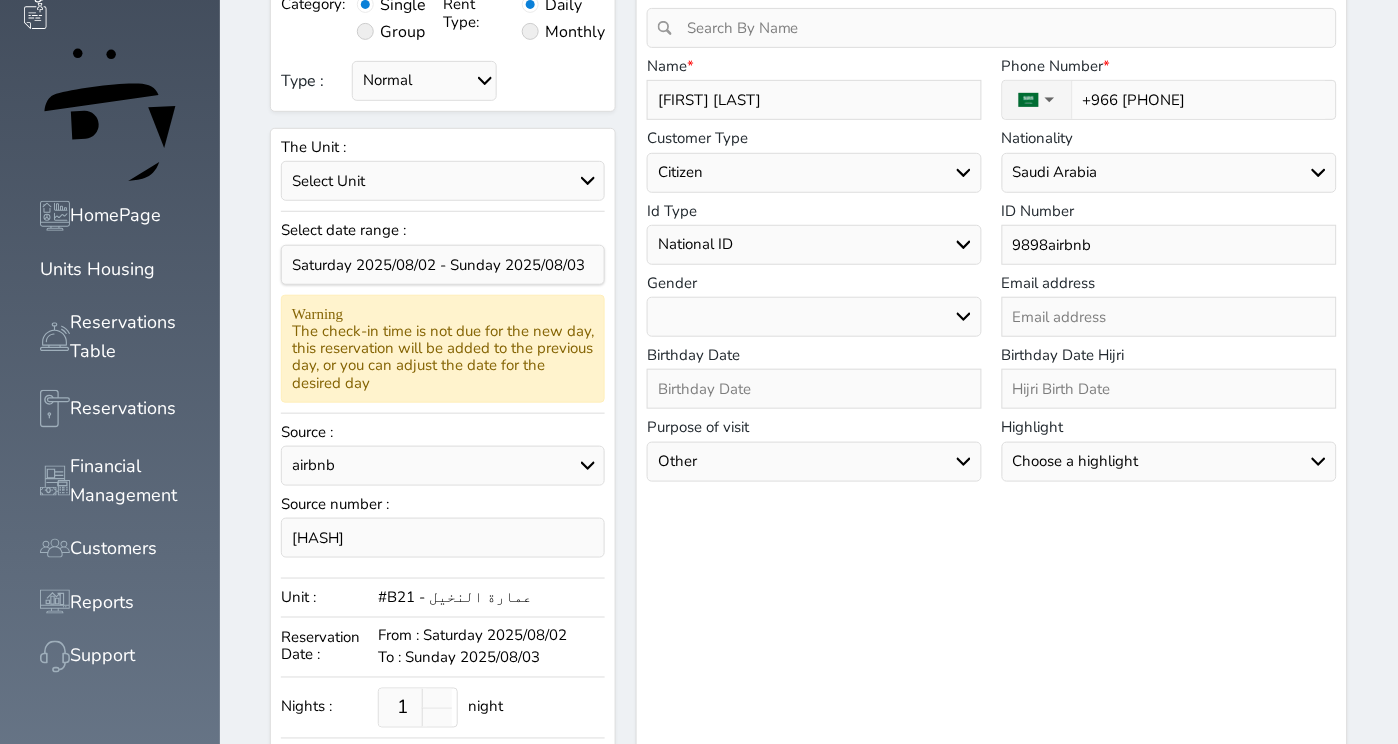 type on "9898airbnb" 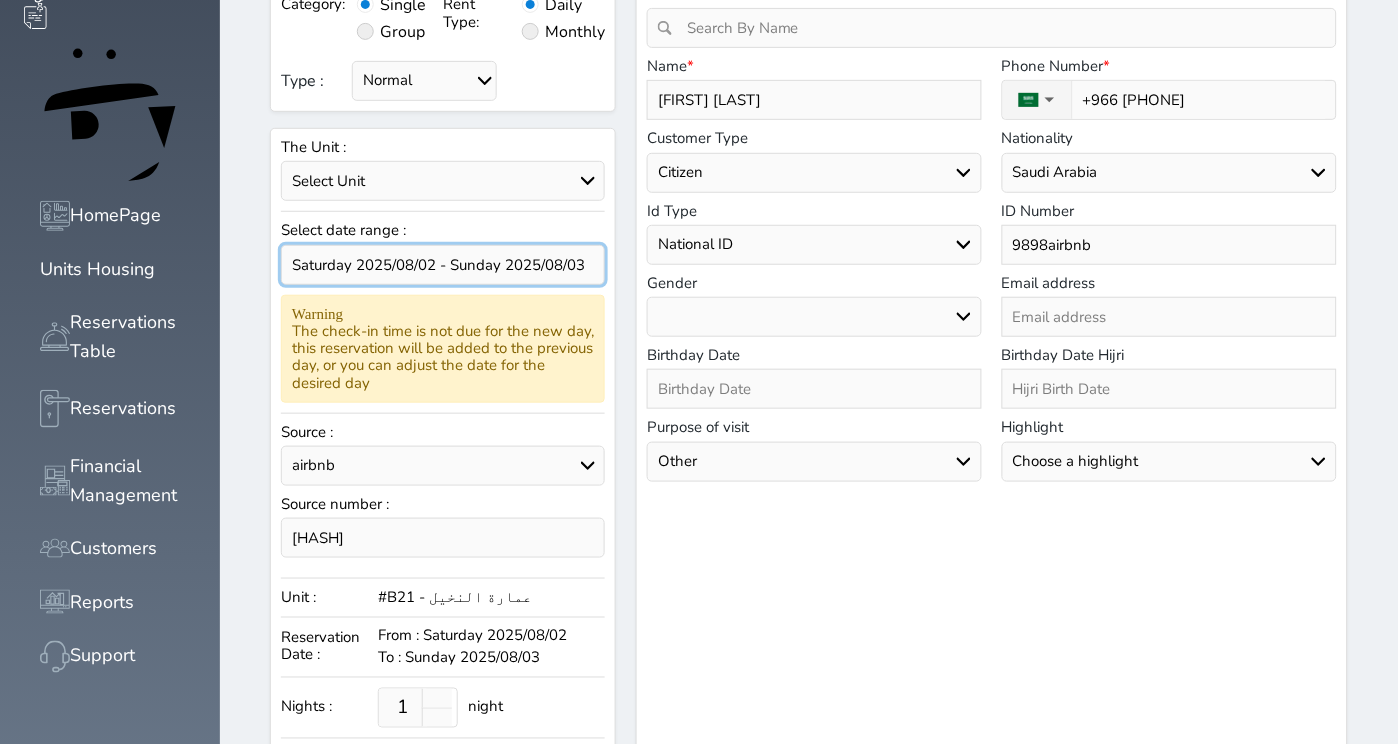 click at bounding box center [443, 265] 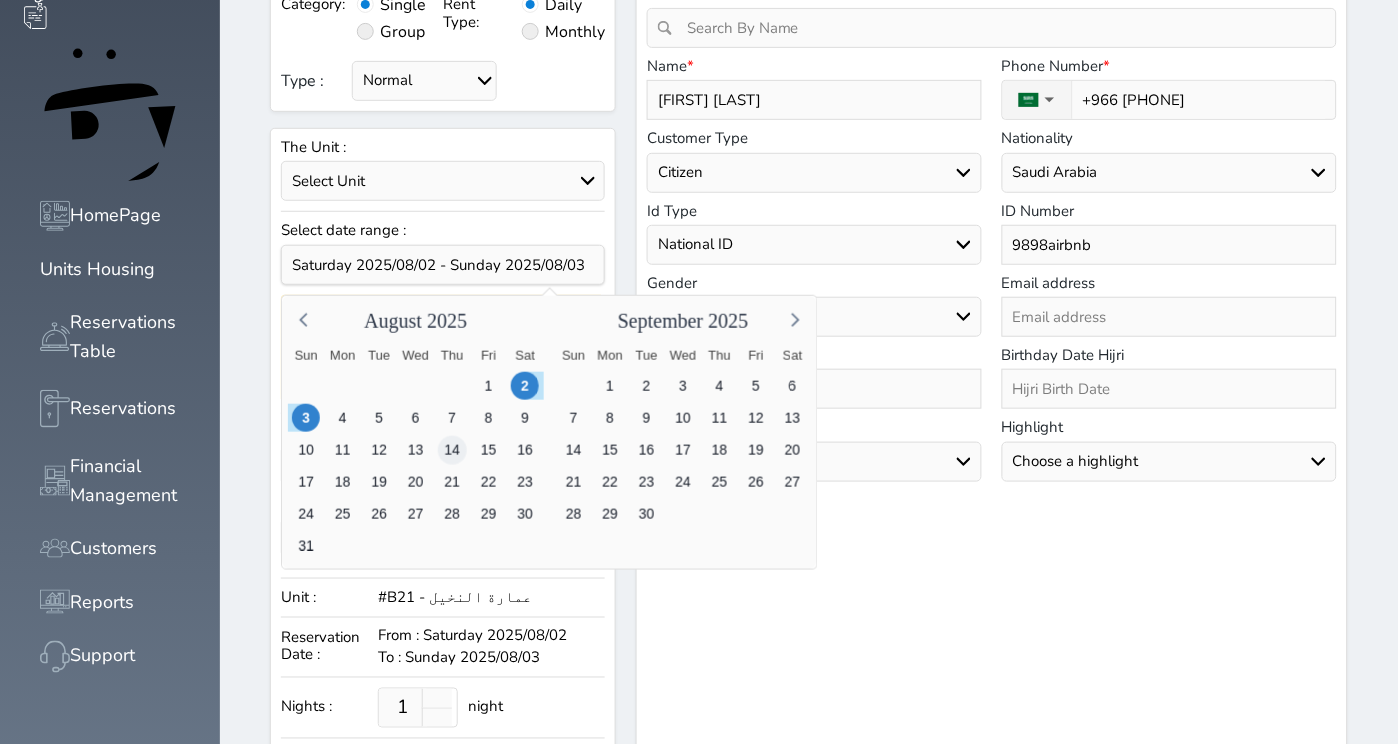 click on "14" at bounding box center [452, 450] 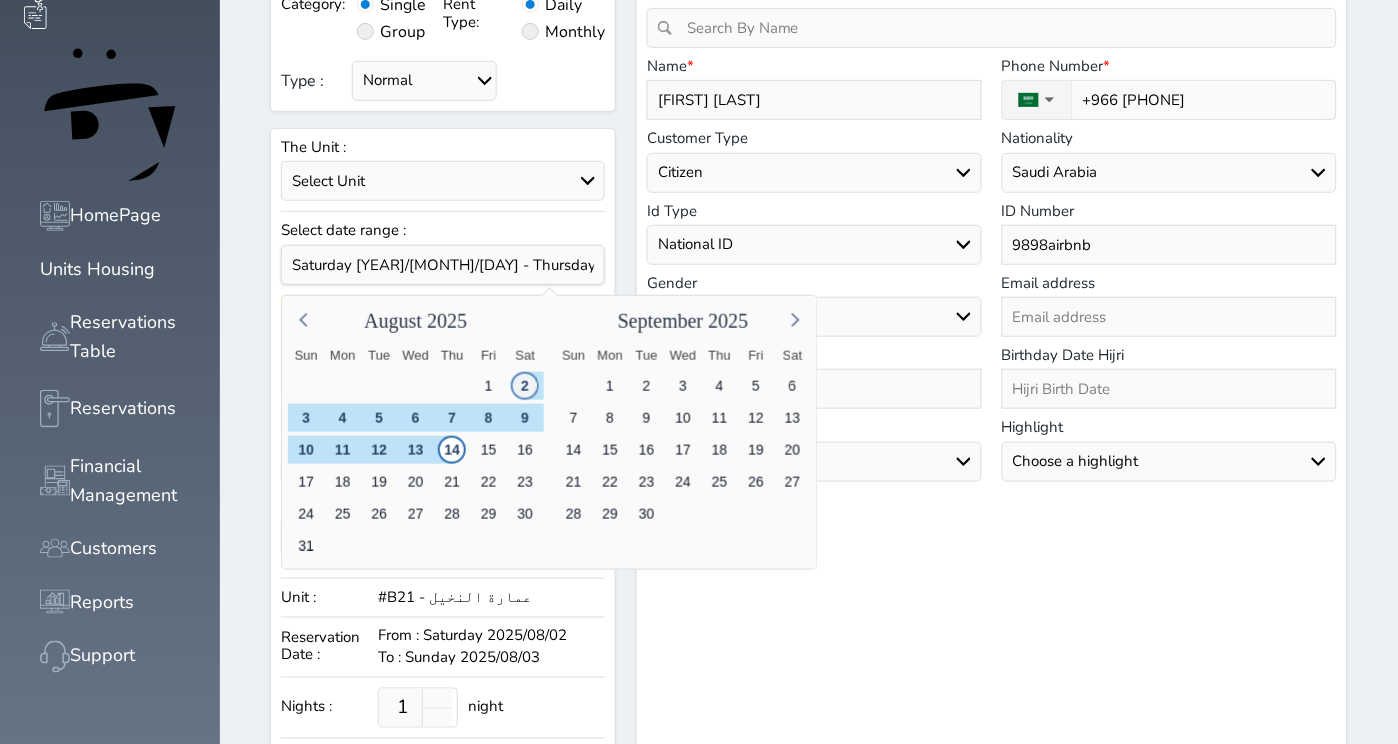click on "2" at bounding box center [525, 386] 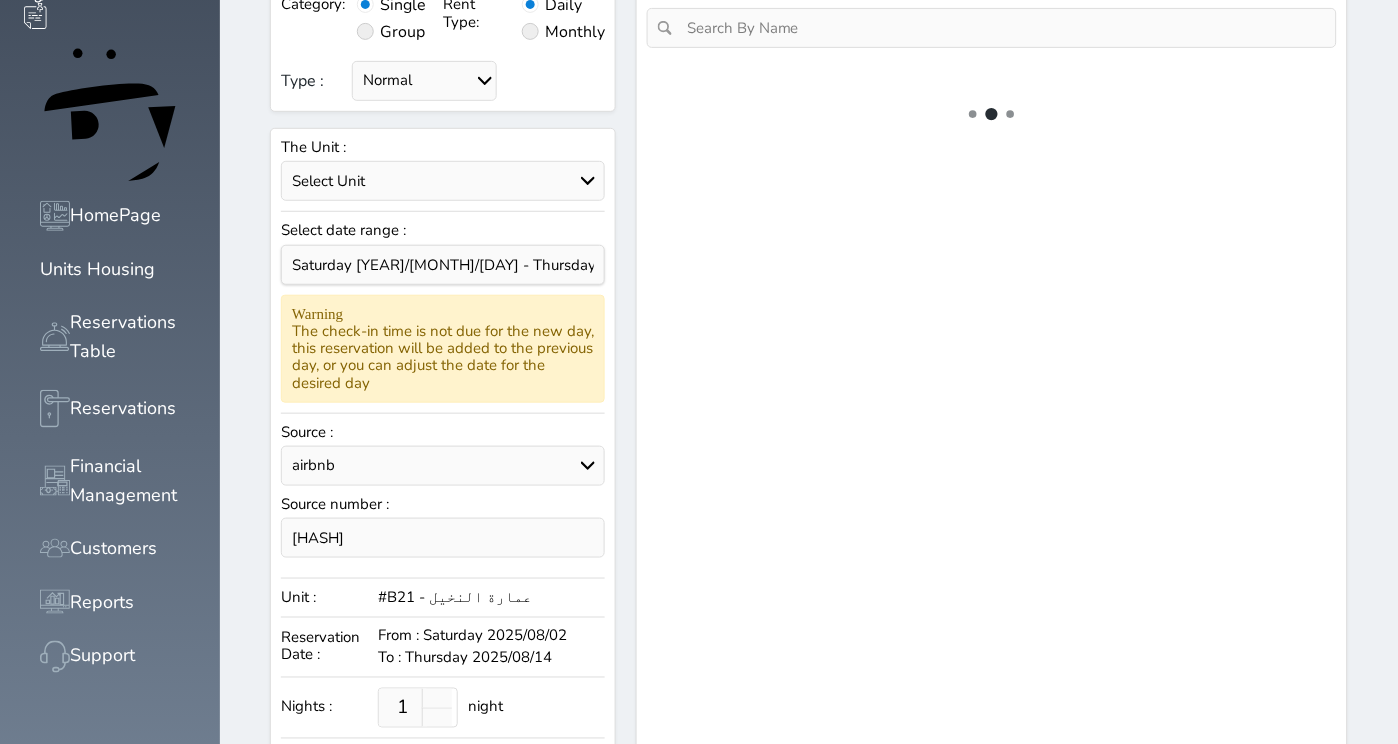 type on "12" 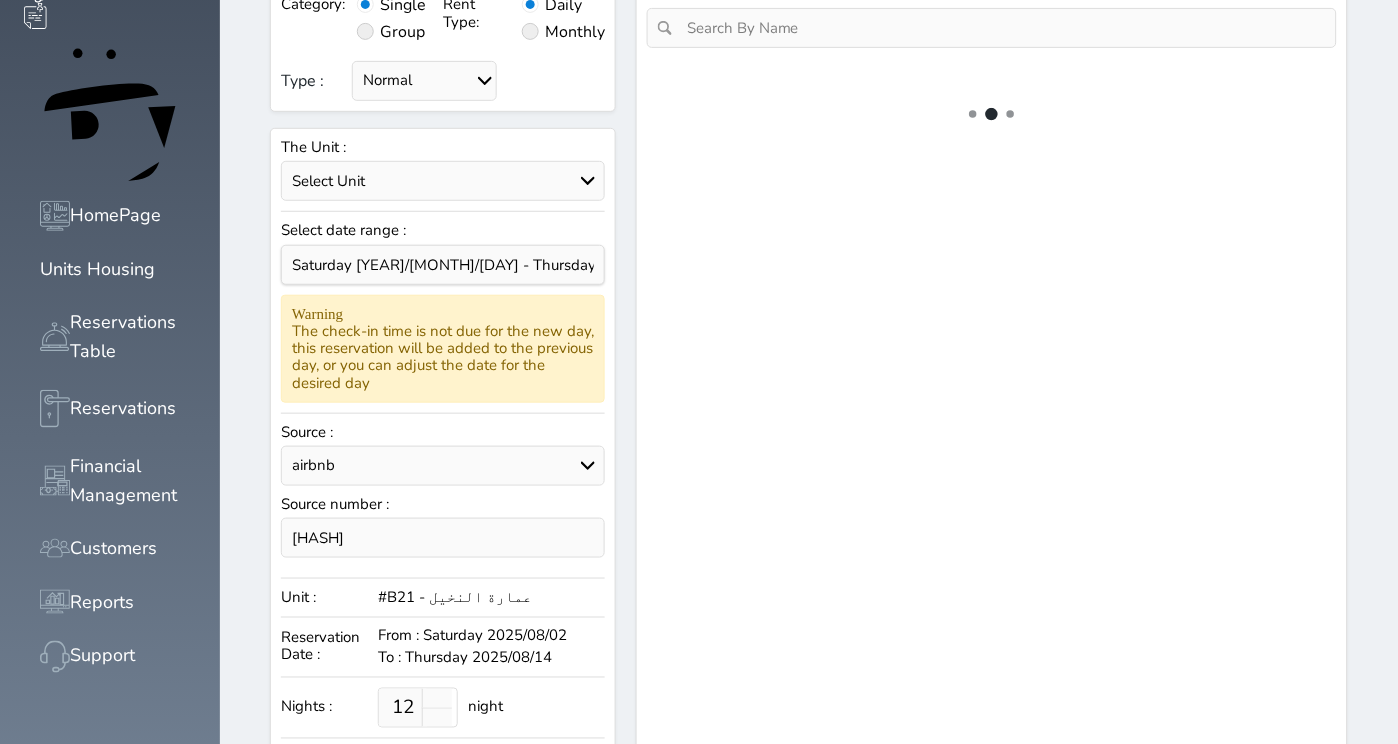 select on "1" 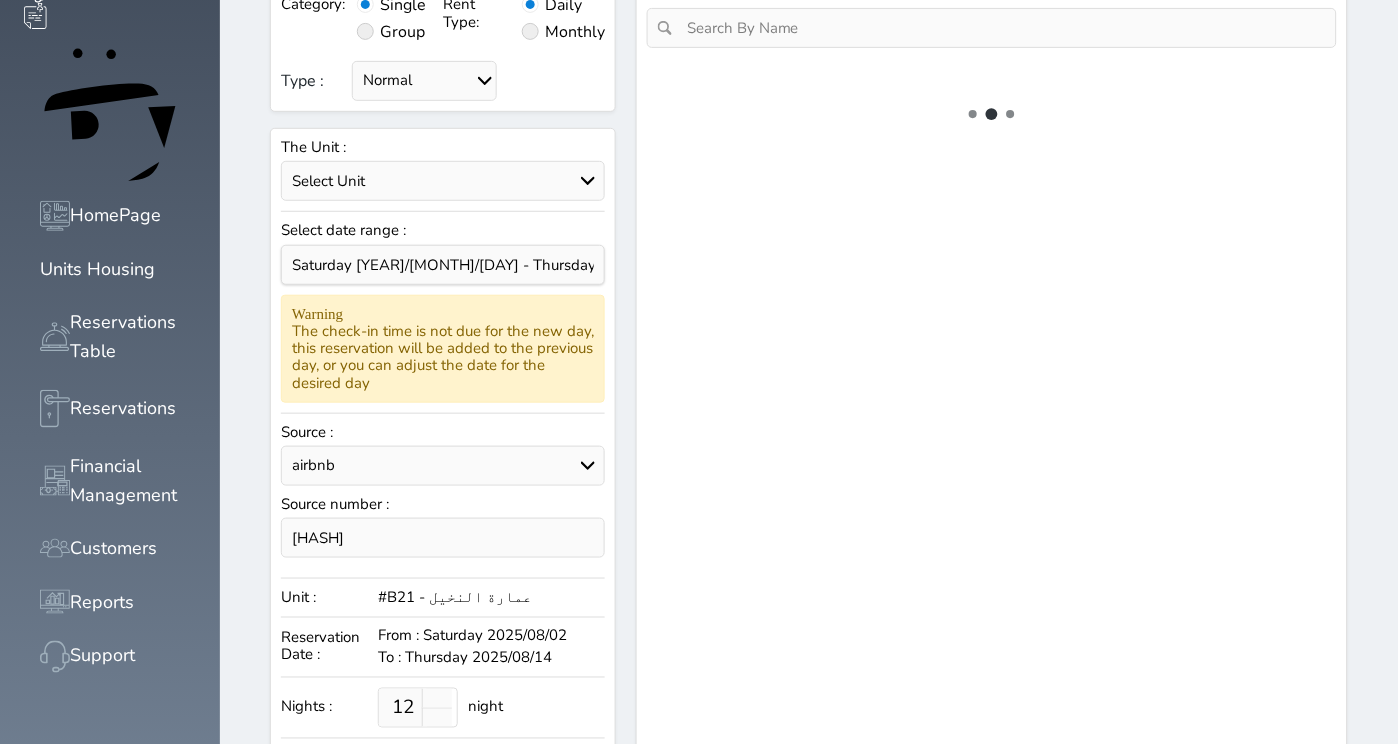 select on "113" 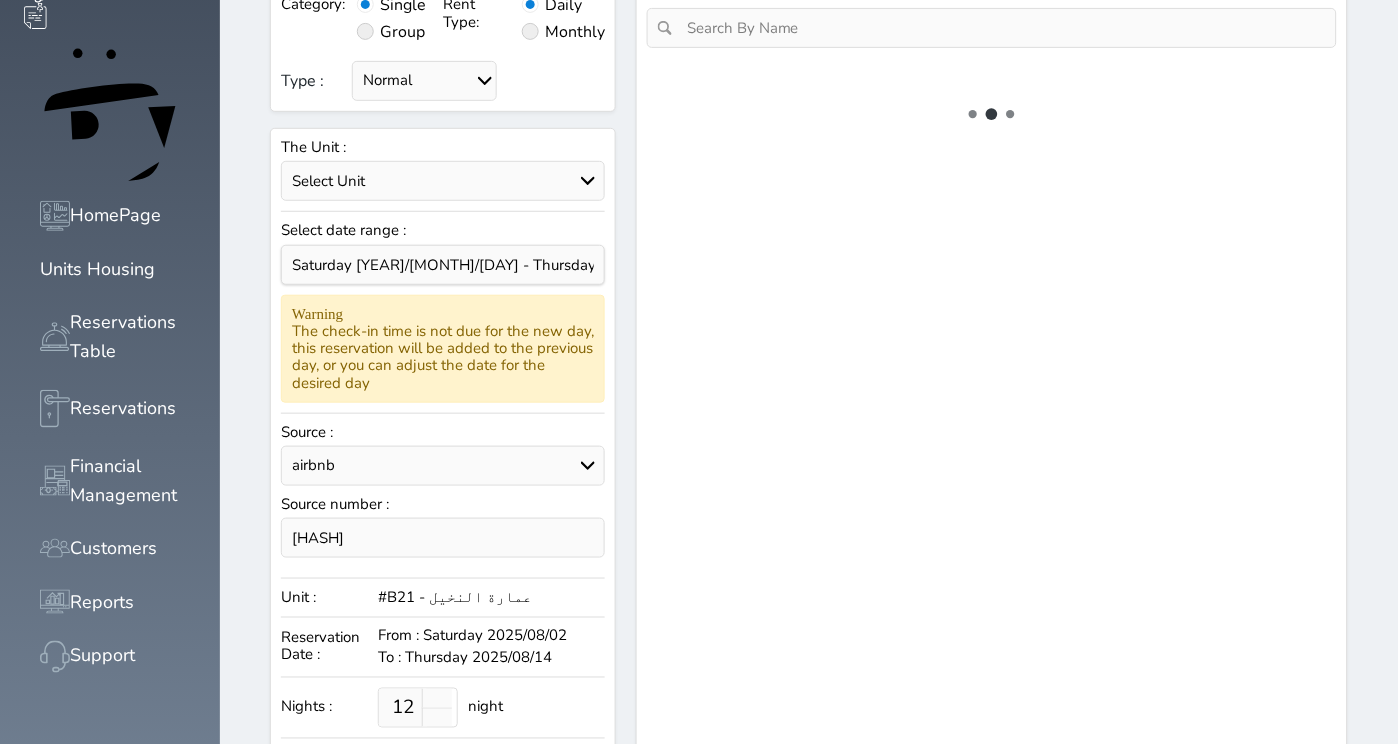 select on "1" 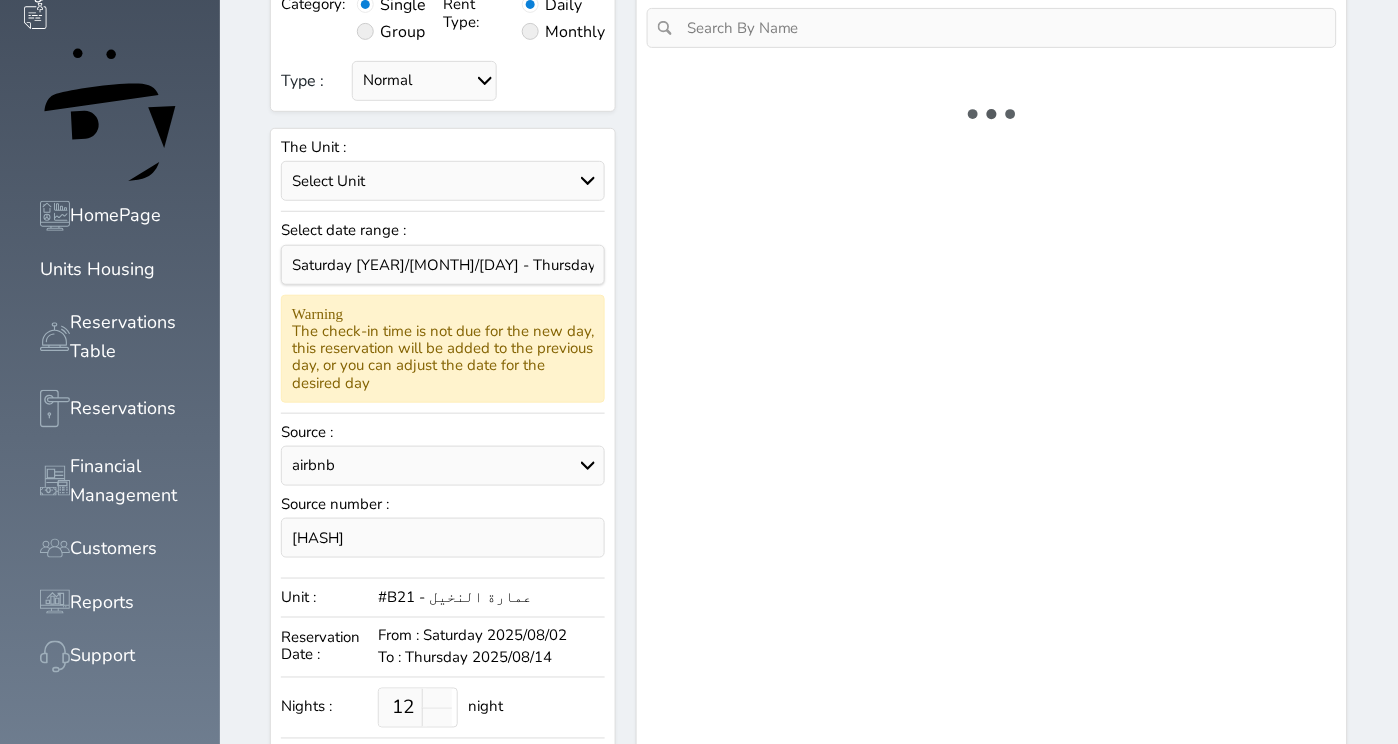 select 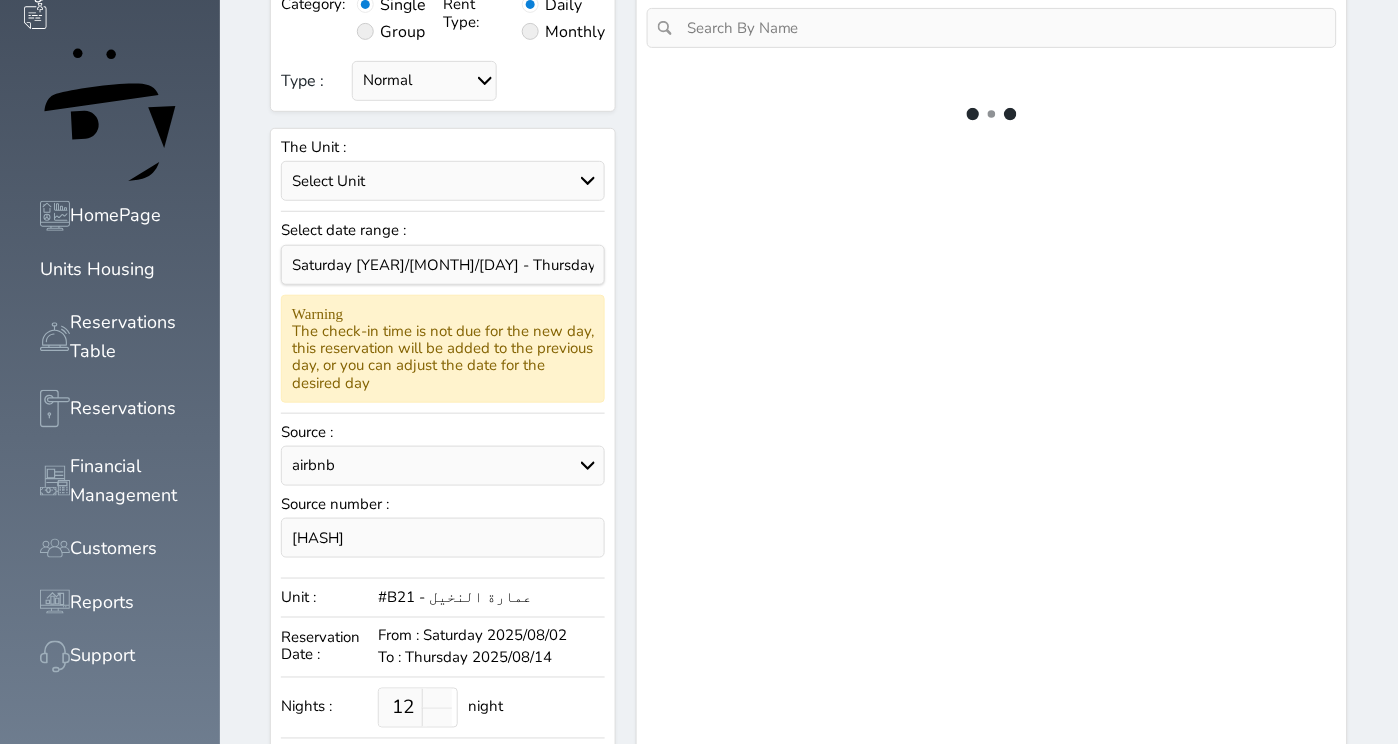select on "7" 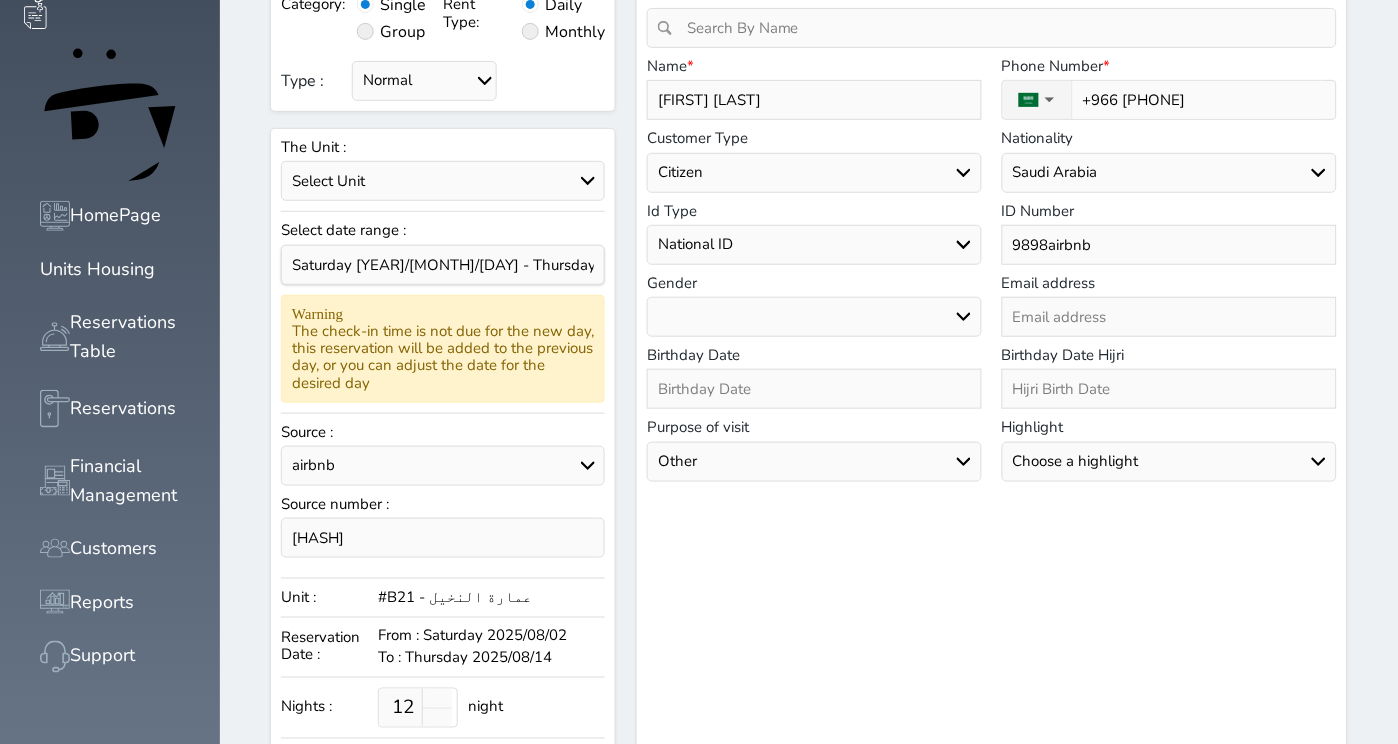 select 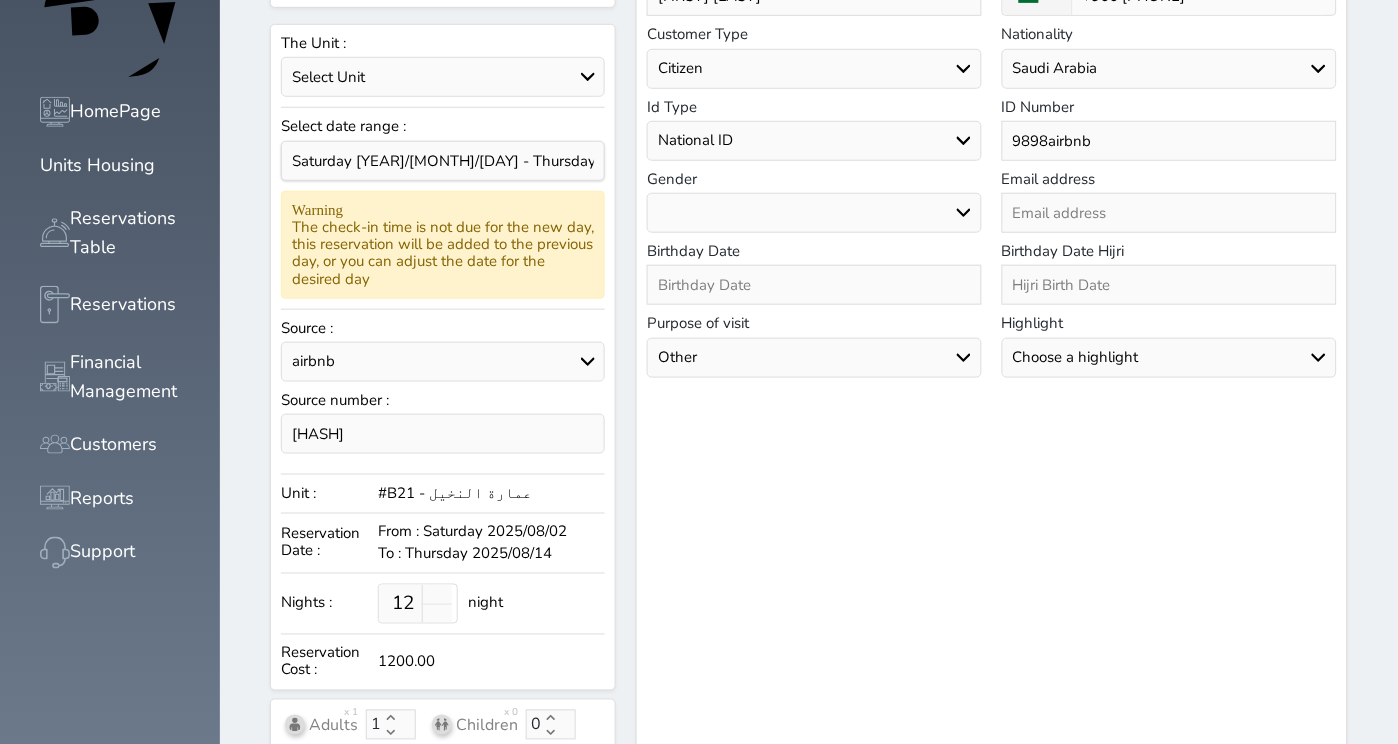 scroll, scrollTop: 580, scrollLeft: 0, axis: vertical 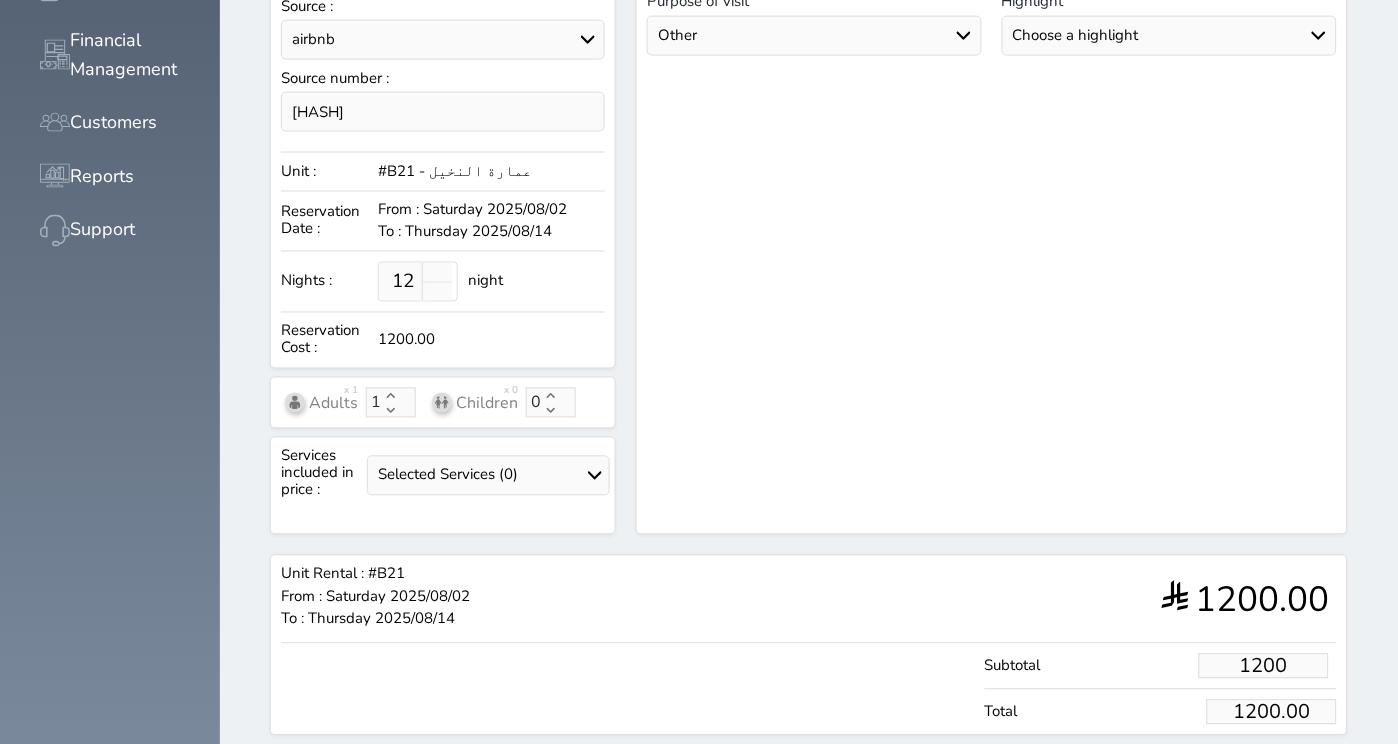 drag, startPoint x: 1347, startPoint y: 607, endPoint x: 1228, endPoint y: 611, distance: 119.06721 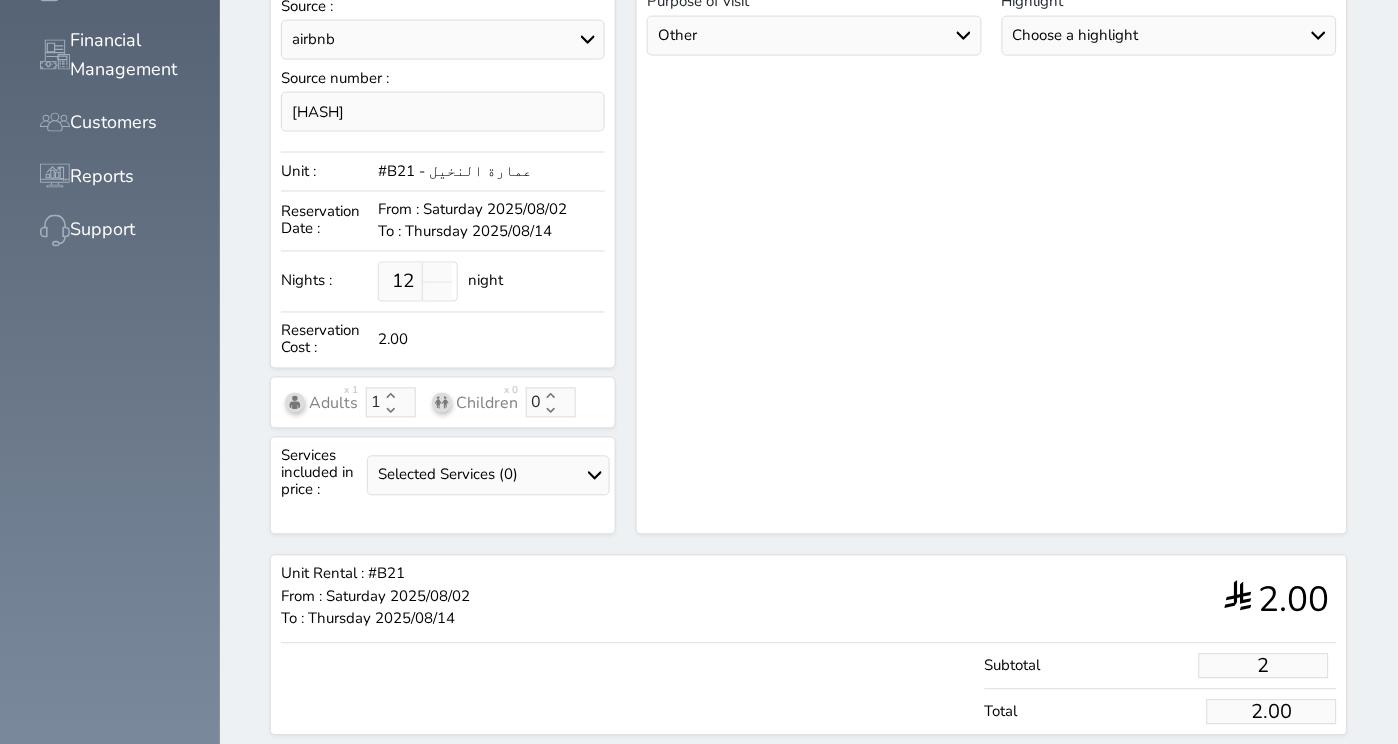 type on "20" 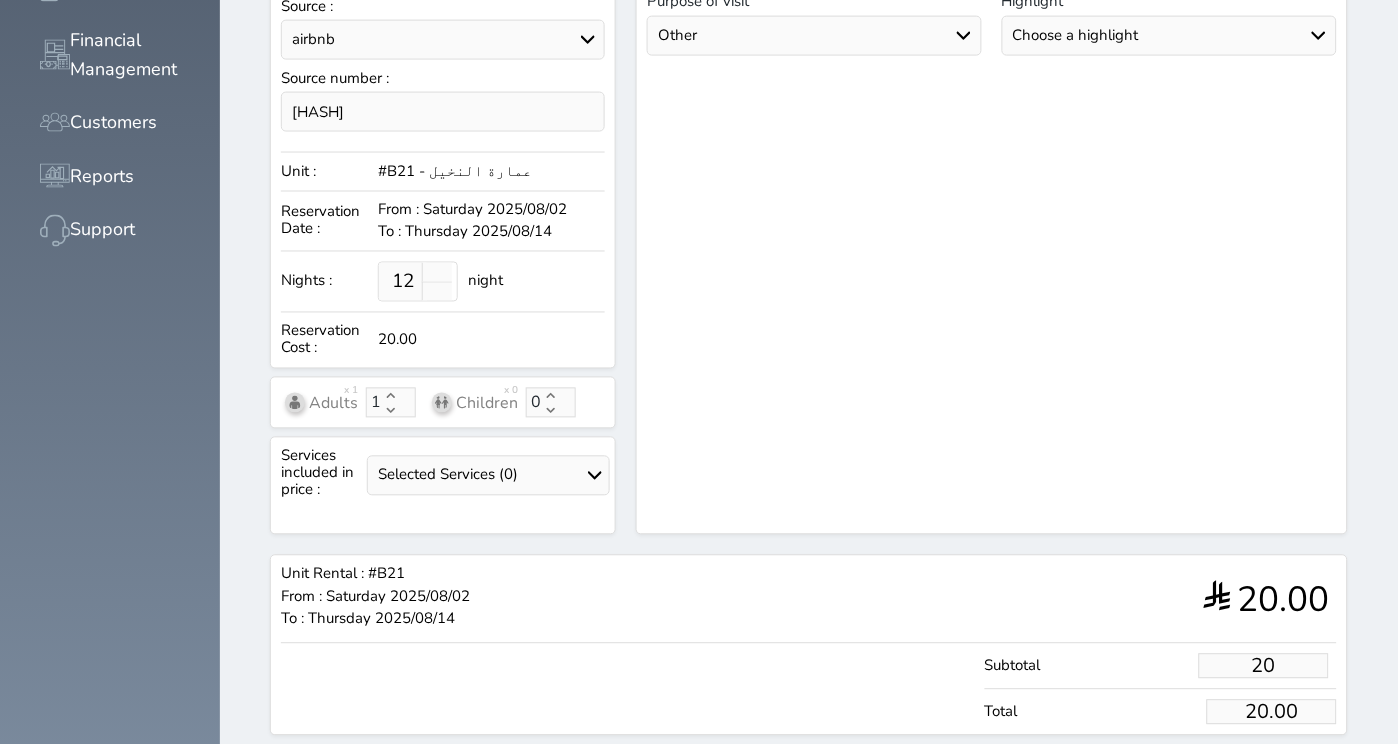 type on "208" 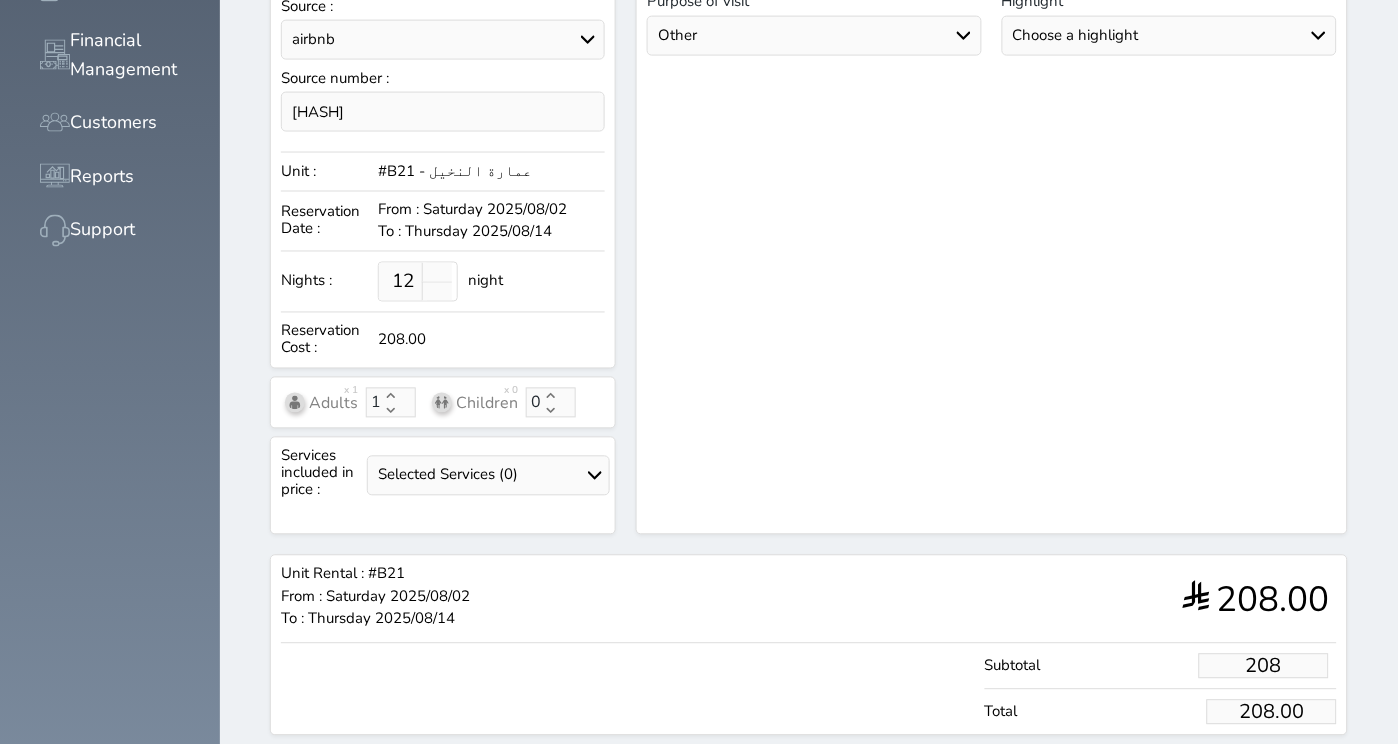 type on "2085" 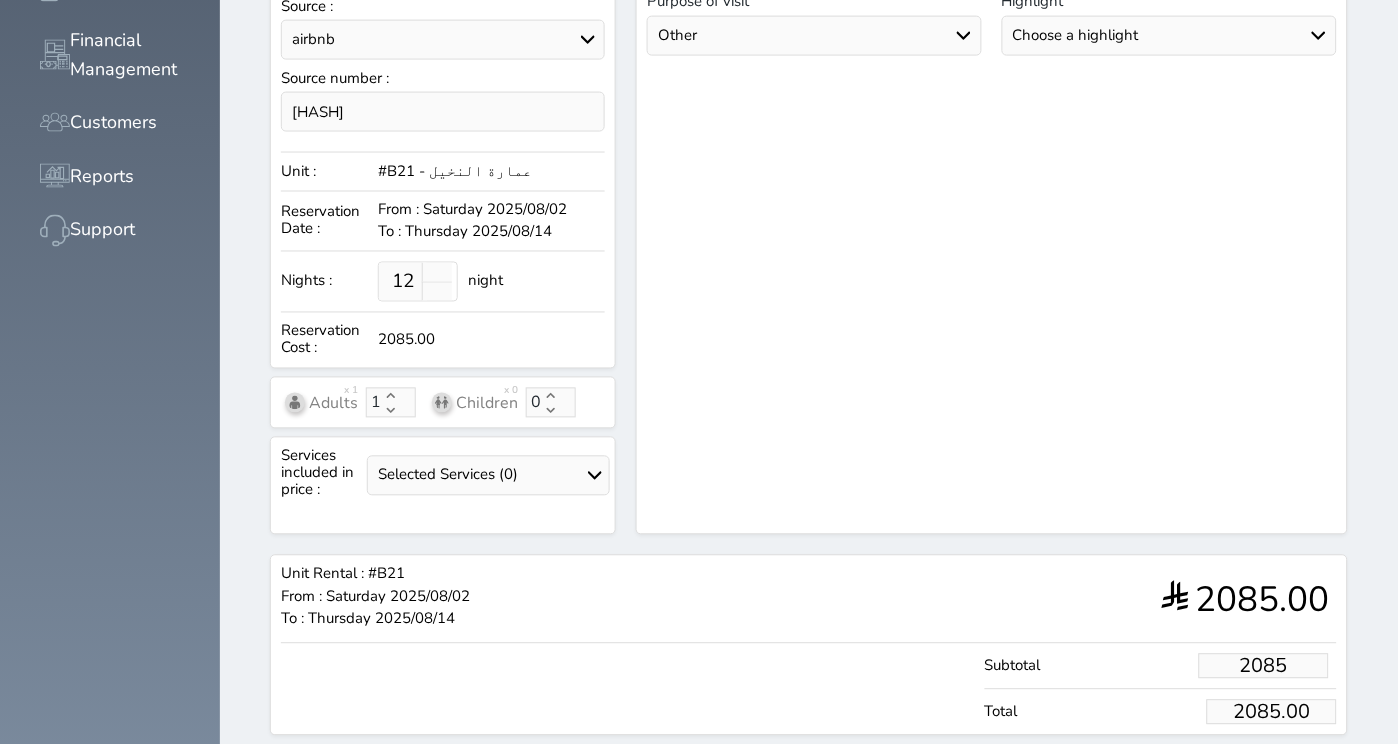 type on "2085." 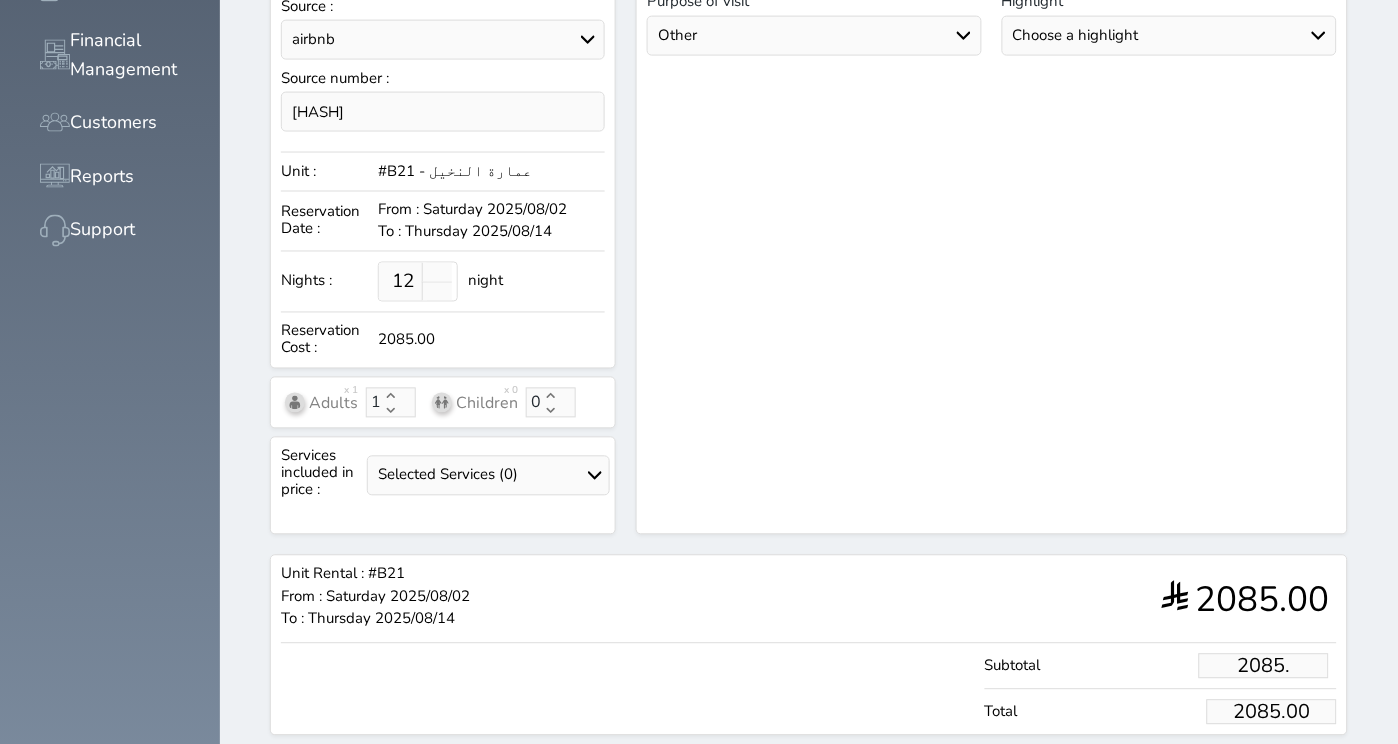 type on "2085.4" 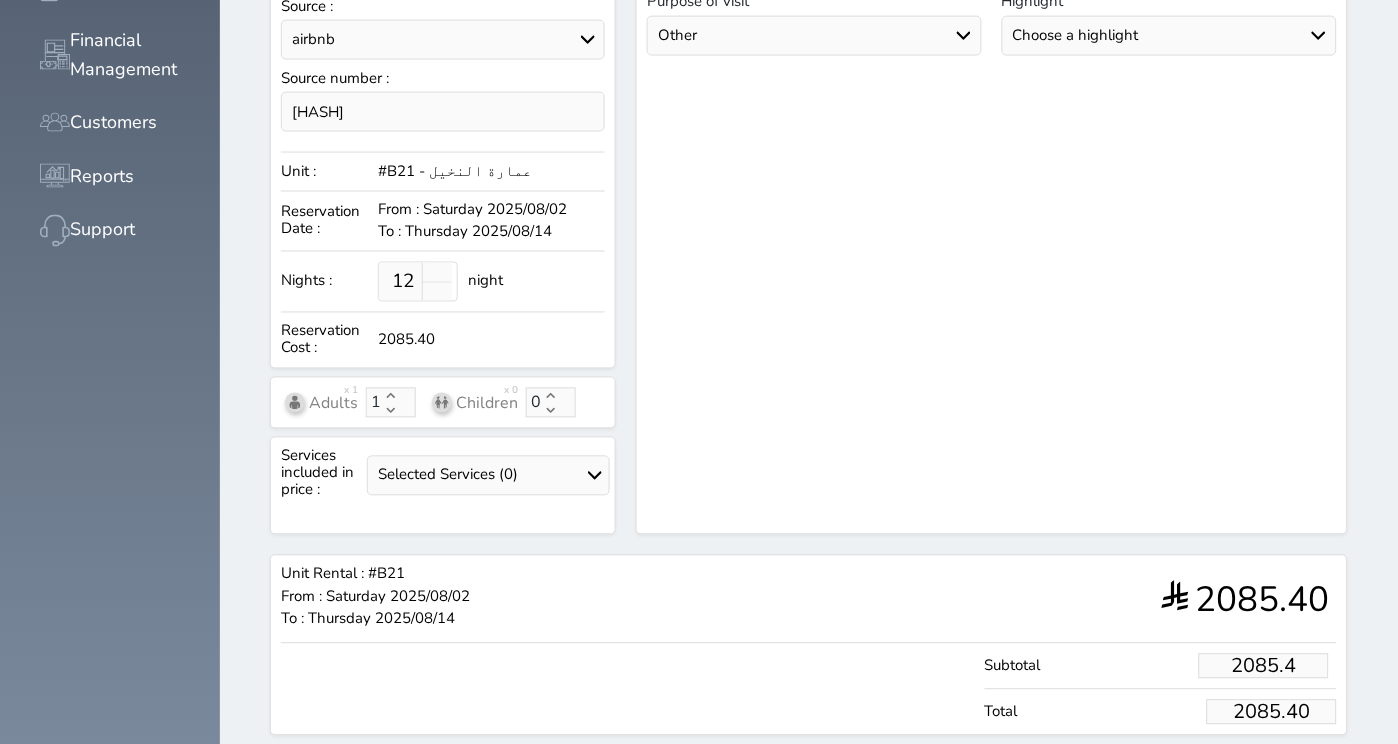 type on "2085.48" 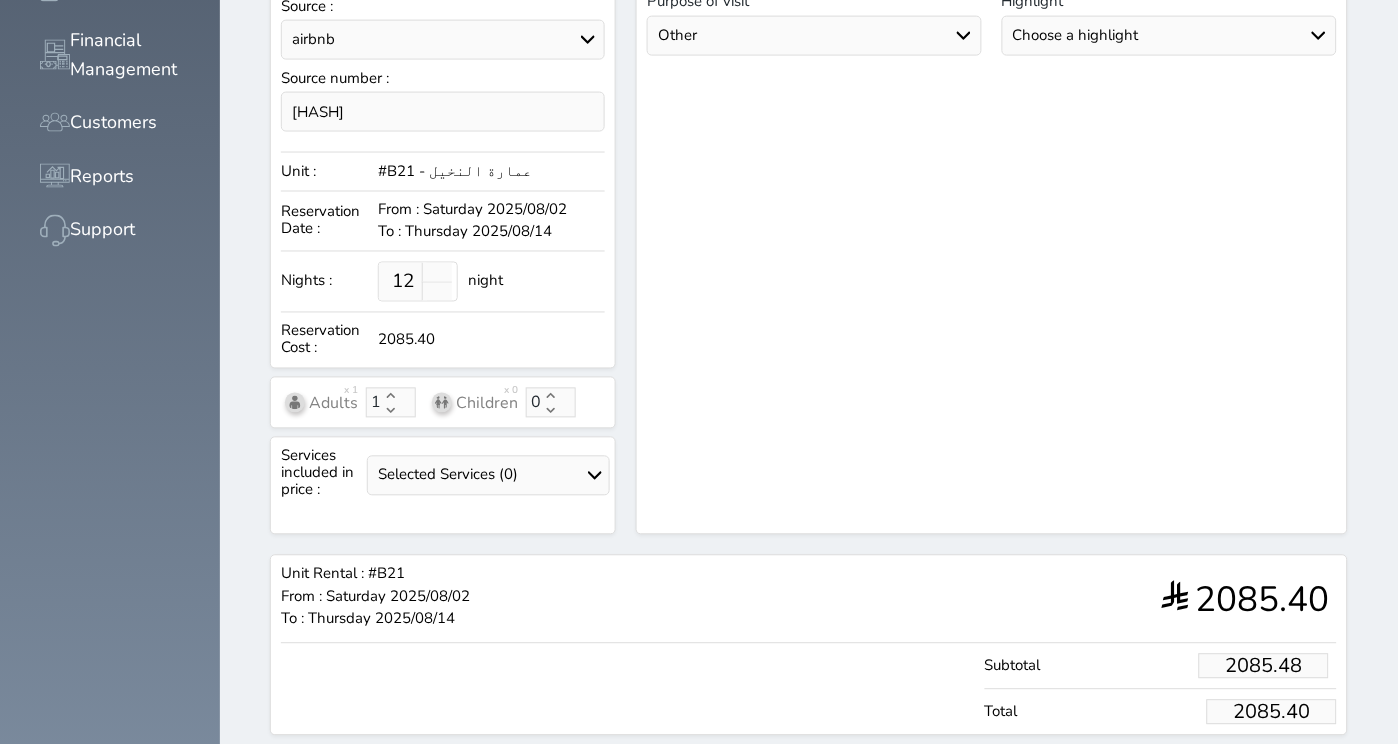 type on "2085.48" 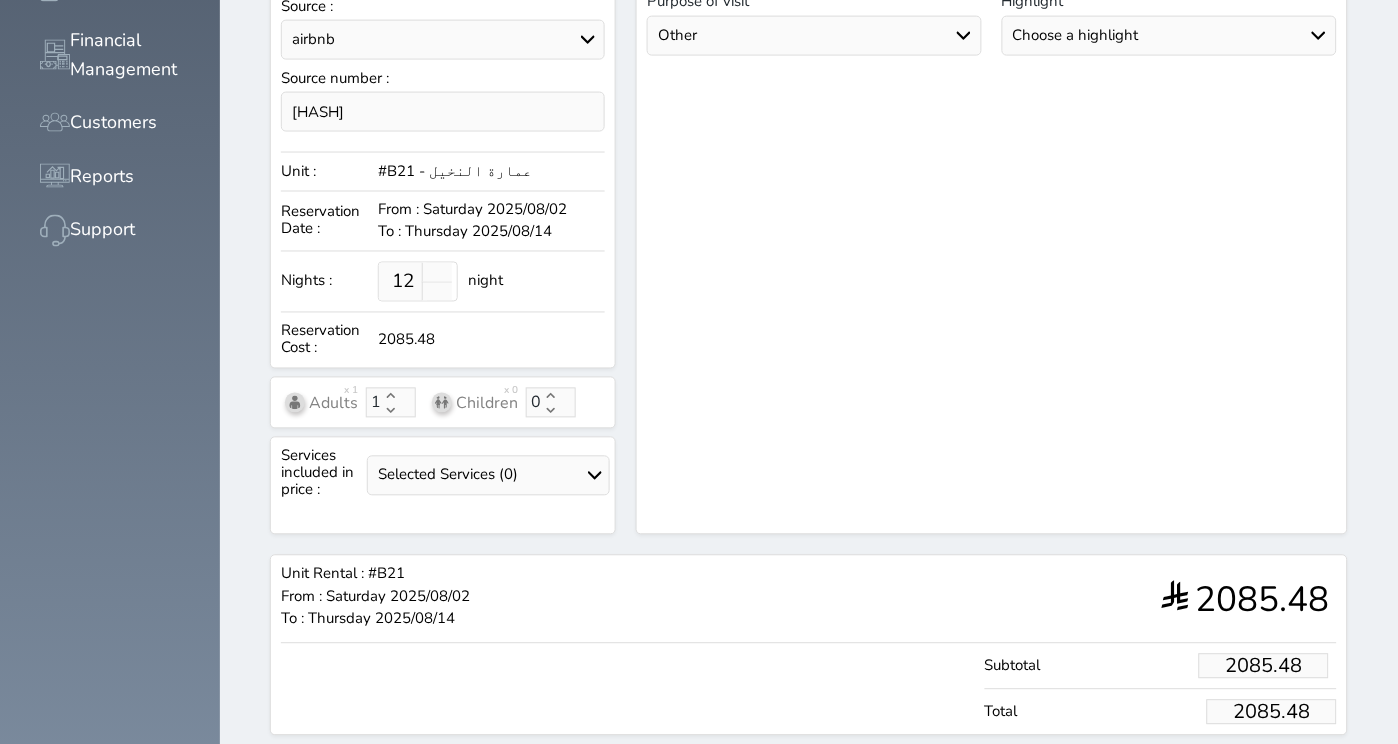 click on "Reserve" at bounding box center (1244, 773) 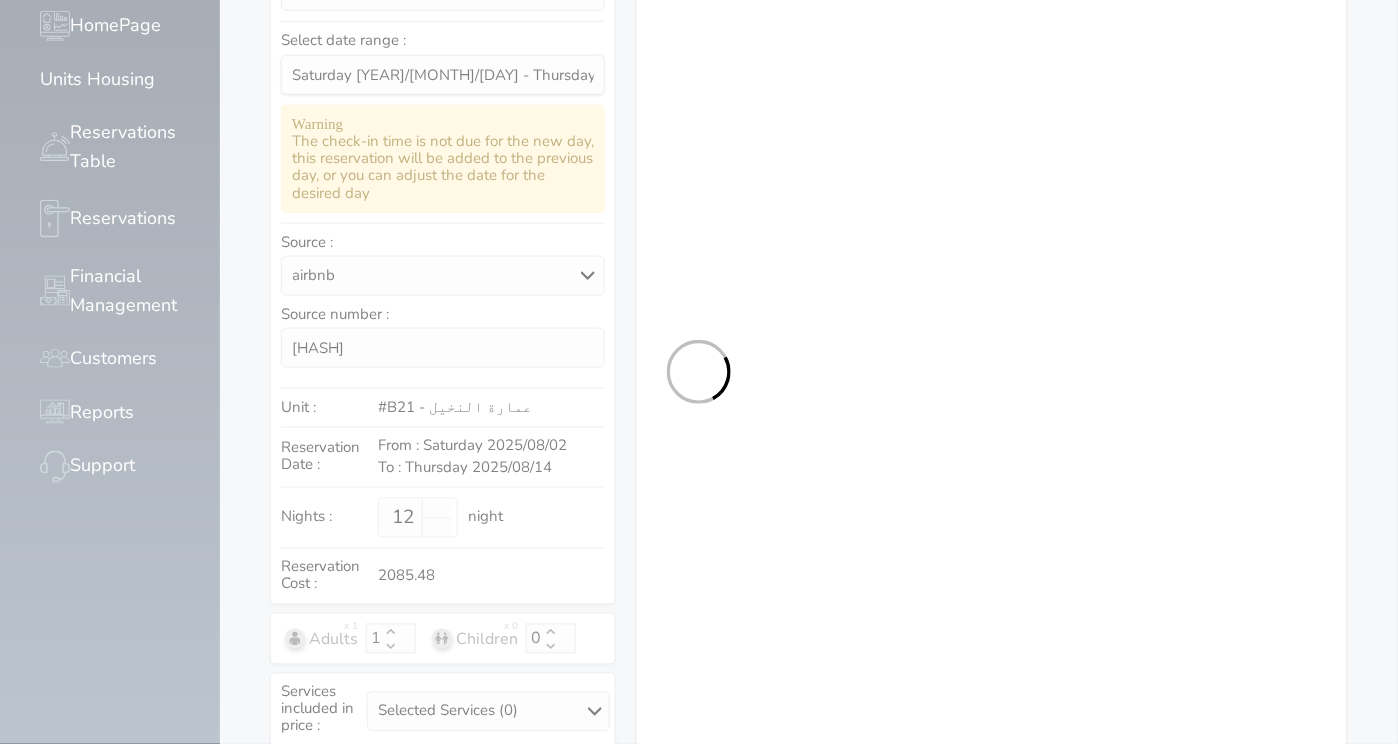 select on "1" 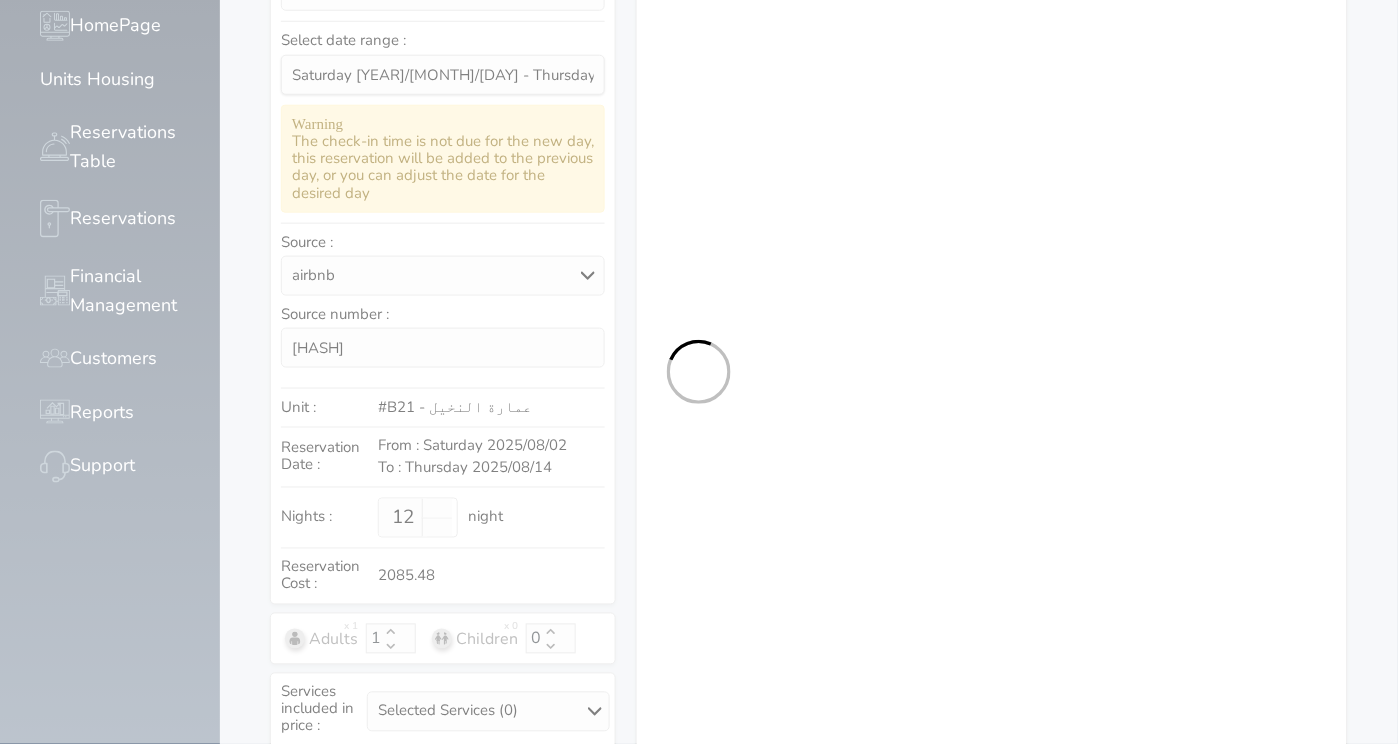select on "113" 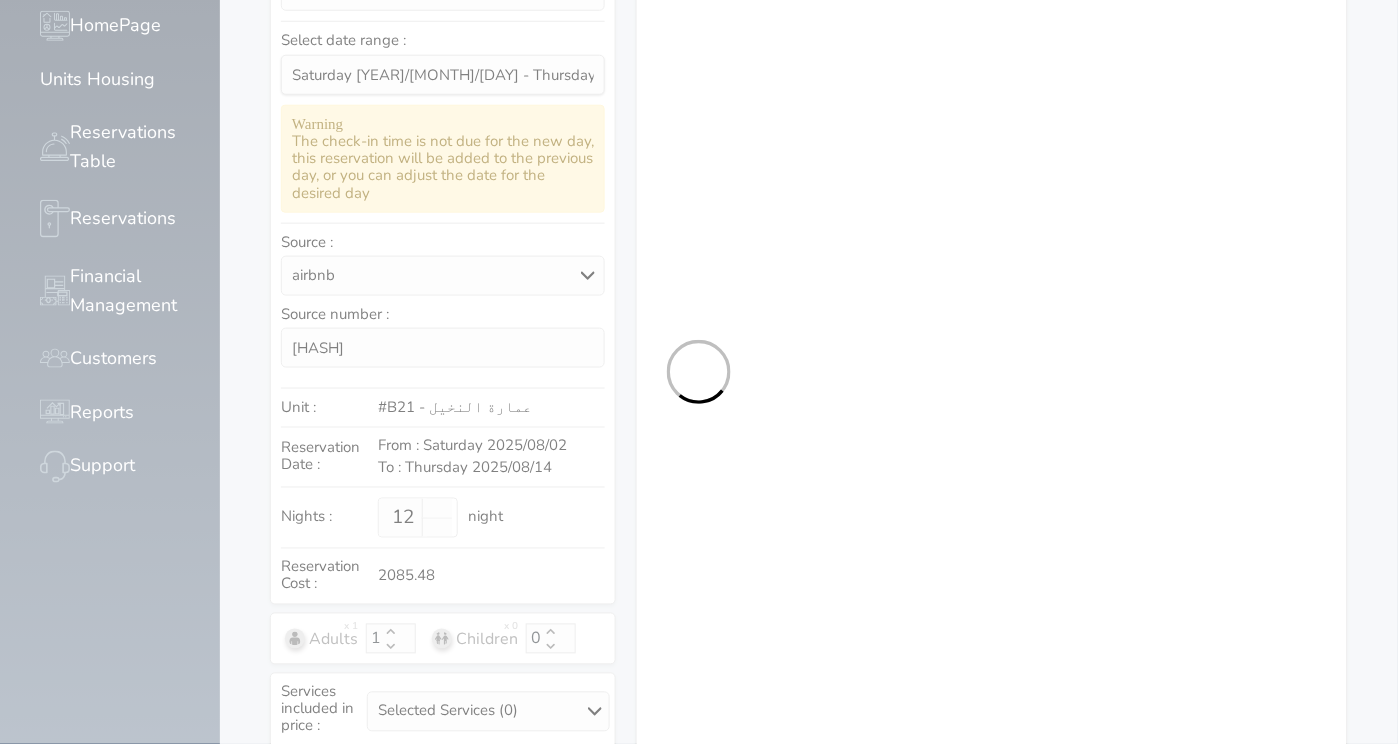 select on "1" 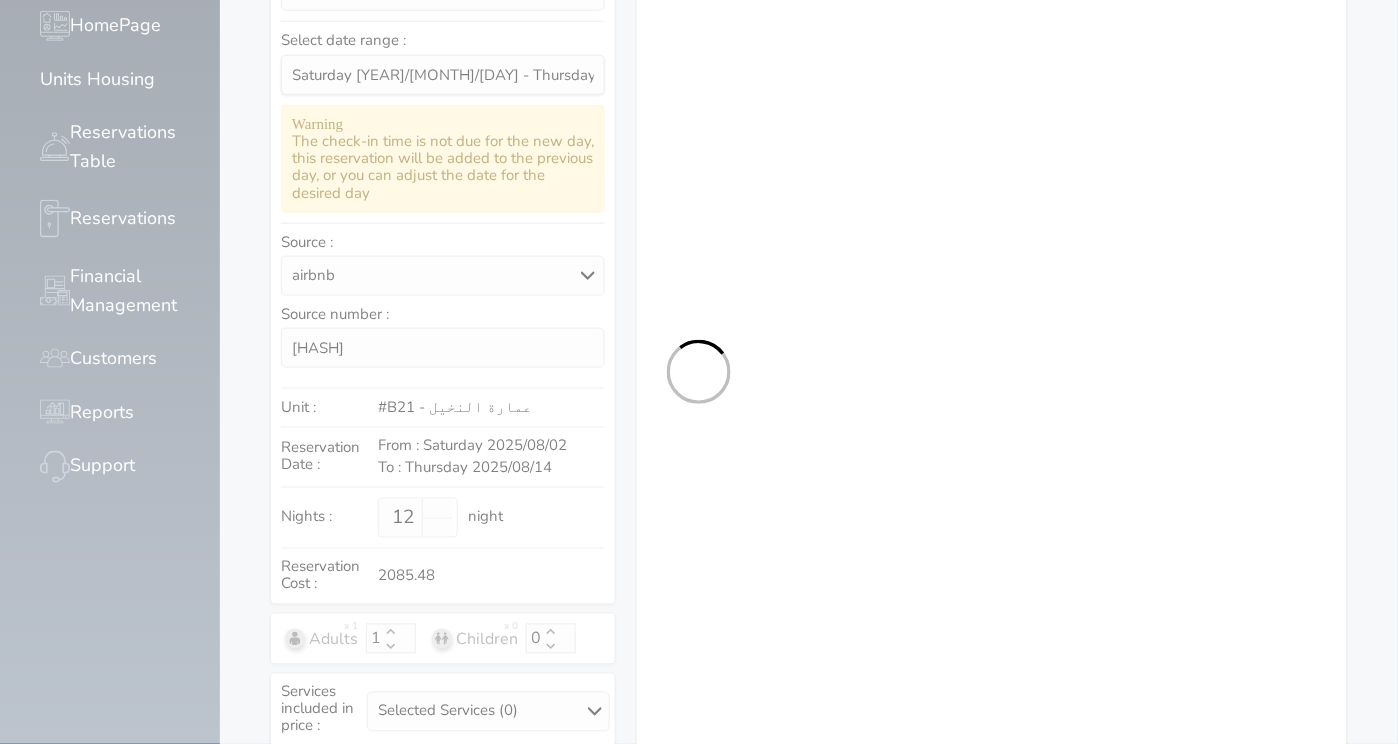 select 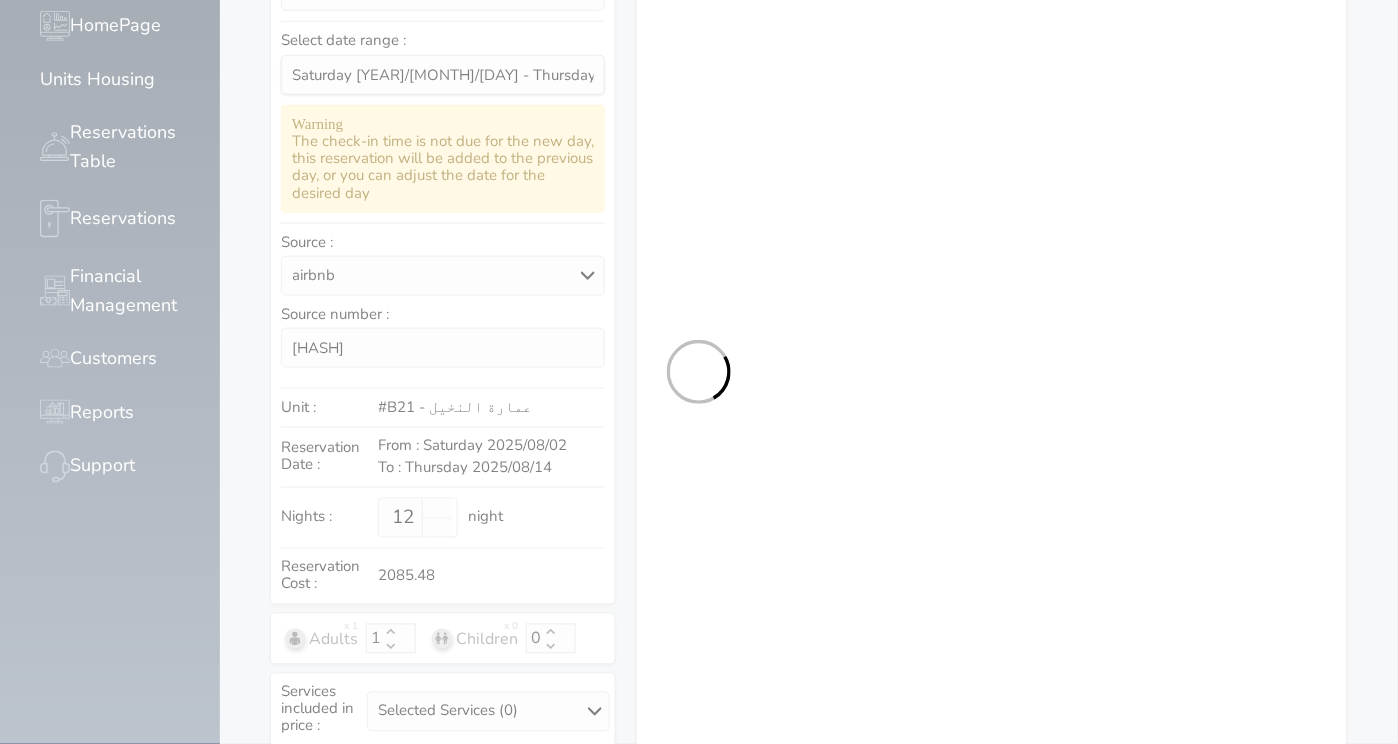 select on "7" 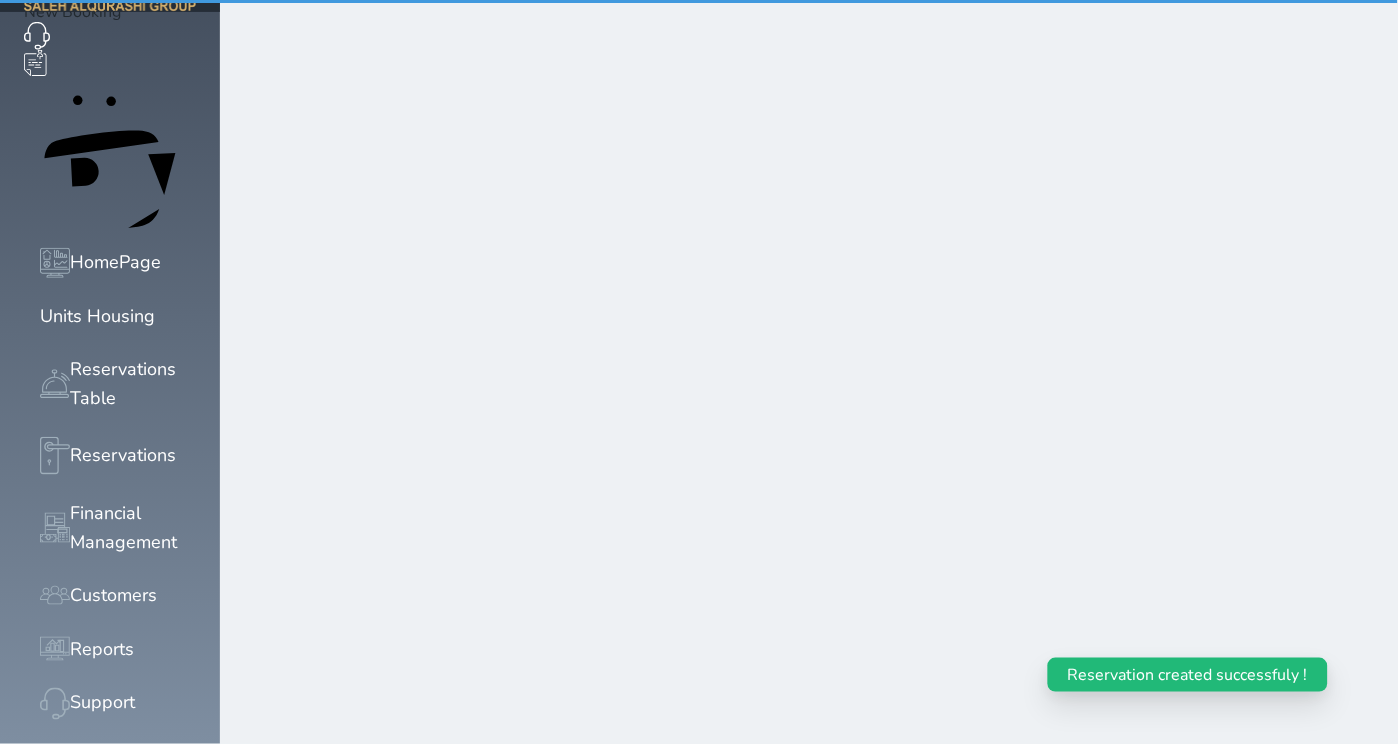 scroll, scrollTop: 0, scrollLeft: 0, axis: both 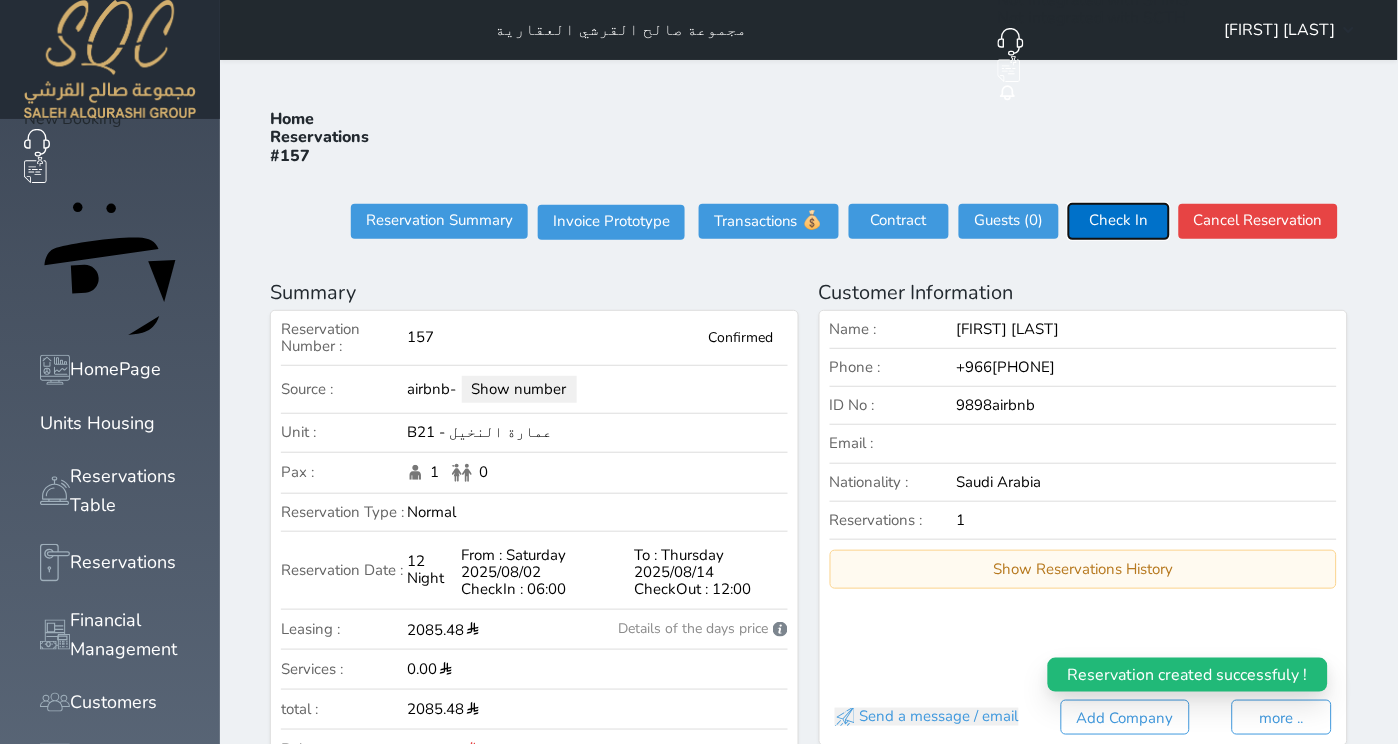 click on "Check In" at bounding box center [1119, 221] 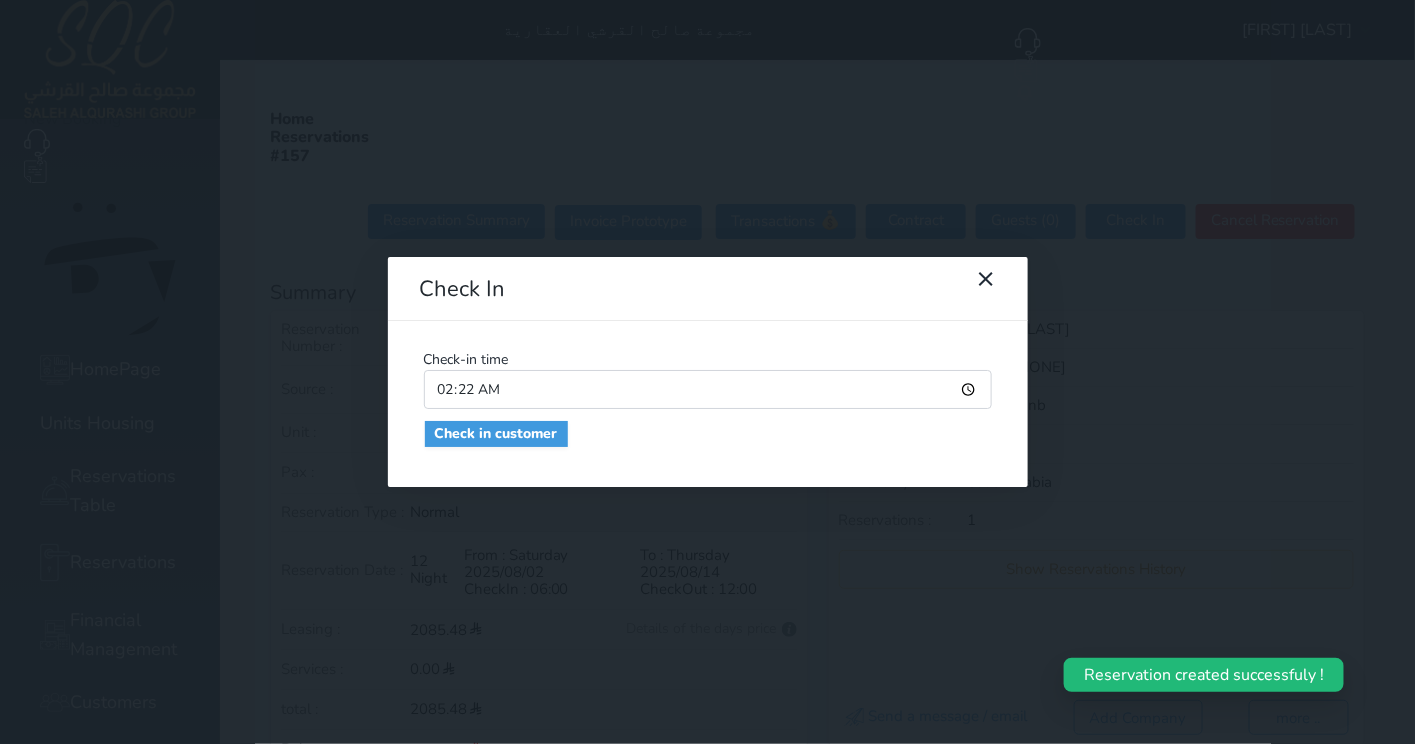 click on "02:22" at bounding box center (708, 389) 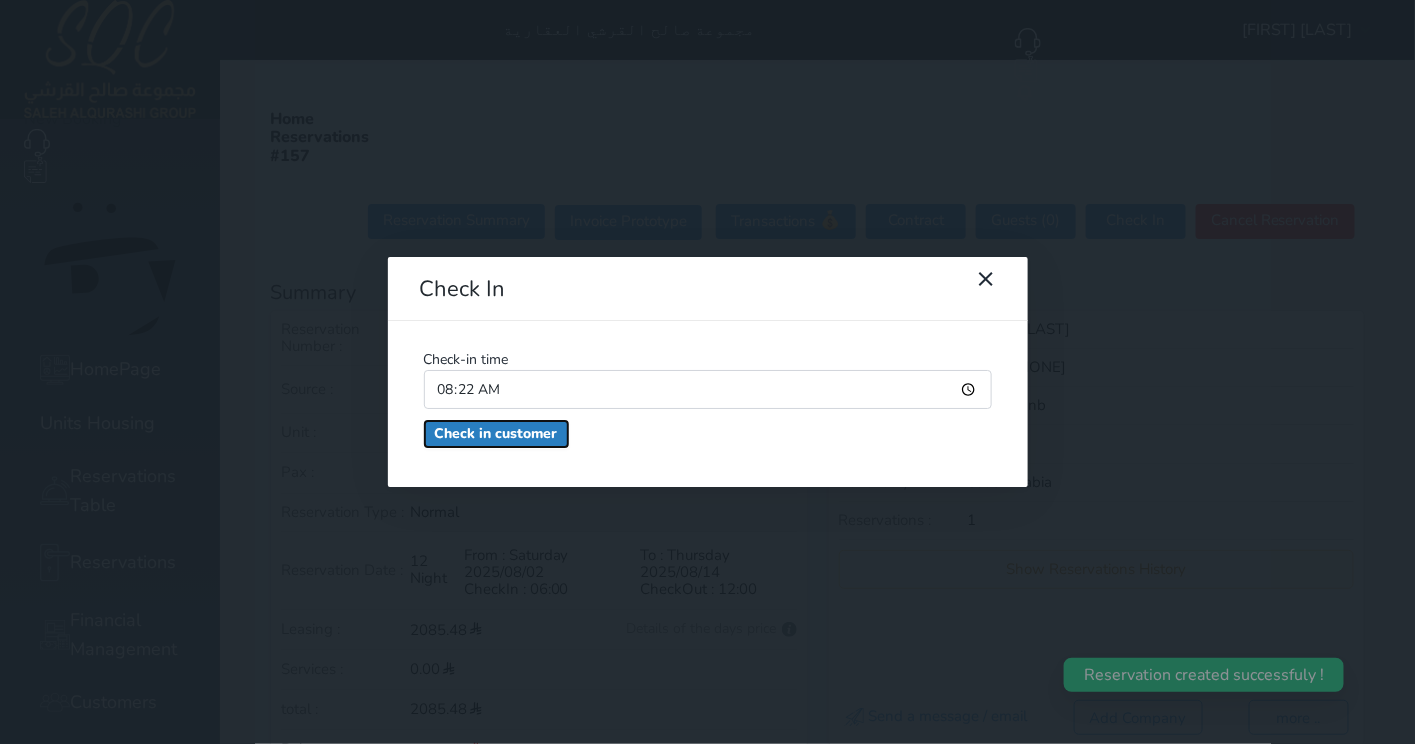 click on "Check in customer" at bounding box center (496, 434) 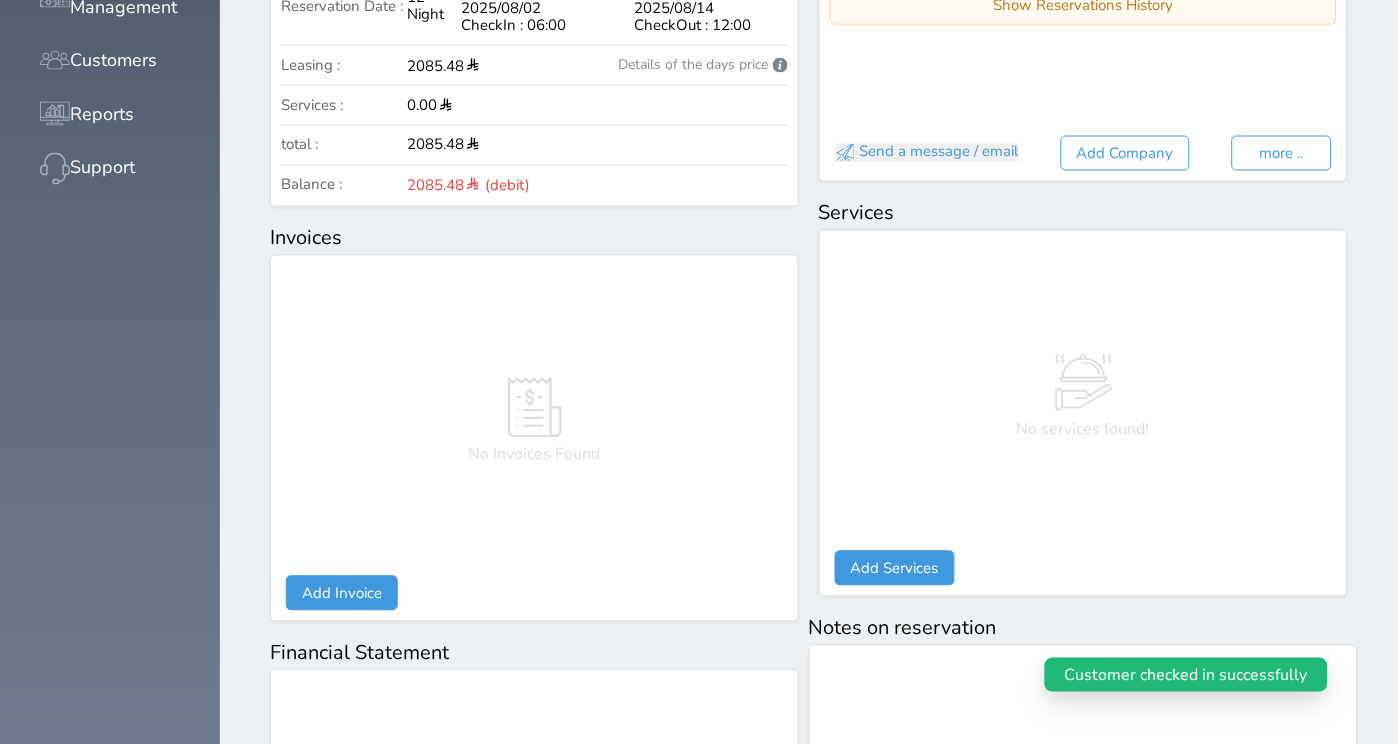 scroll, scrollTop: 982, scrollLeft: 0, axis: vertical 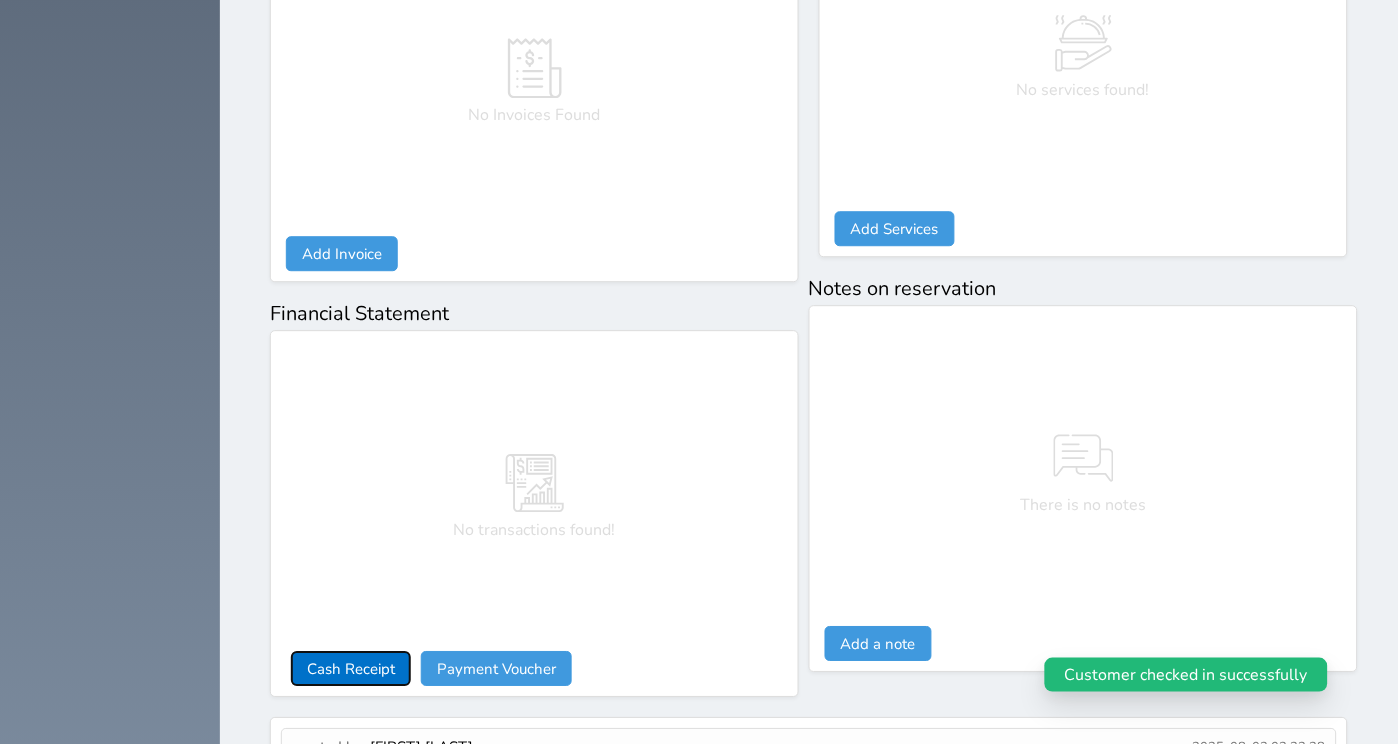 click on "Cash Receipt" at bounding box center (351, 668) 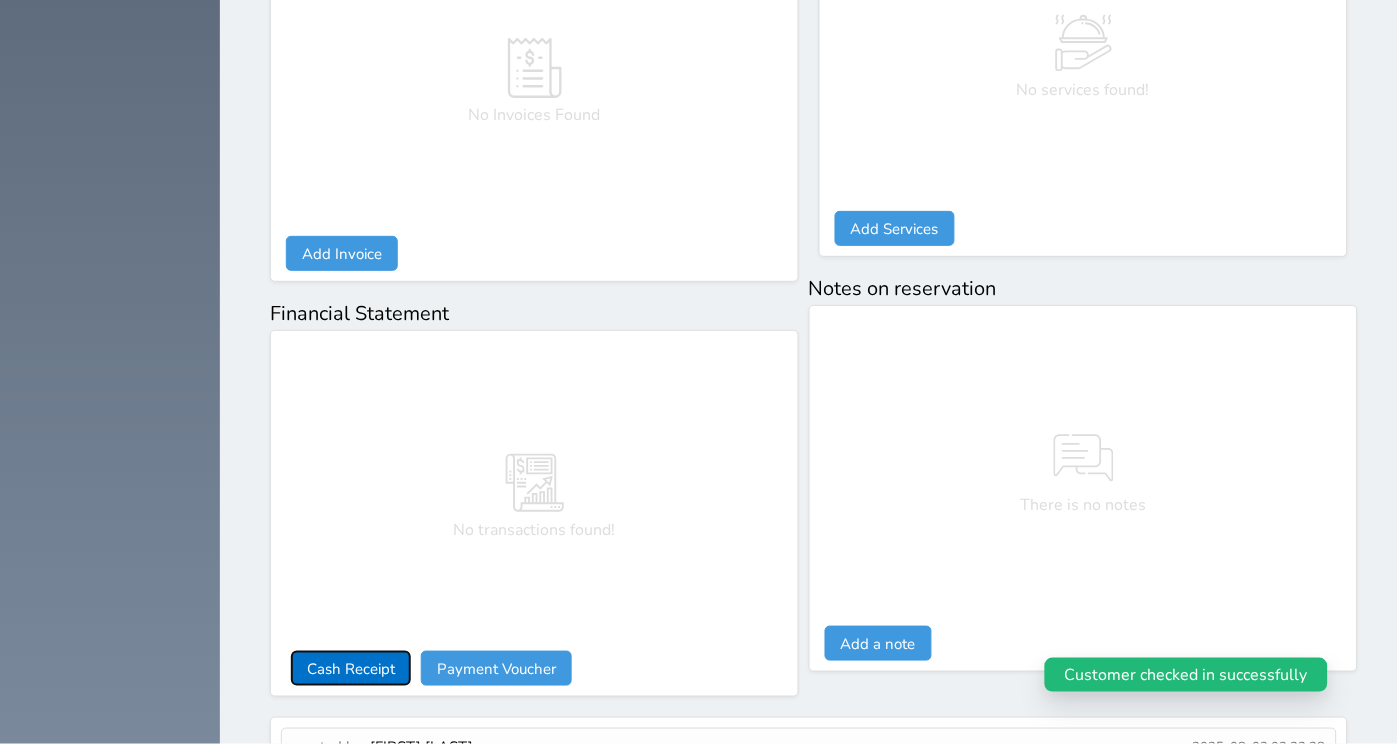 select 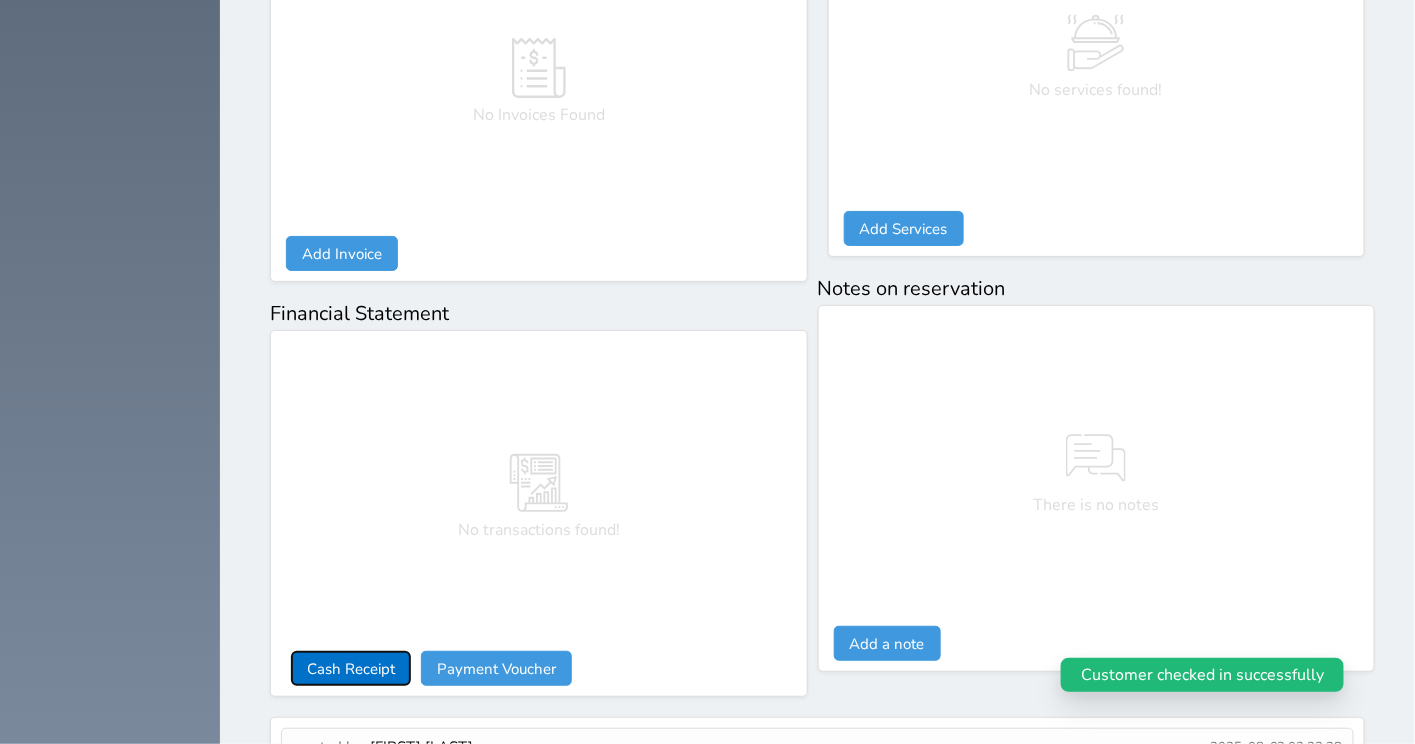 select 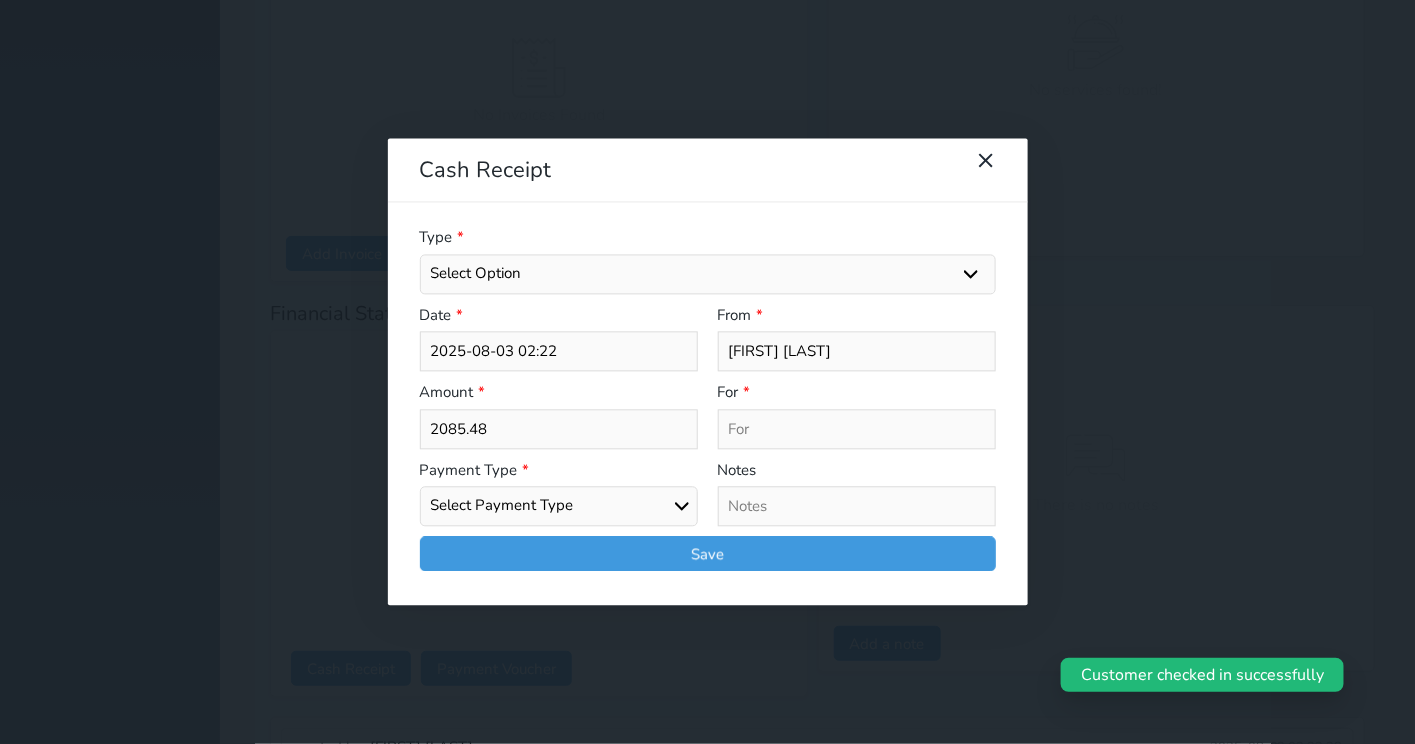 click on "Select Payment Type   Cash   Bank Transfer   Mada   Credit Card   Credit Payment" at bounding box center [559, 507] 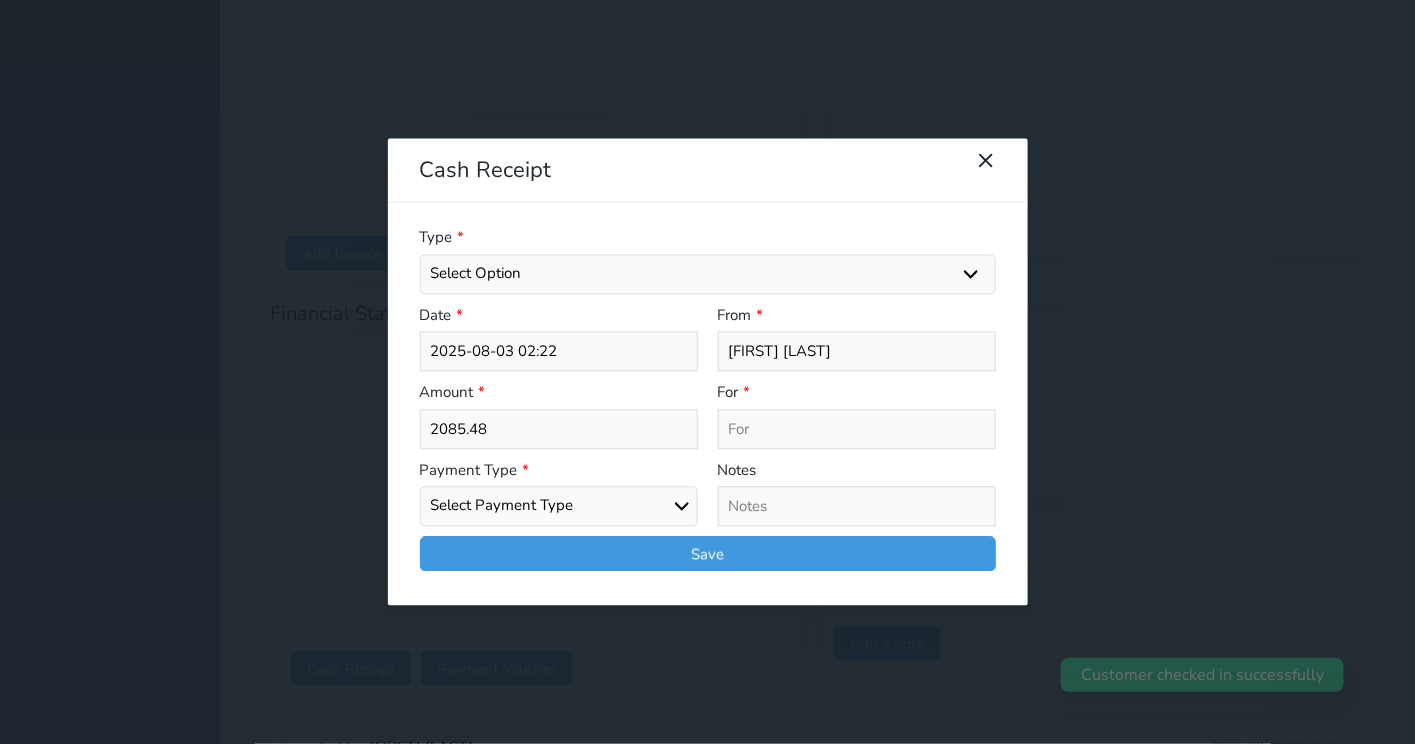 select on "credit" 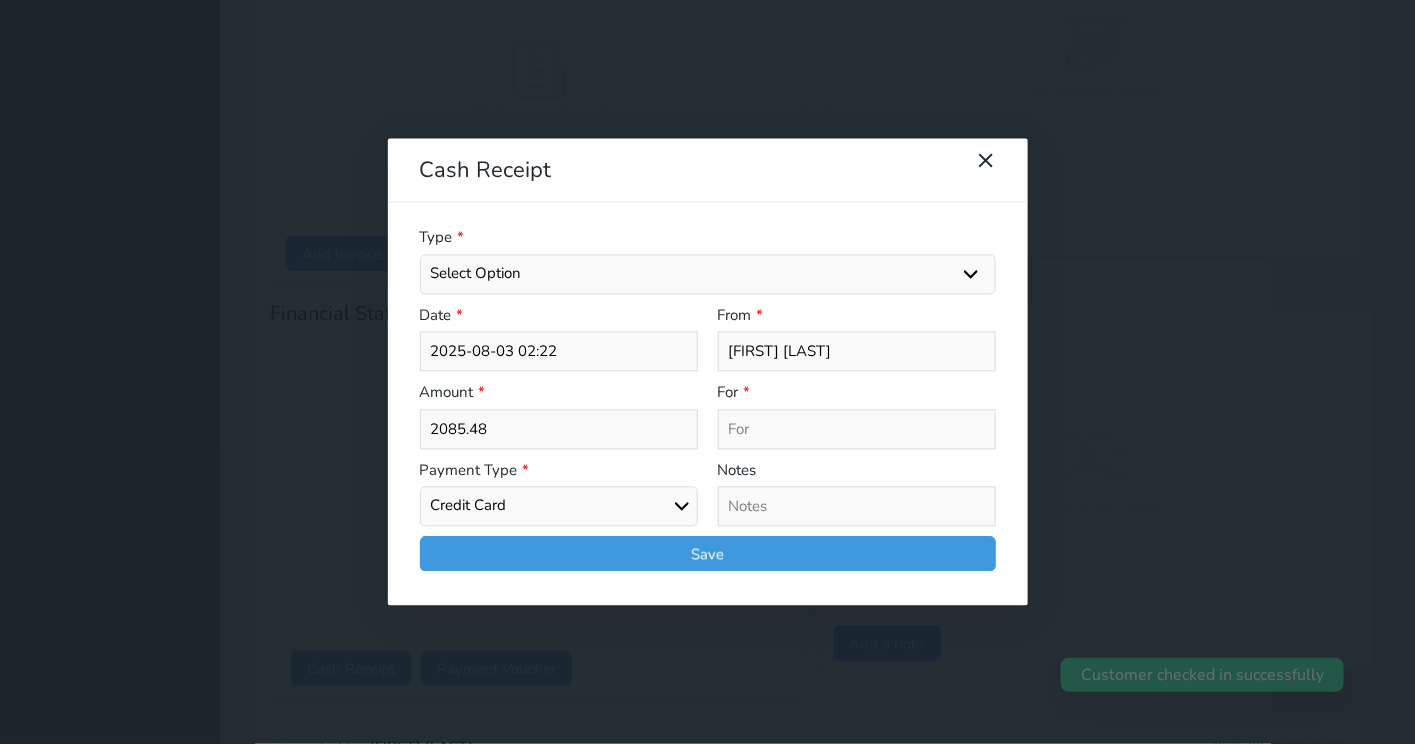 select 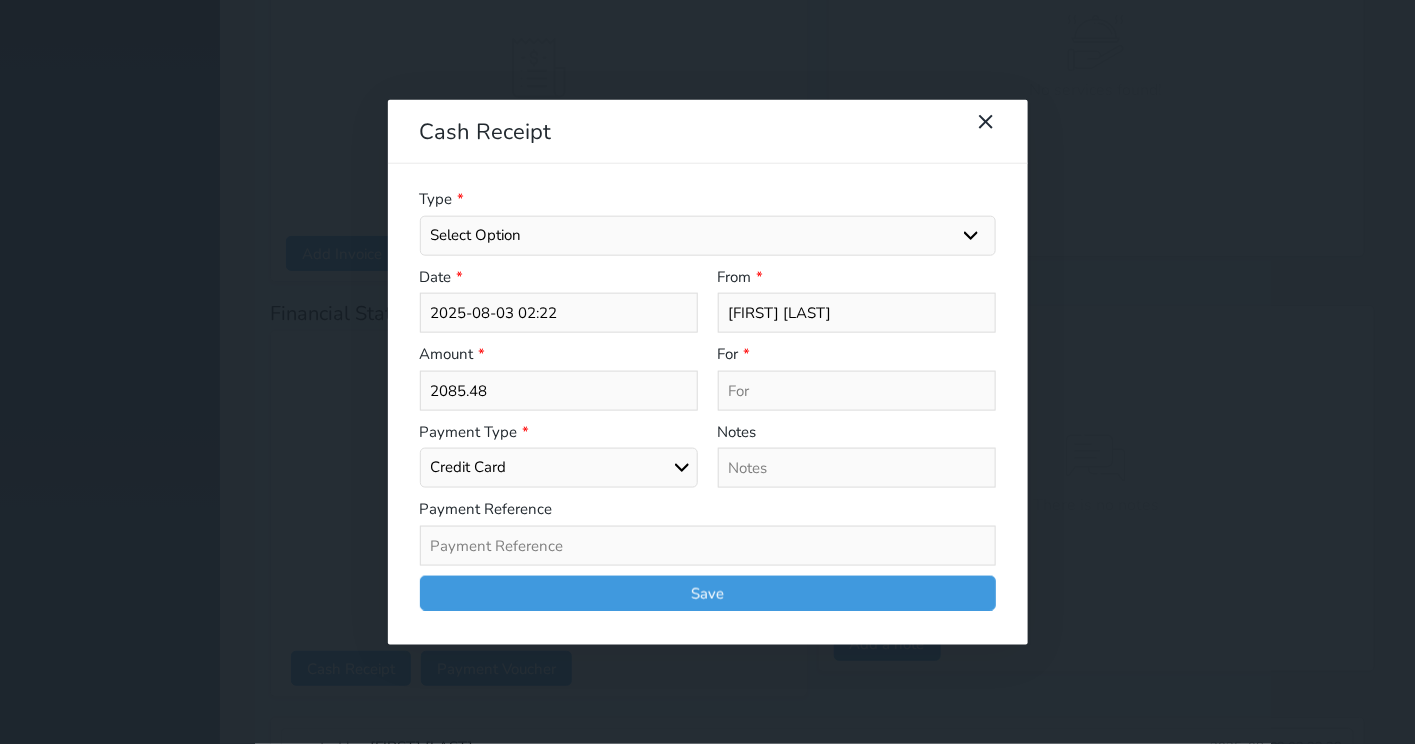 click at bounding box center (708, 545) 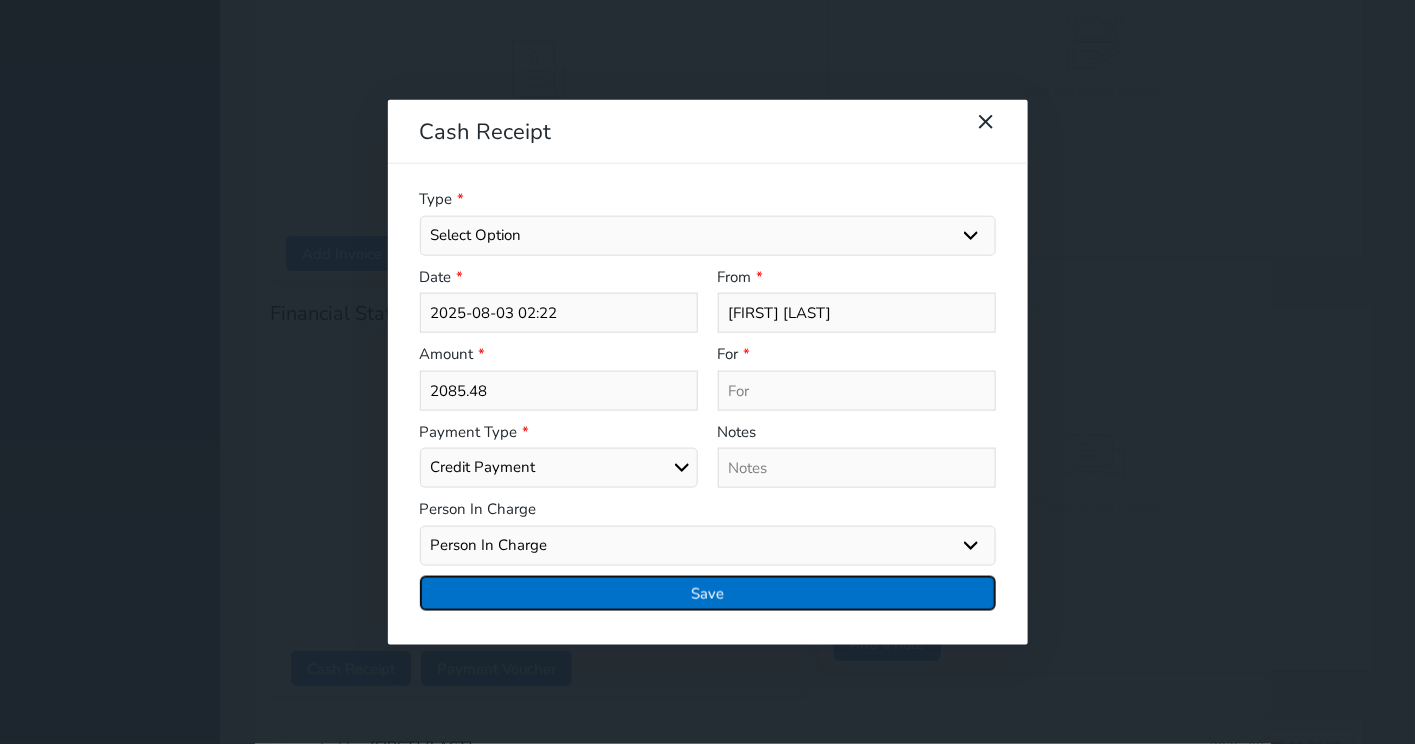 click on "Save" at bounding box center [708, 592] 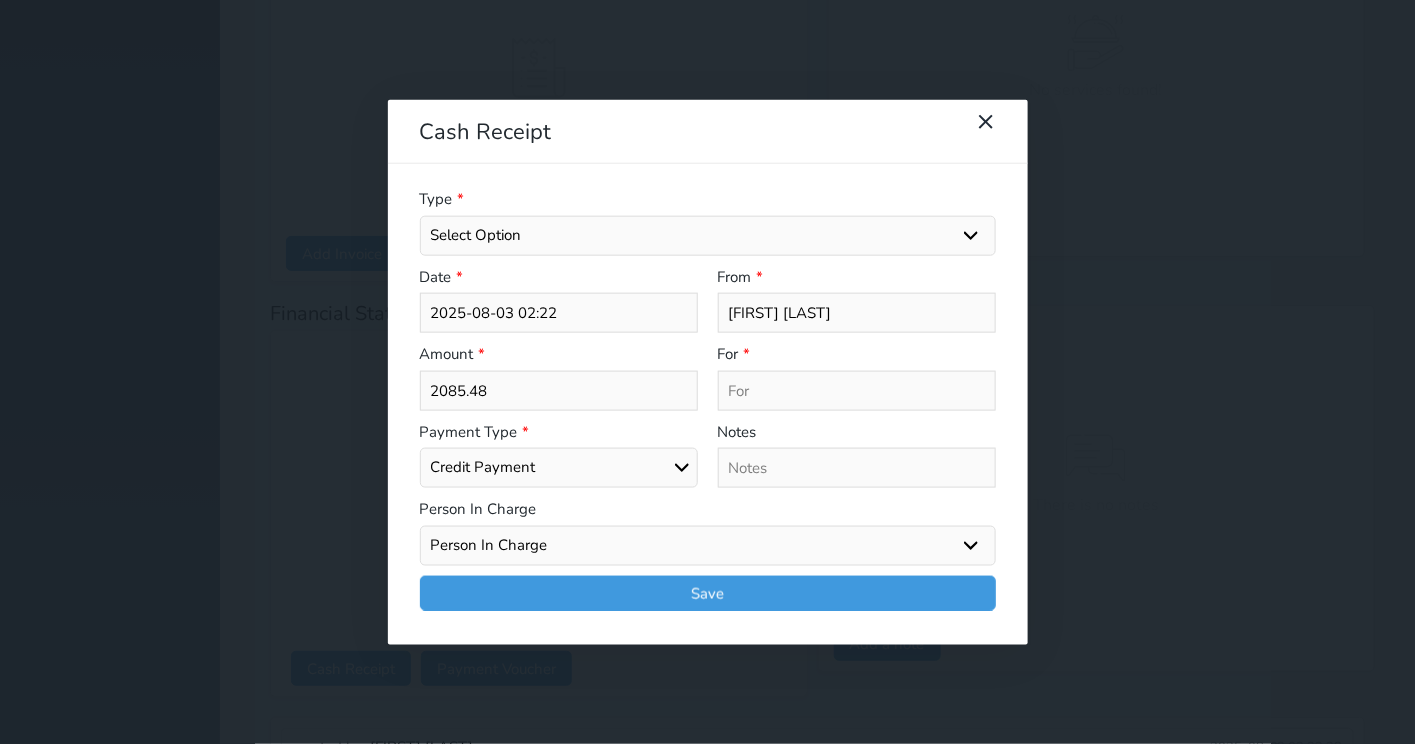 click on "Select Option   General receipts Rent value Bills insurance Retainer Not Applicable Other Laundry Wifi - Internet Car Parking Food Food & Beverages Beverages Cold Drinks Hot Drinks Breakfast Lunch Dinner Bakery & Cakes Swimming pool Gym SPA & Beauty Services Pick & Drop (Transport Services) Minibar Cable - TV Extra Bed Hairdresser Shopping Organized Tours Services Tour Guide Services" at bounding box center (708, 235) 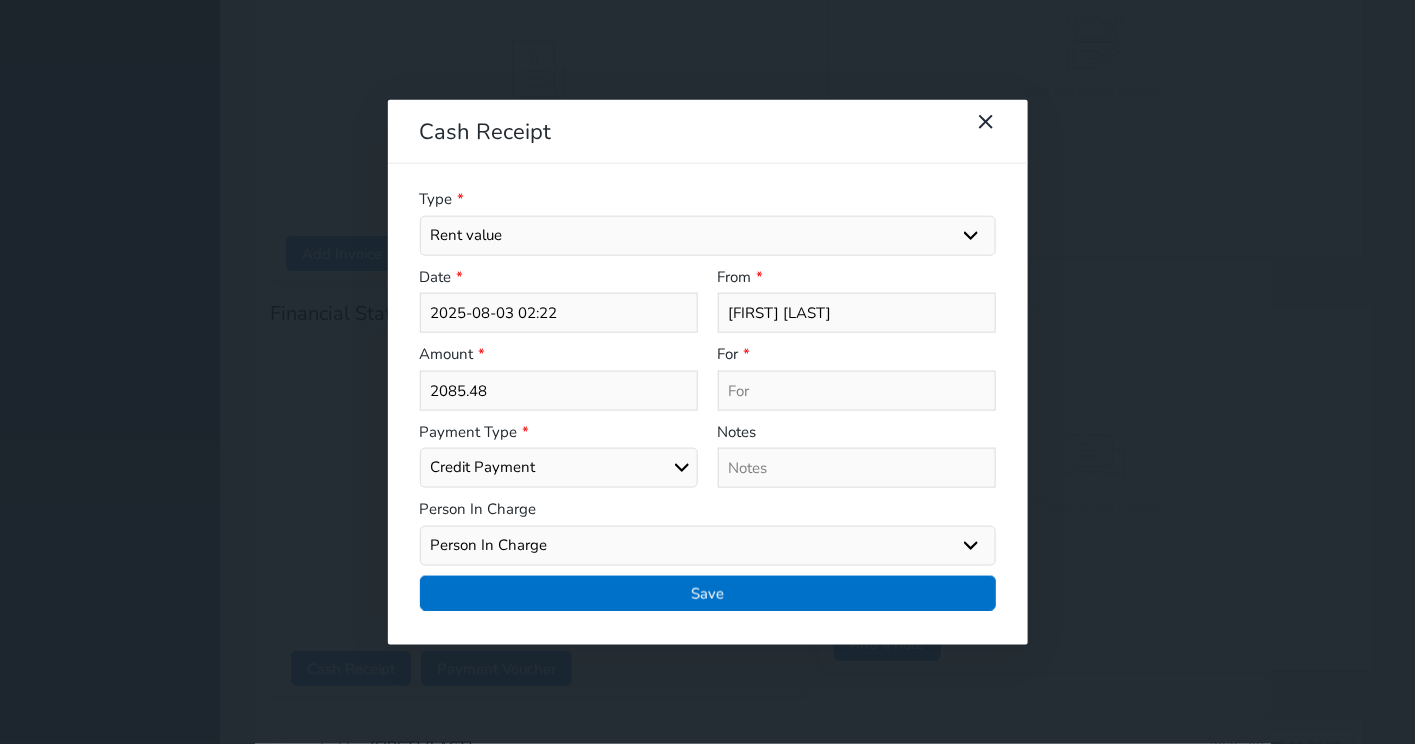 type on "Rent value - Unit - B21" 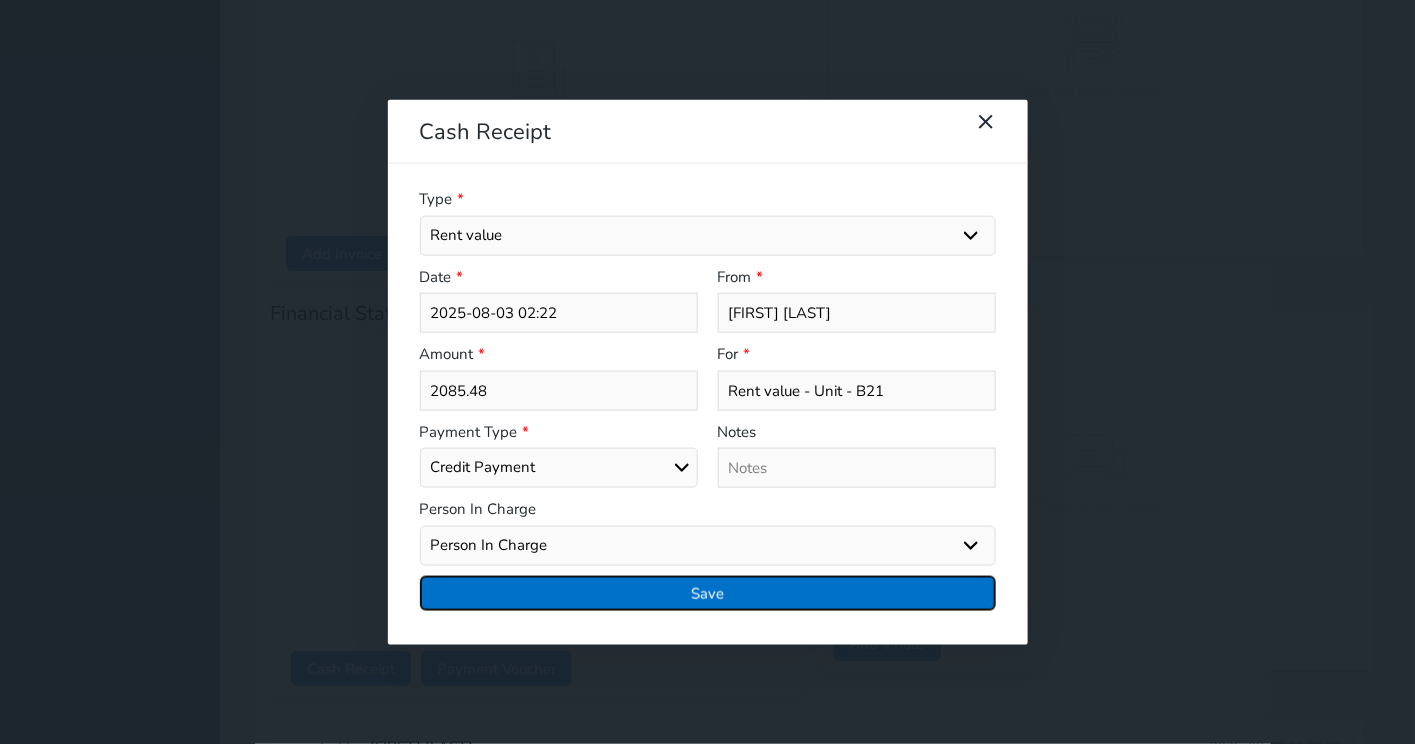 click on "Save" at bounding box center (708, 592) 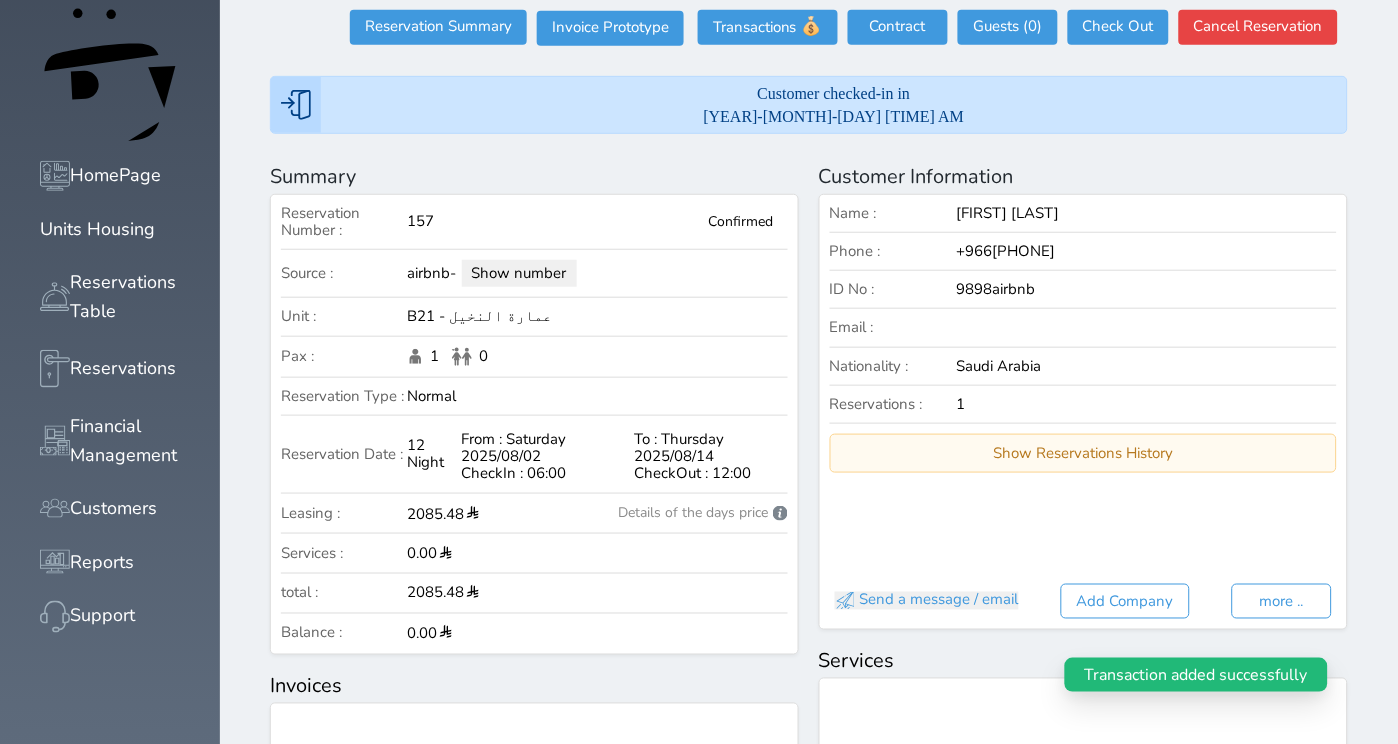 scroll, scrollTop: 0, scrollLeft: 0, axis: both 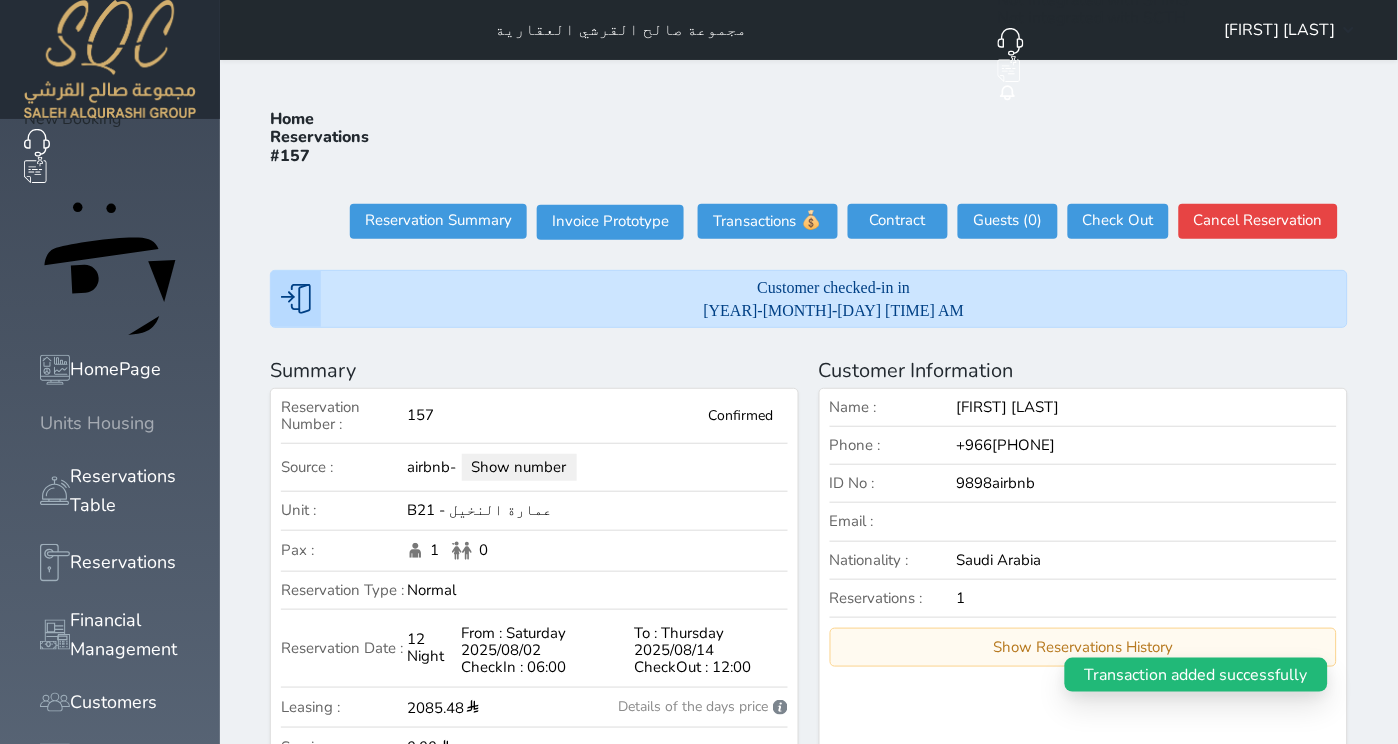 click at bounding box center [40, 423] 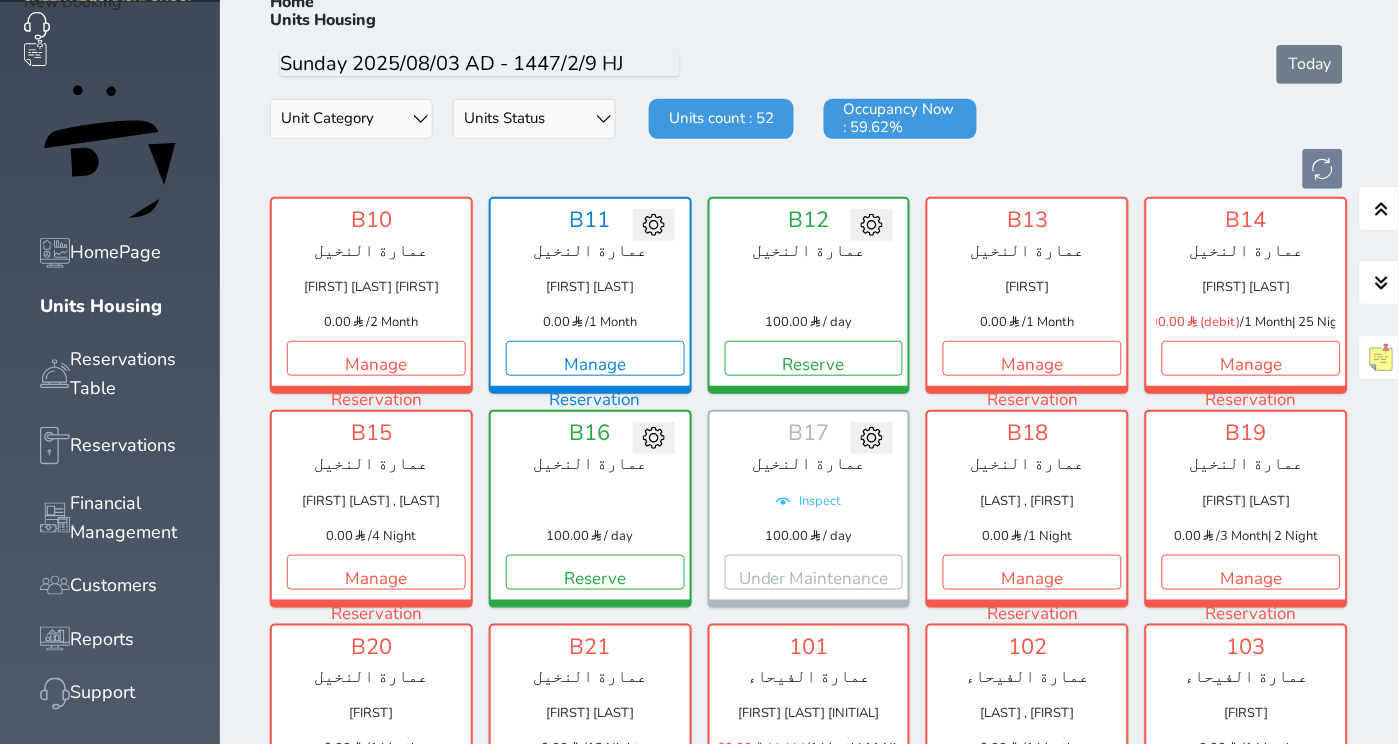 scroll, scrollTop: 766, scrollLeft: 0, axis: vertical 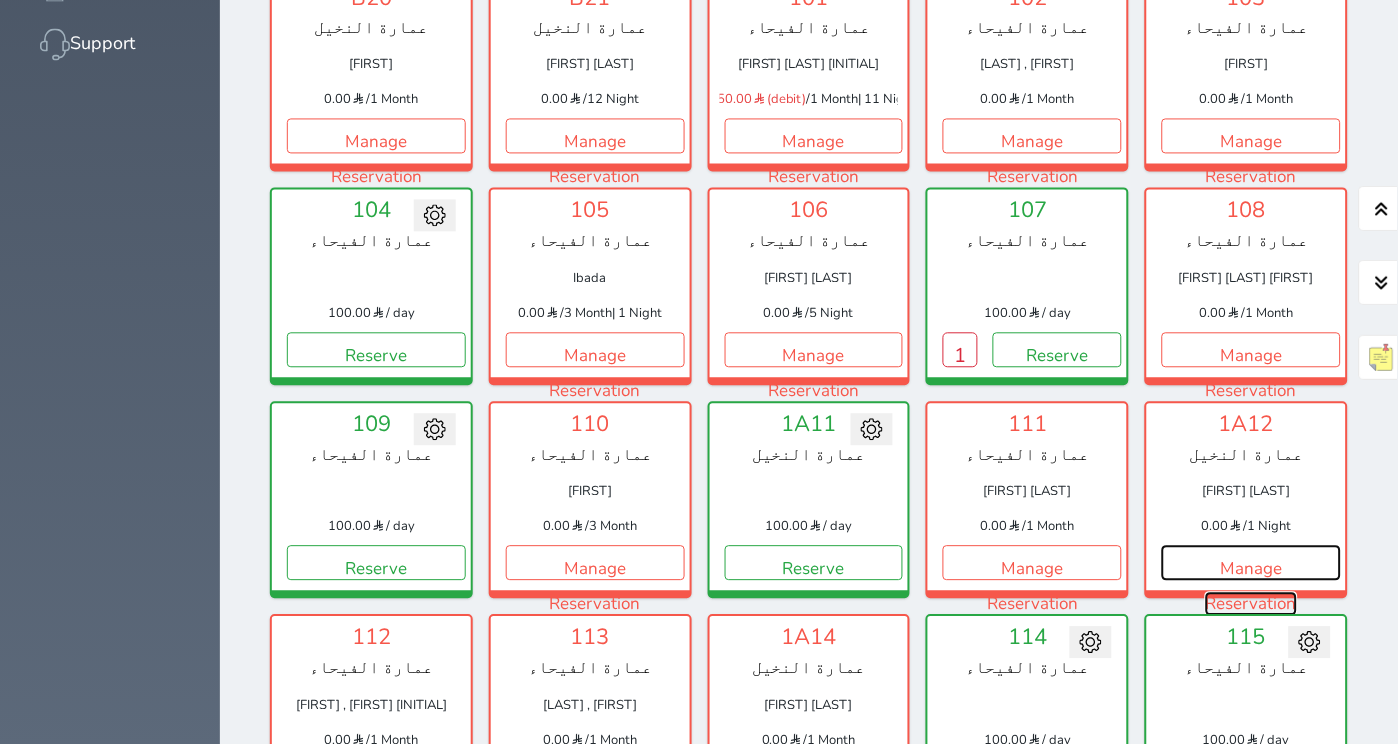 drag, startPoint x: 302, startPoint y: 524, endPoint x: 380, endPoint y: 387, distance: 157.64835 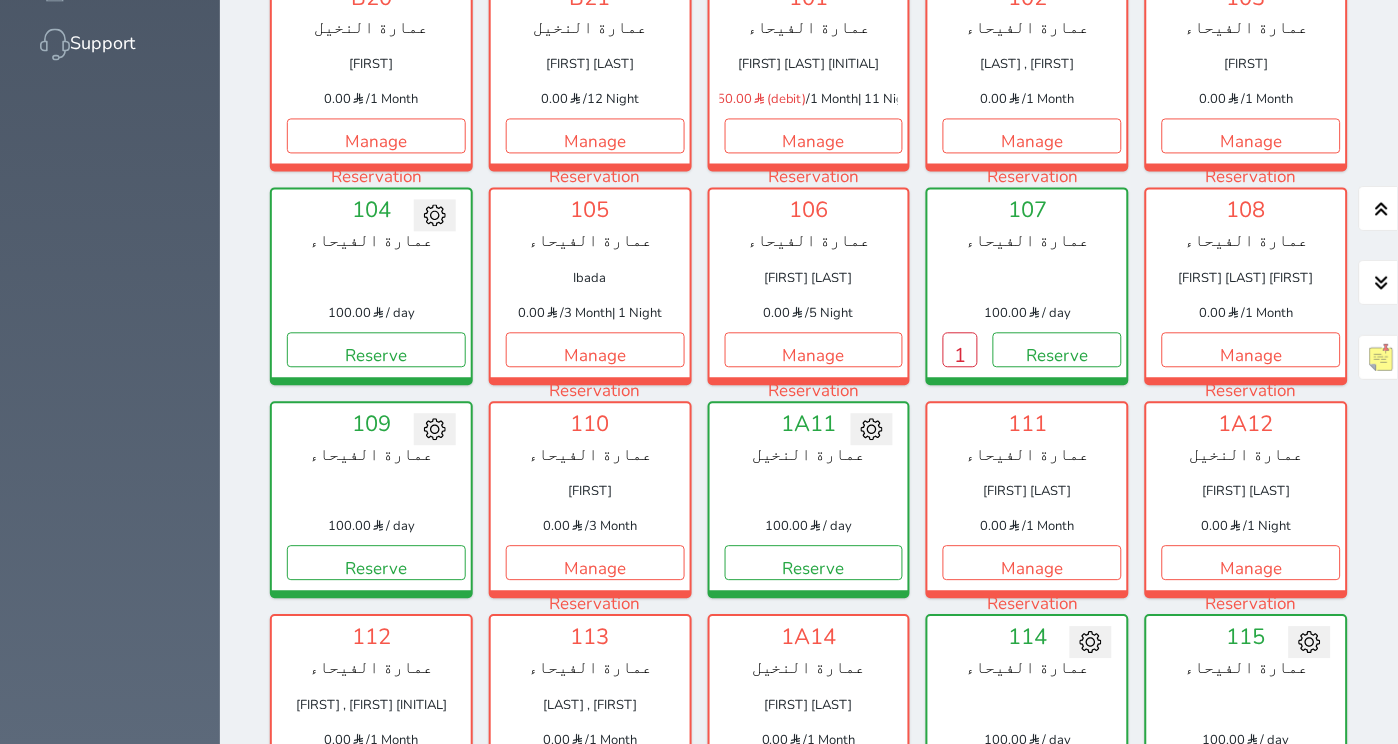 scroll, scrollTop: 0, scrollLeft: 0, axis: both 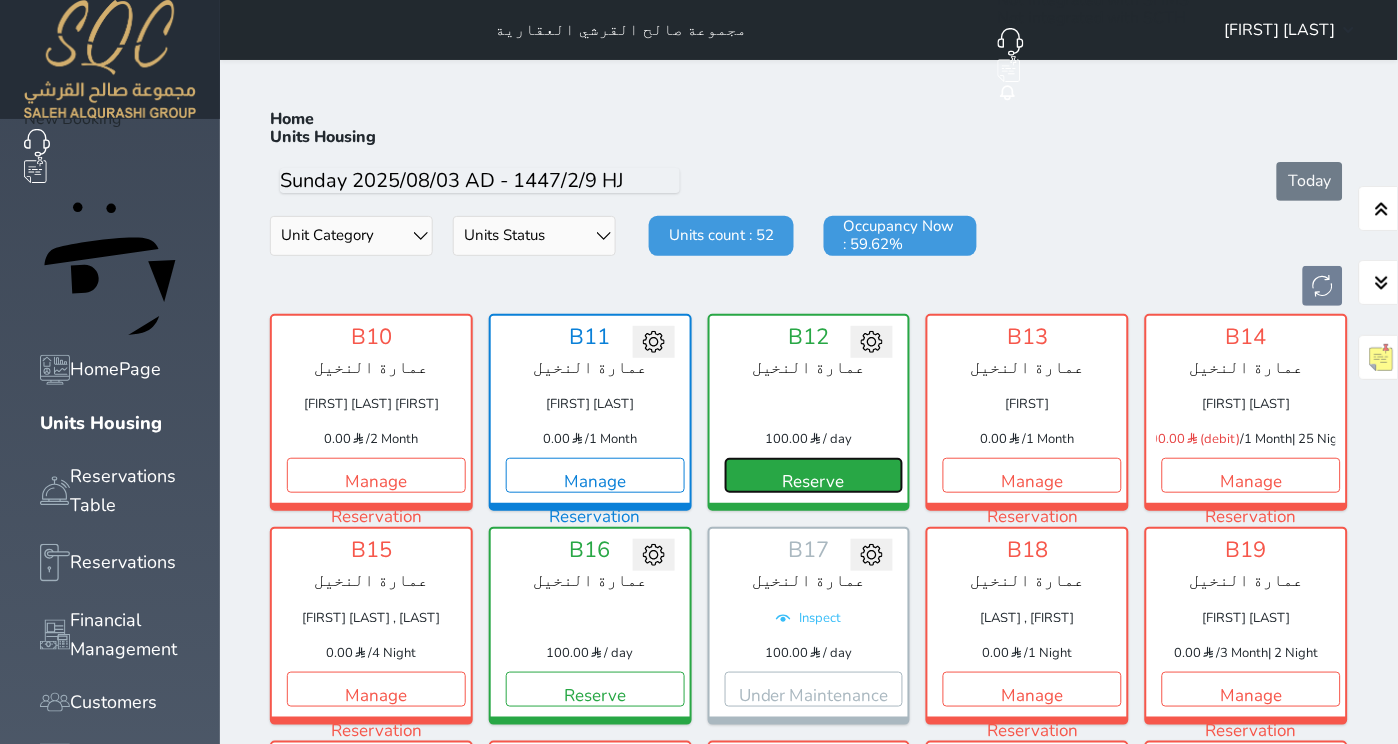 click on "Reserve" at bounding box center (814, 475) 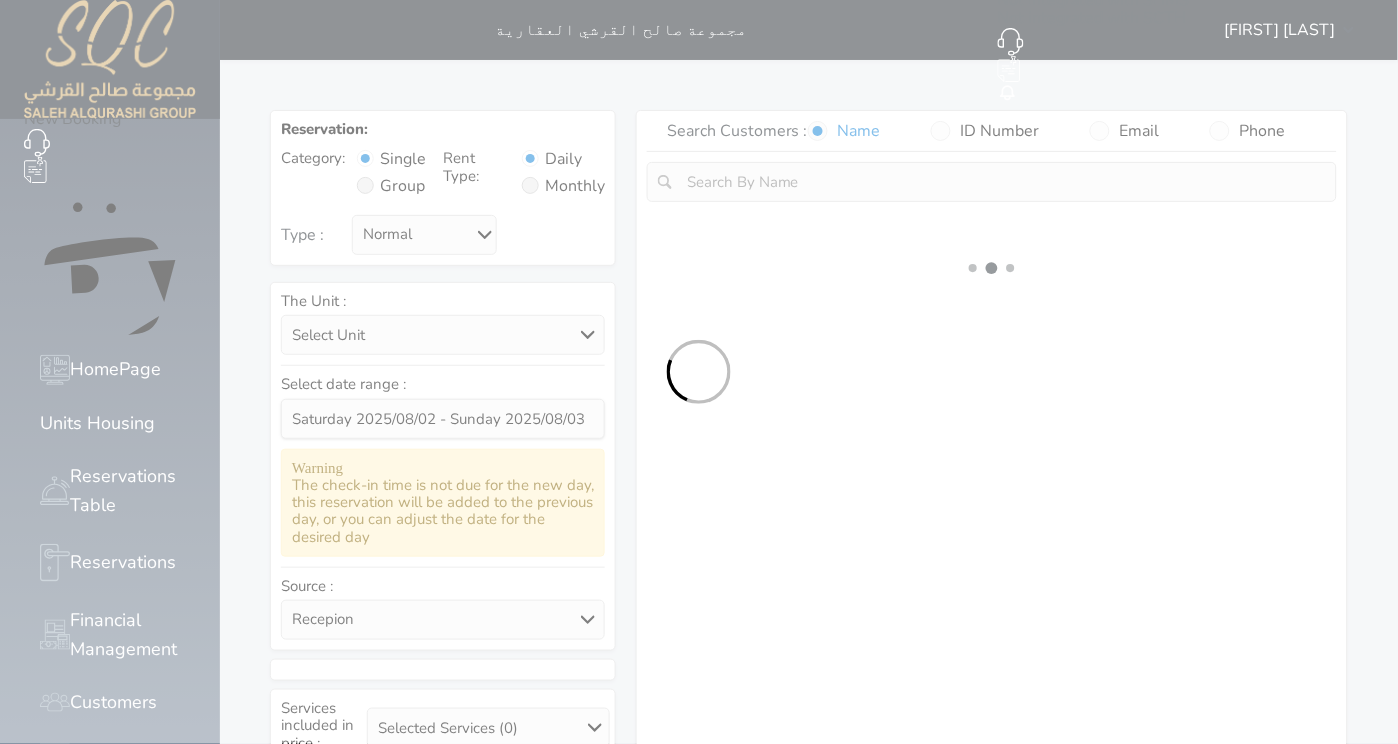 select 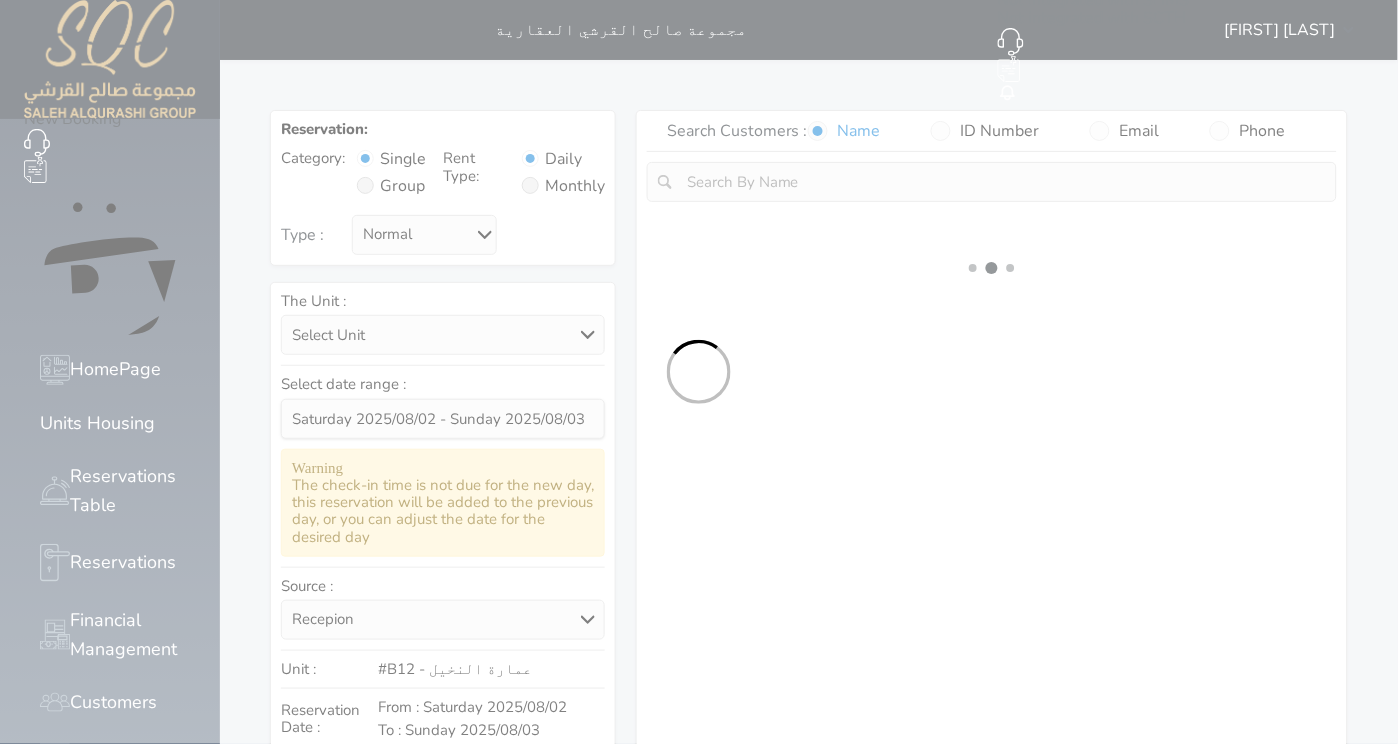 select on "1" 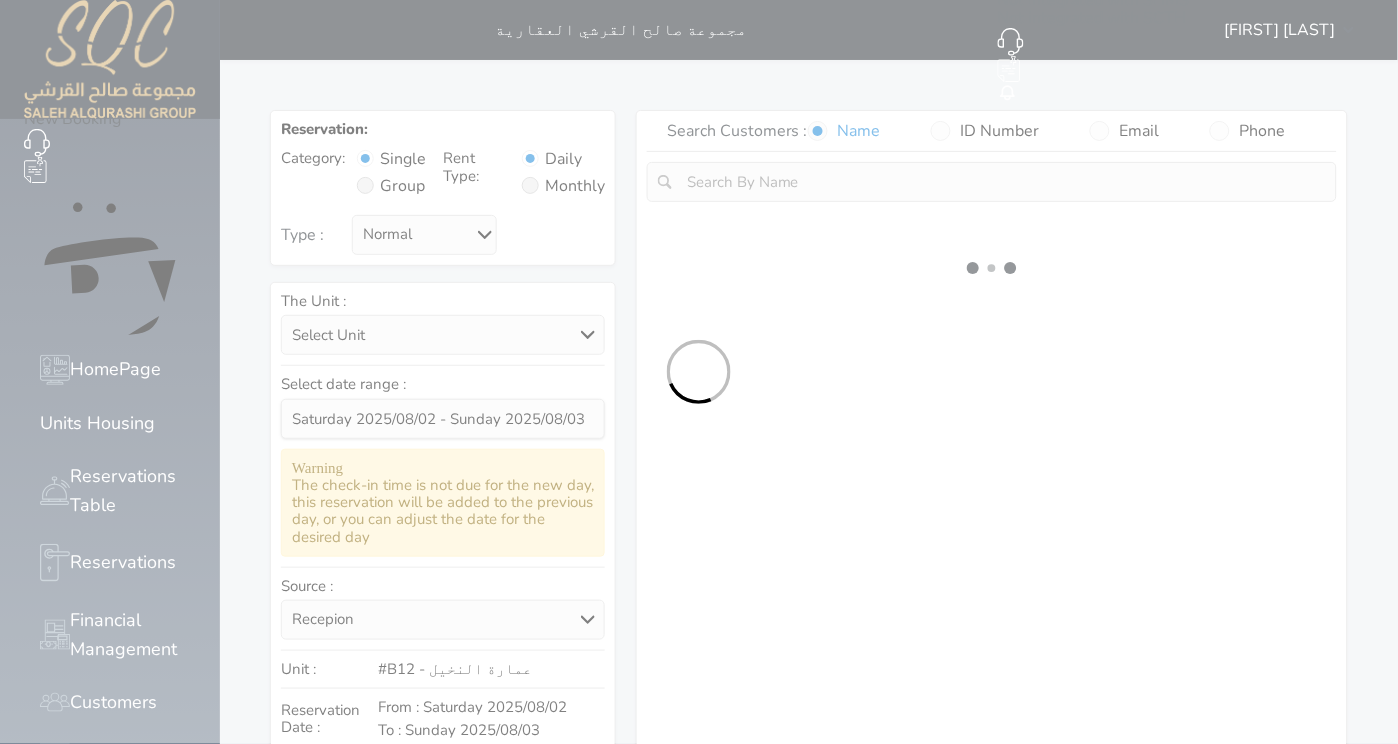 select on "113" 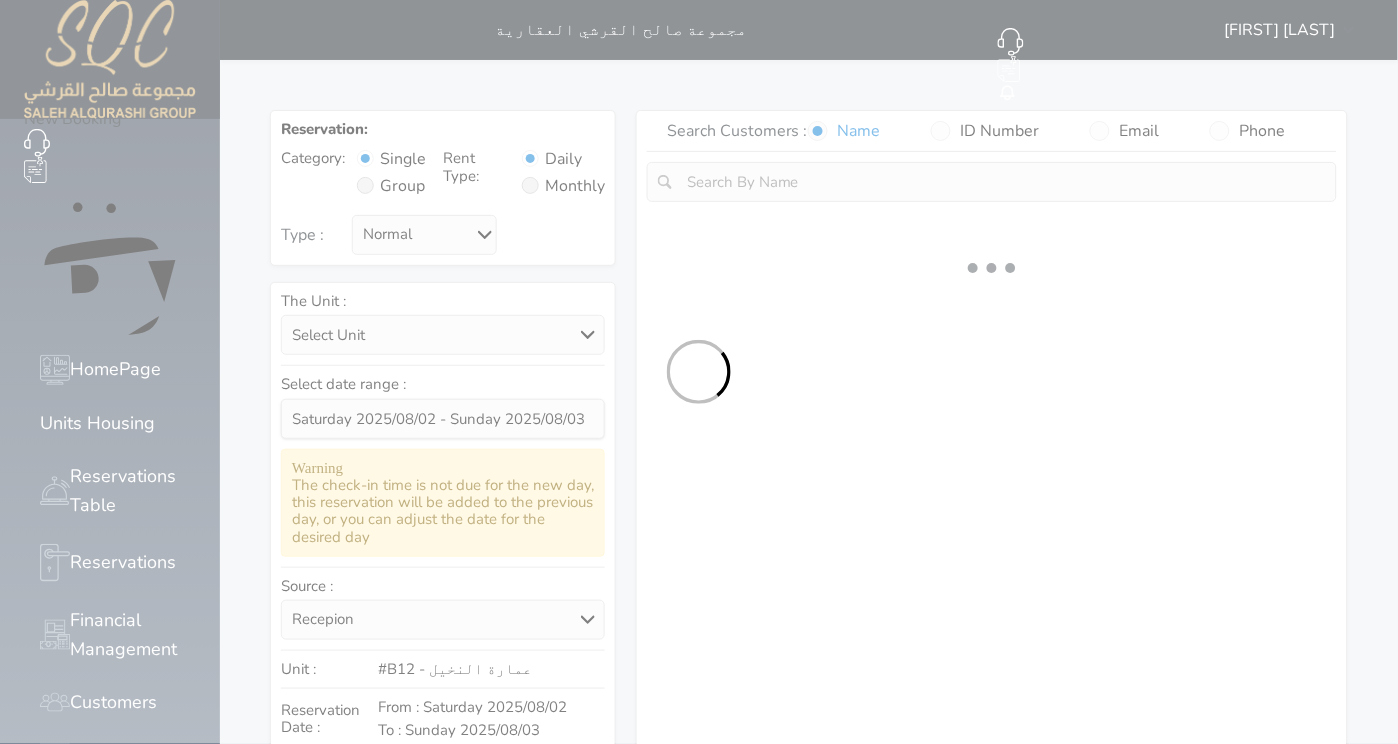 select on "1" 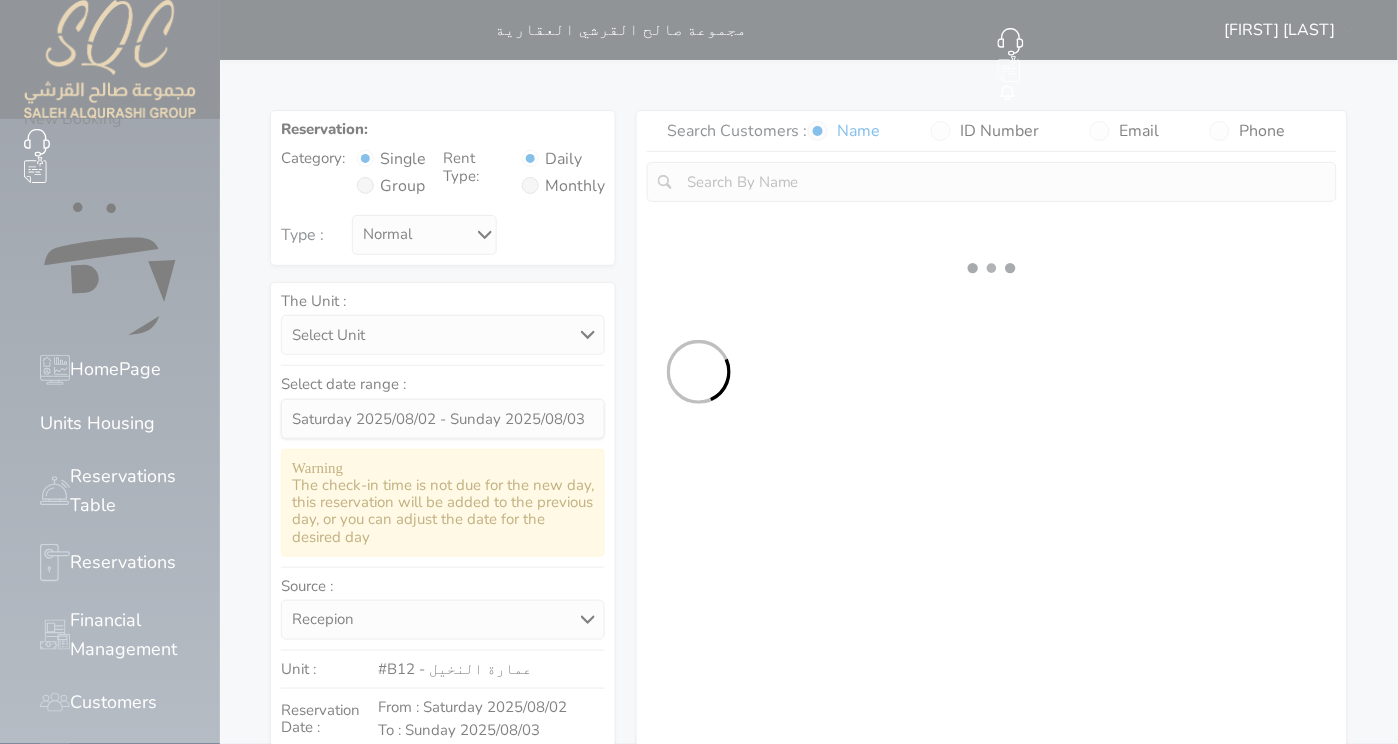 select 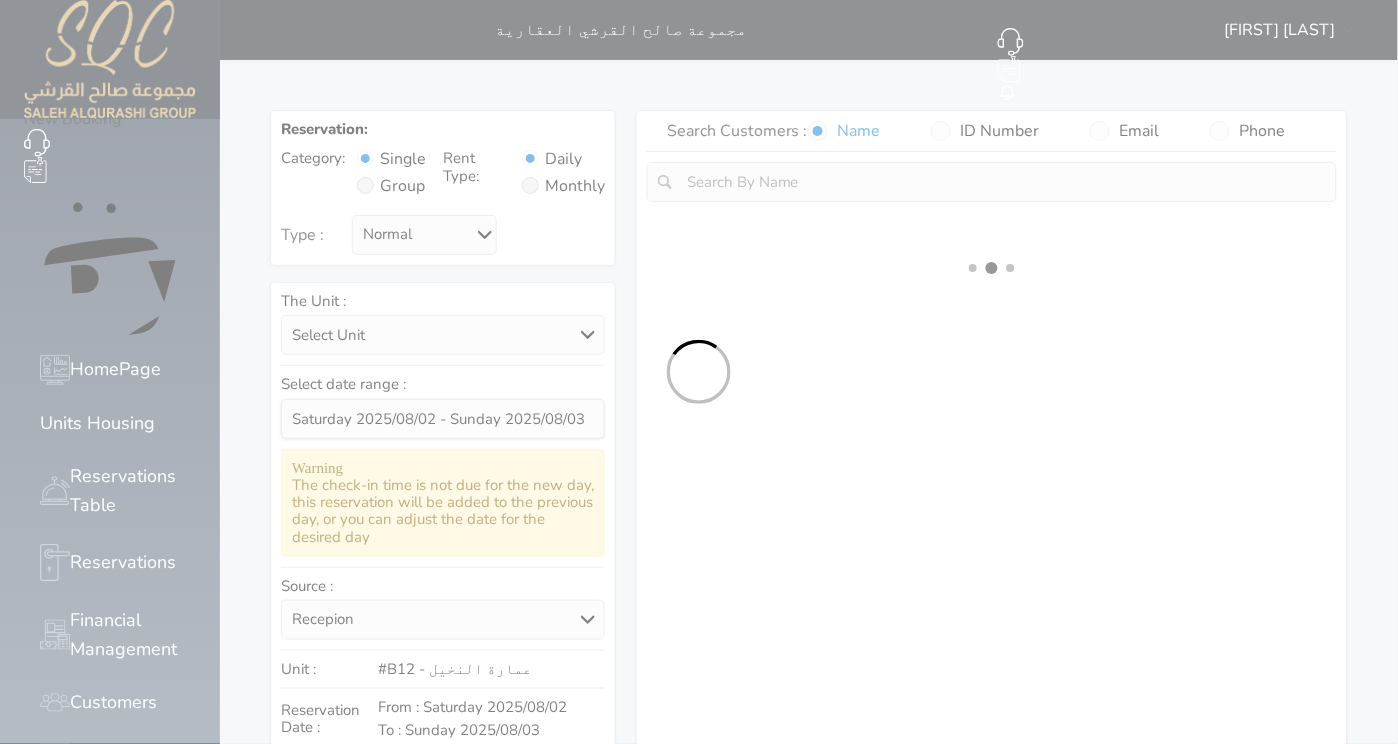 select on "7" 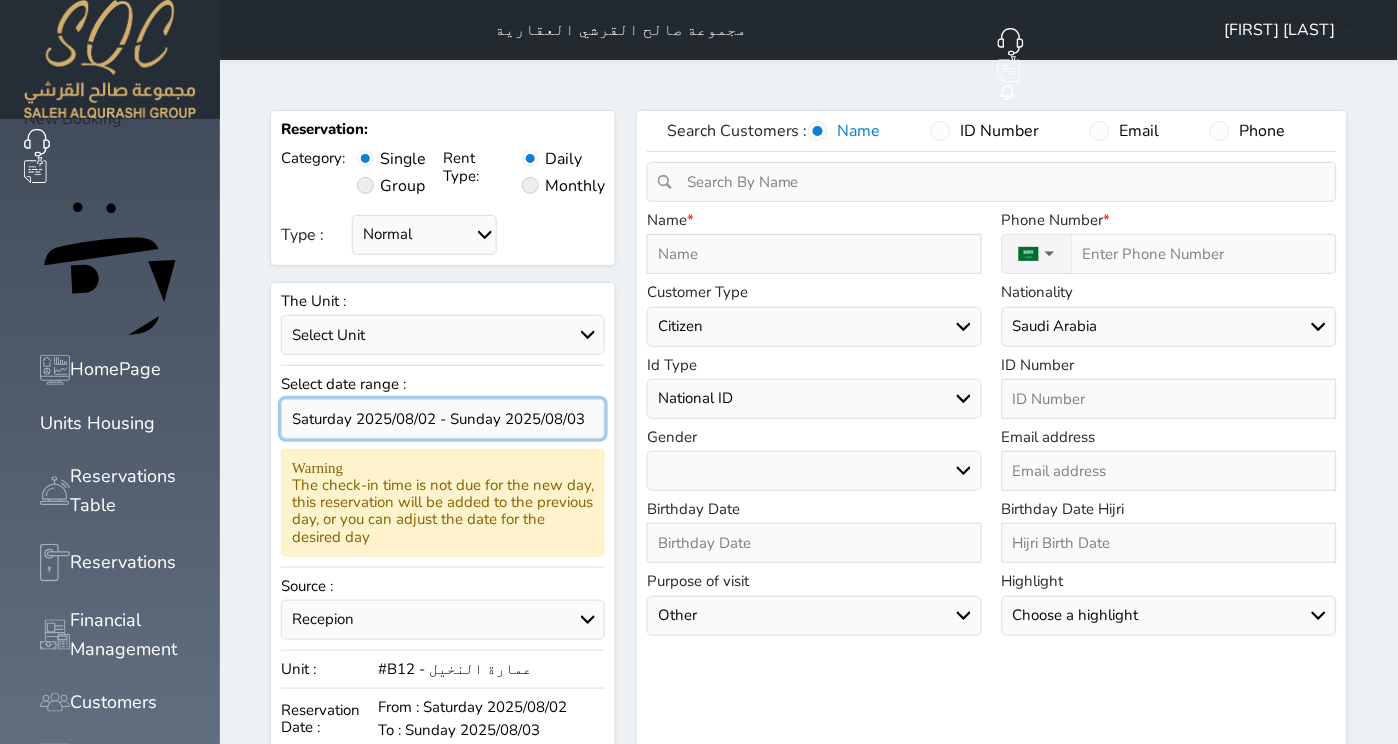 select 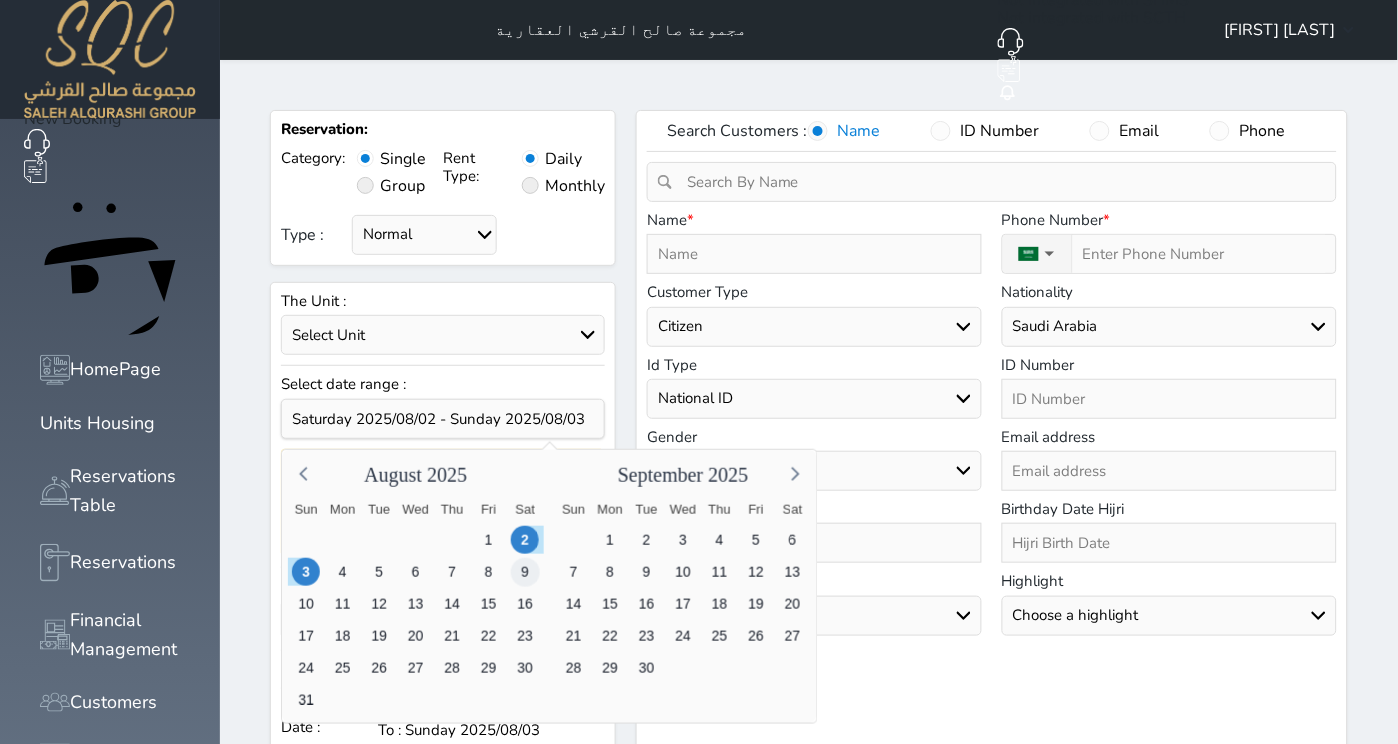 click on "9" at bounding box center [525, 572] 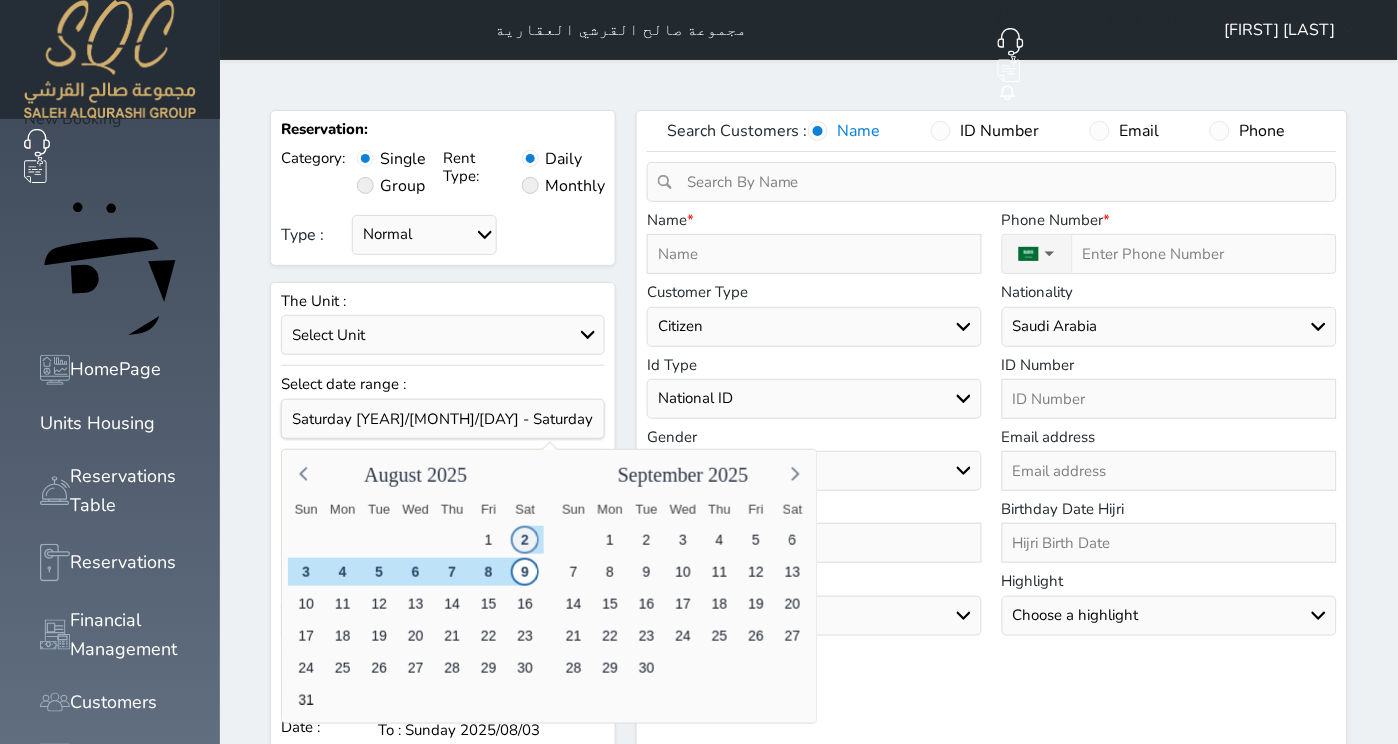 click on "2" at bounding box center [525, 540] 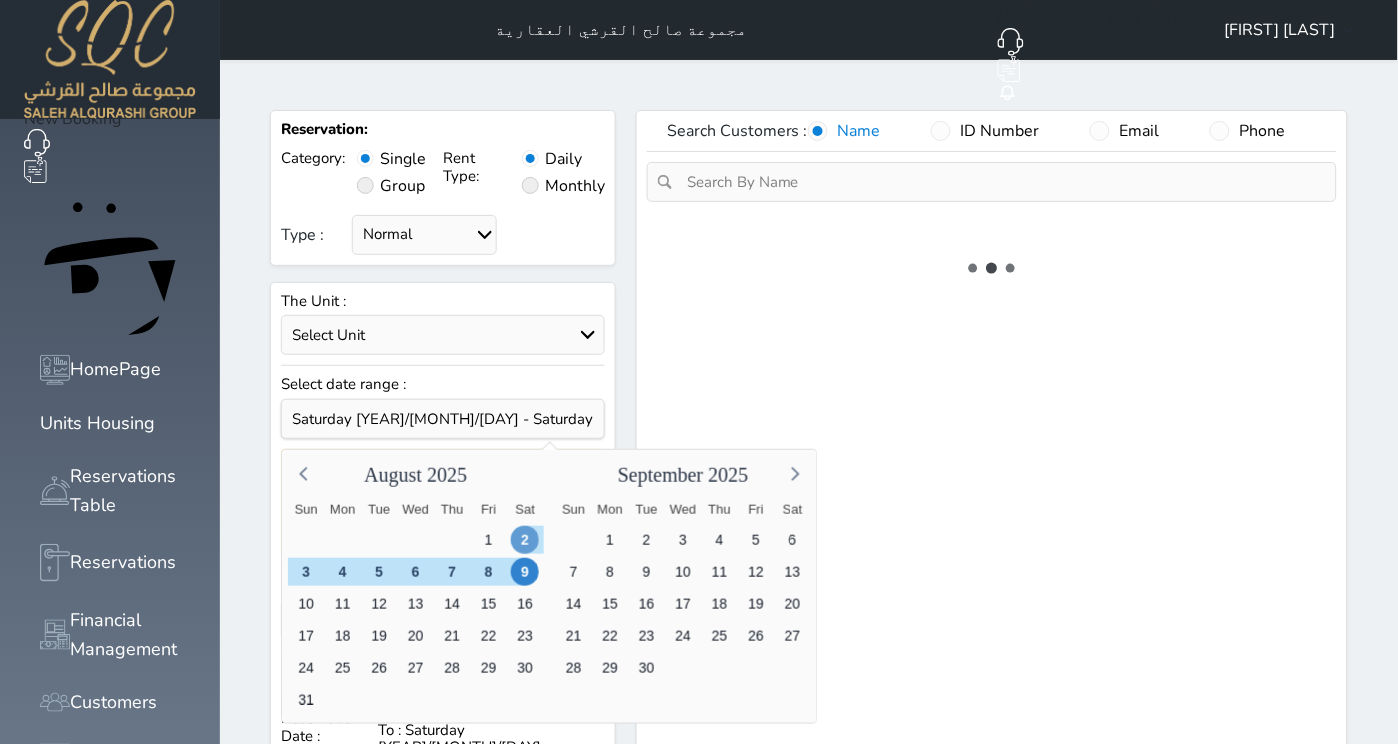 select on "1" 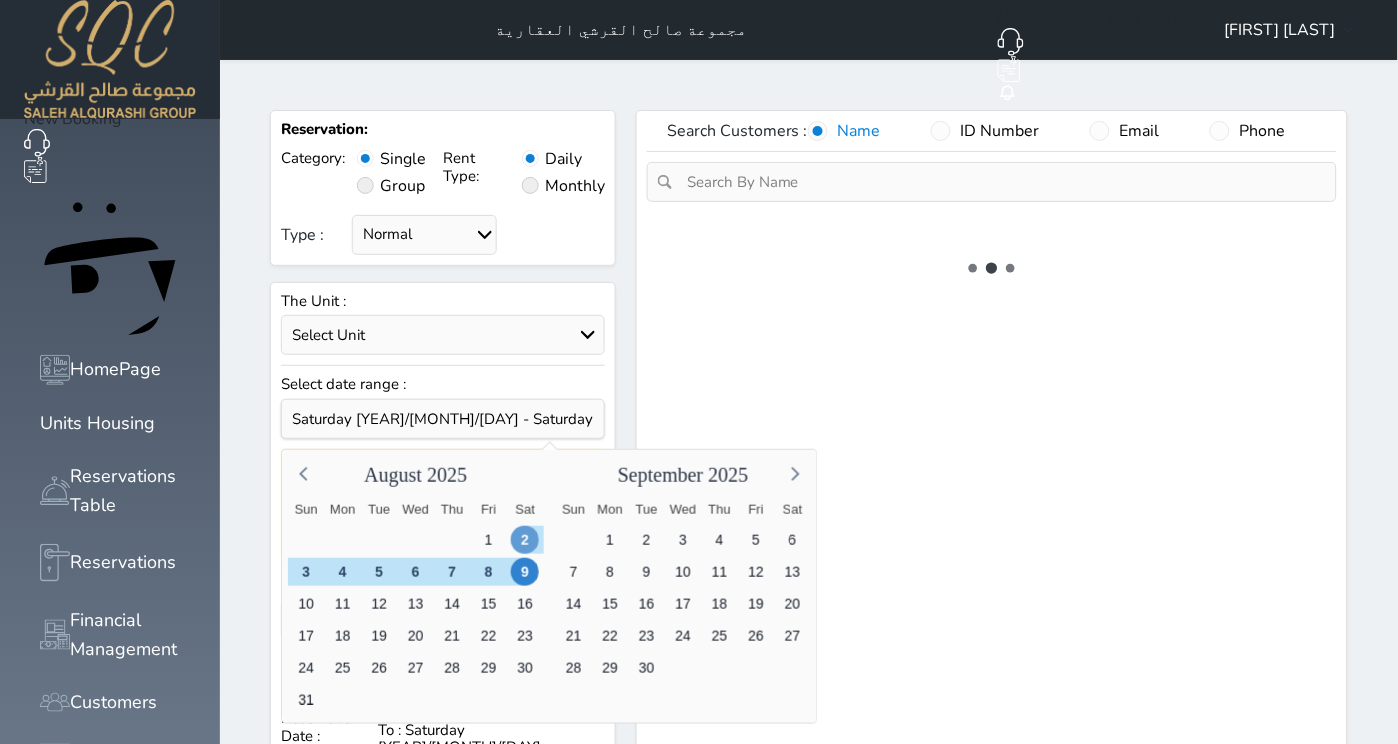 select on "113" 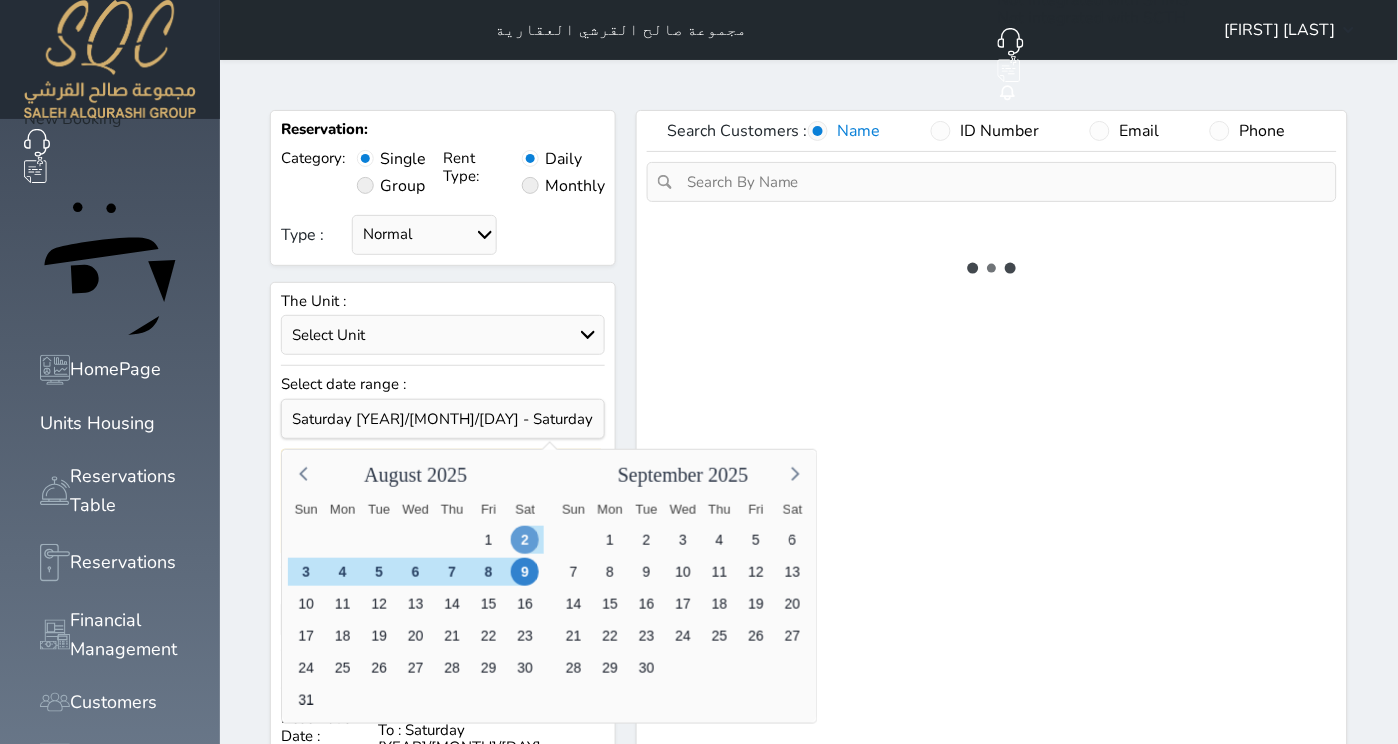 select on "1" 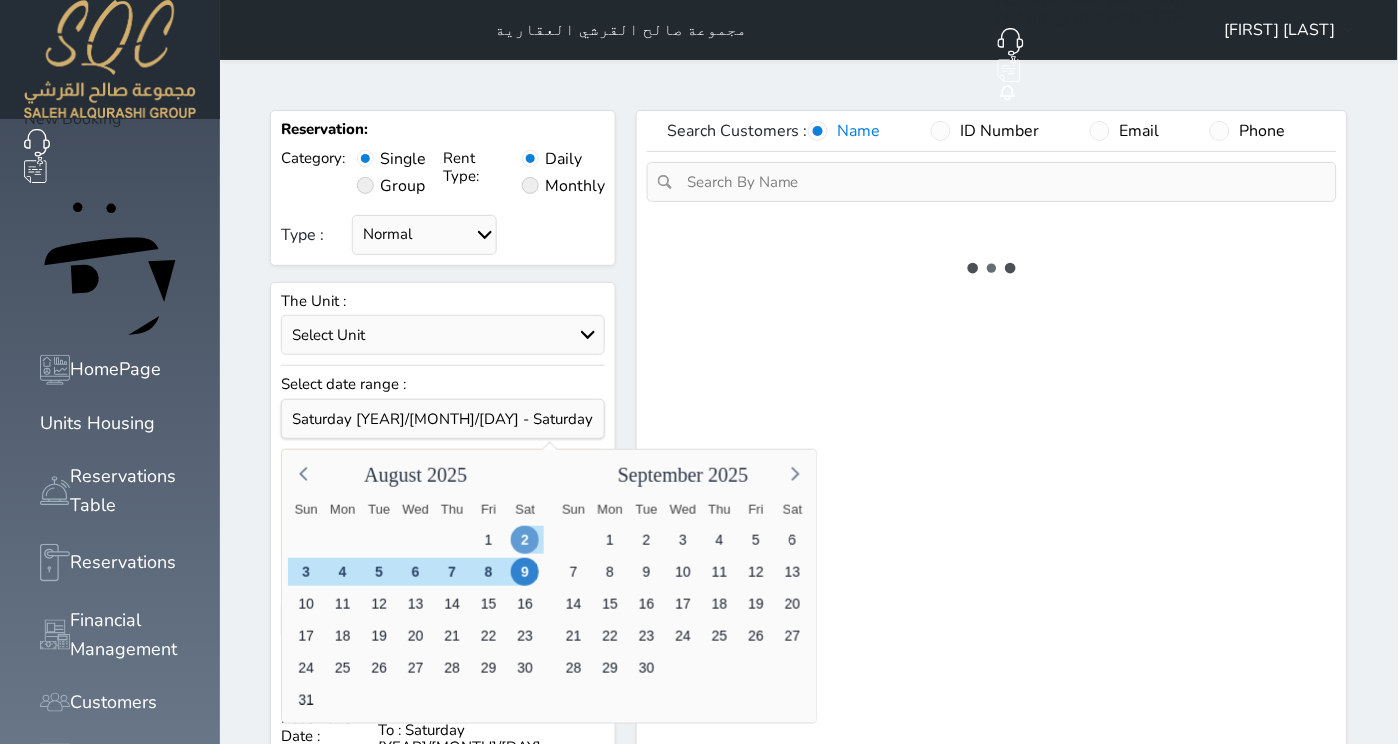 select 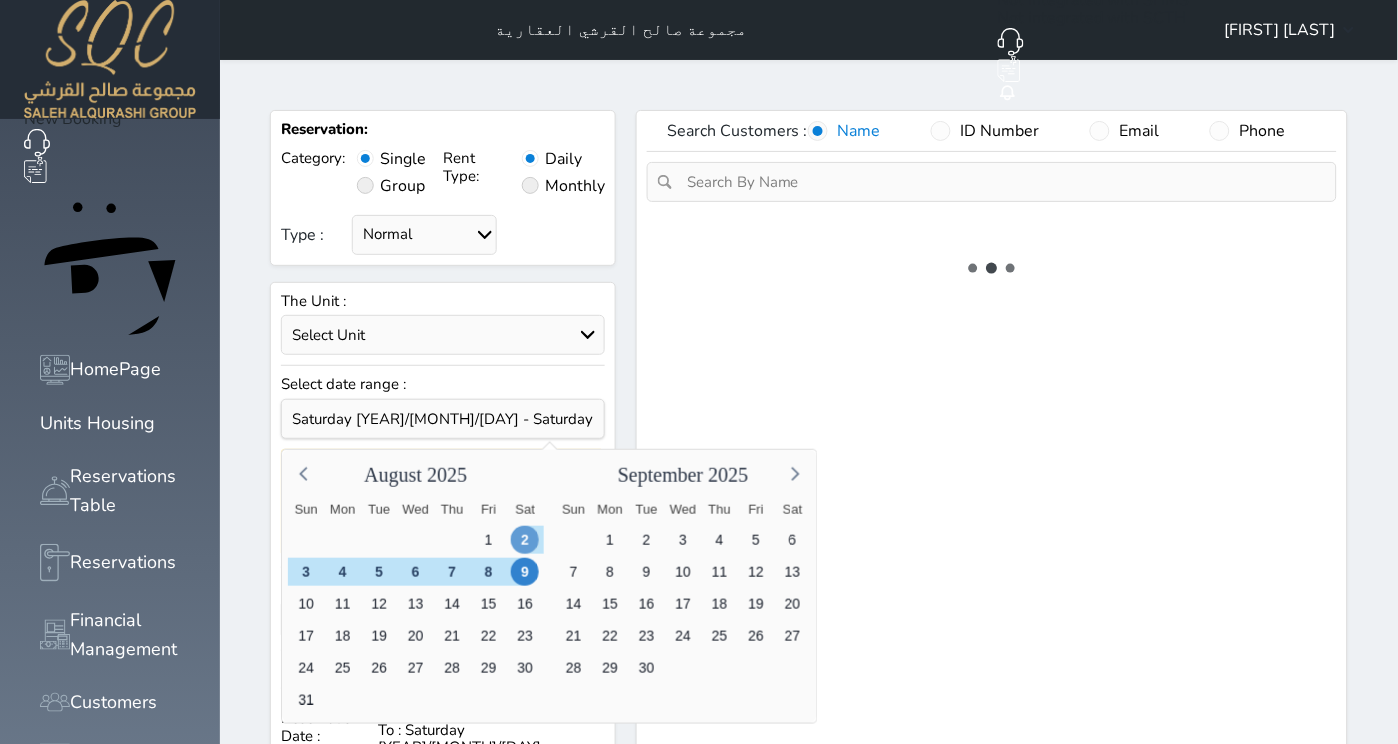 select on "7" 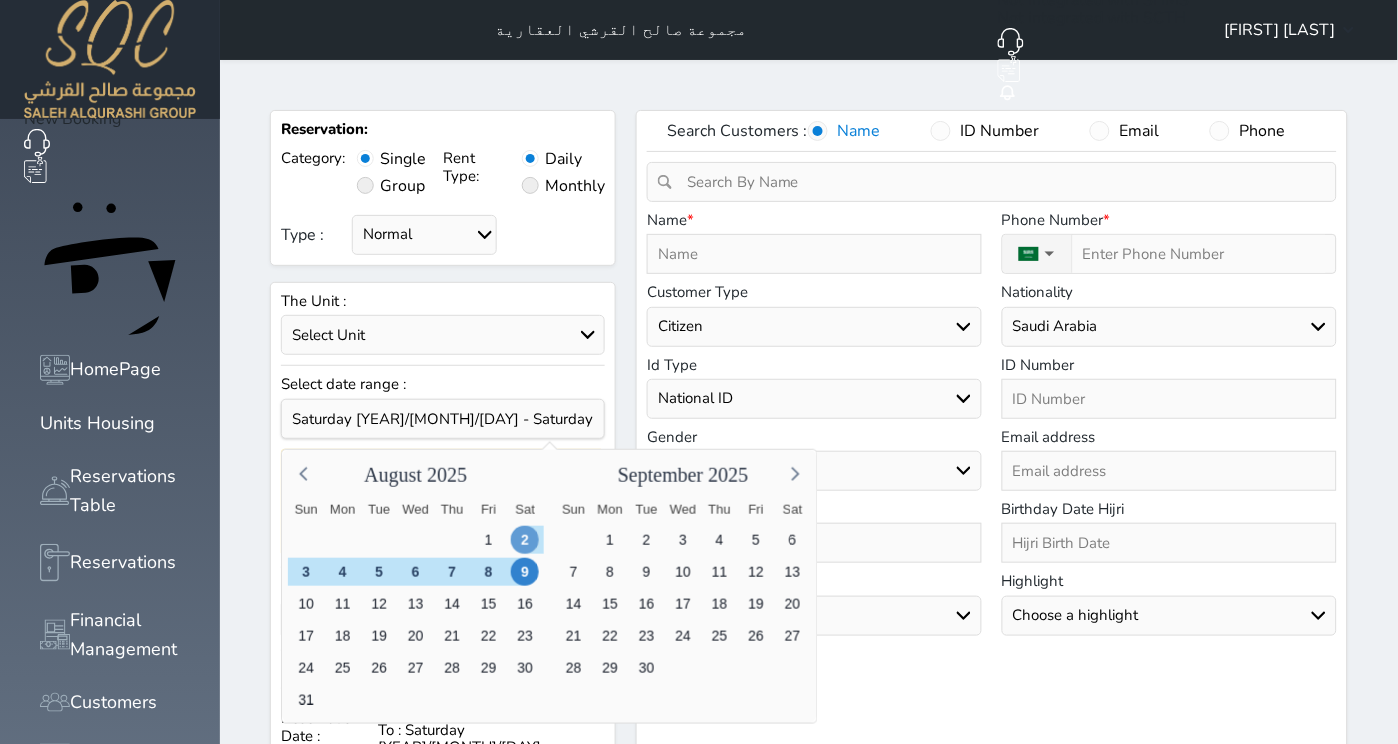 type on "7" 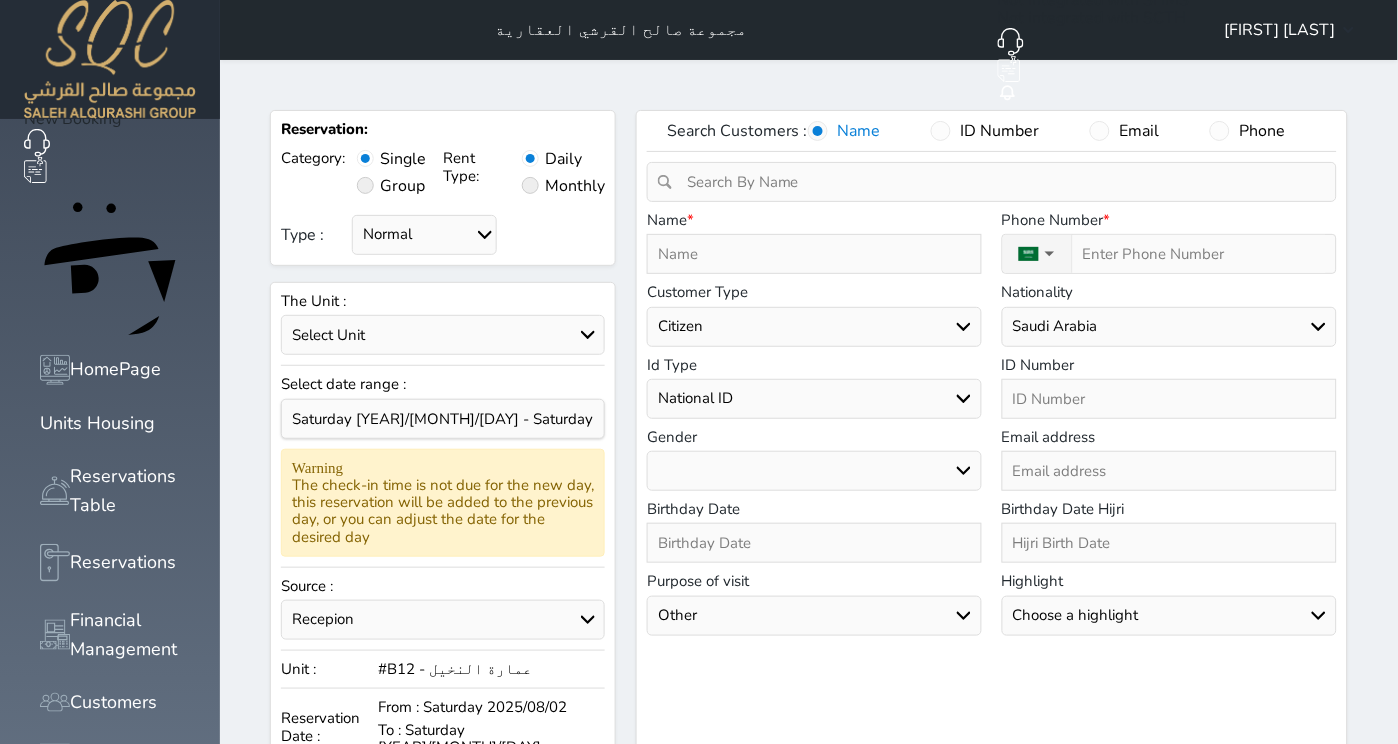 select 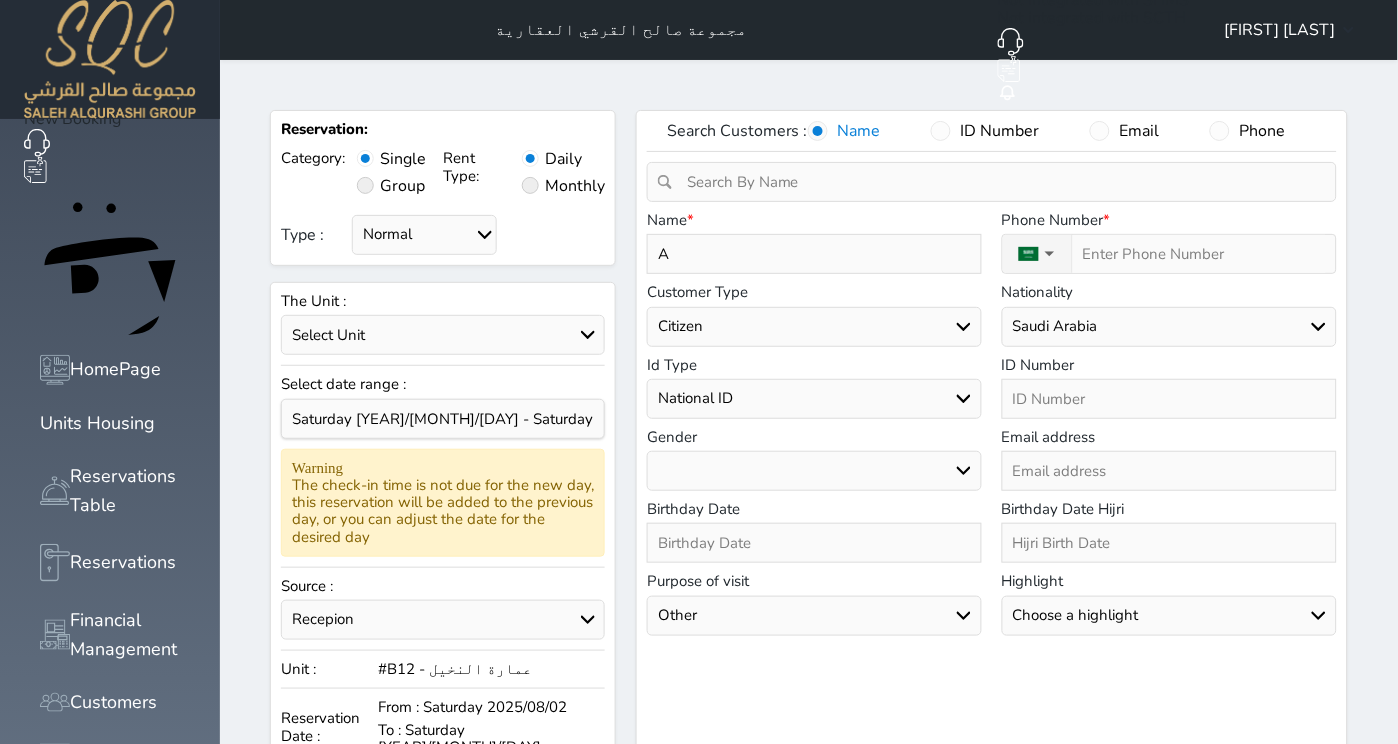 type on "[INITIAL]" 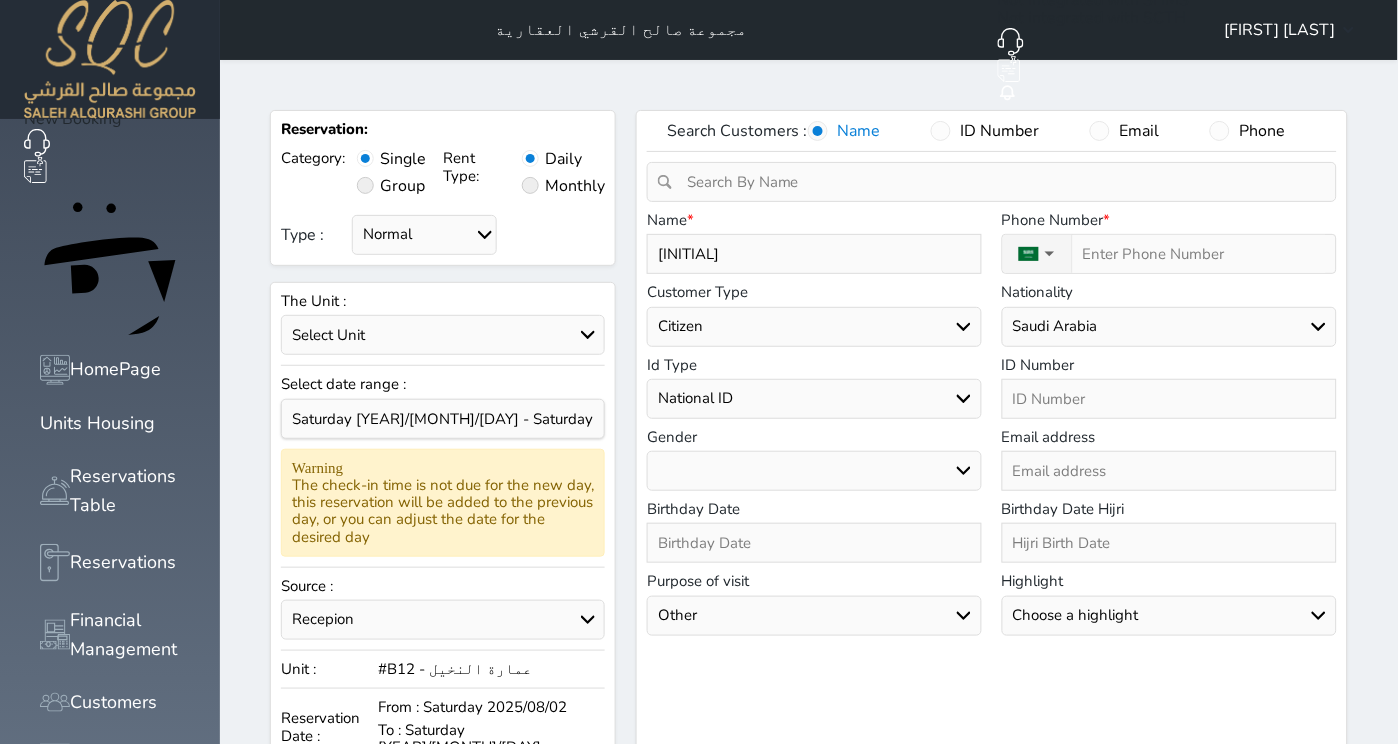type on "[FIRST]" 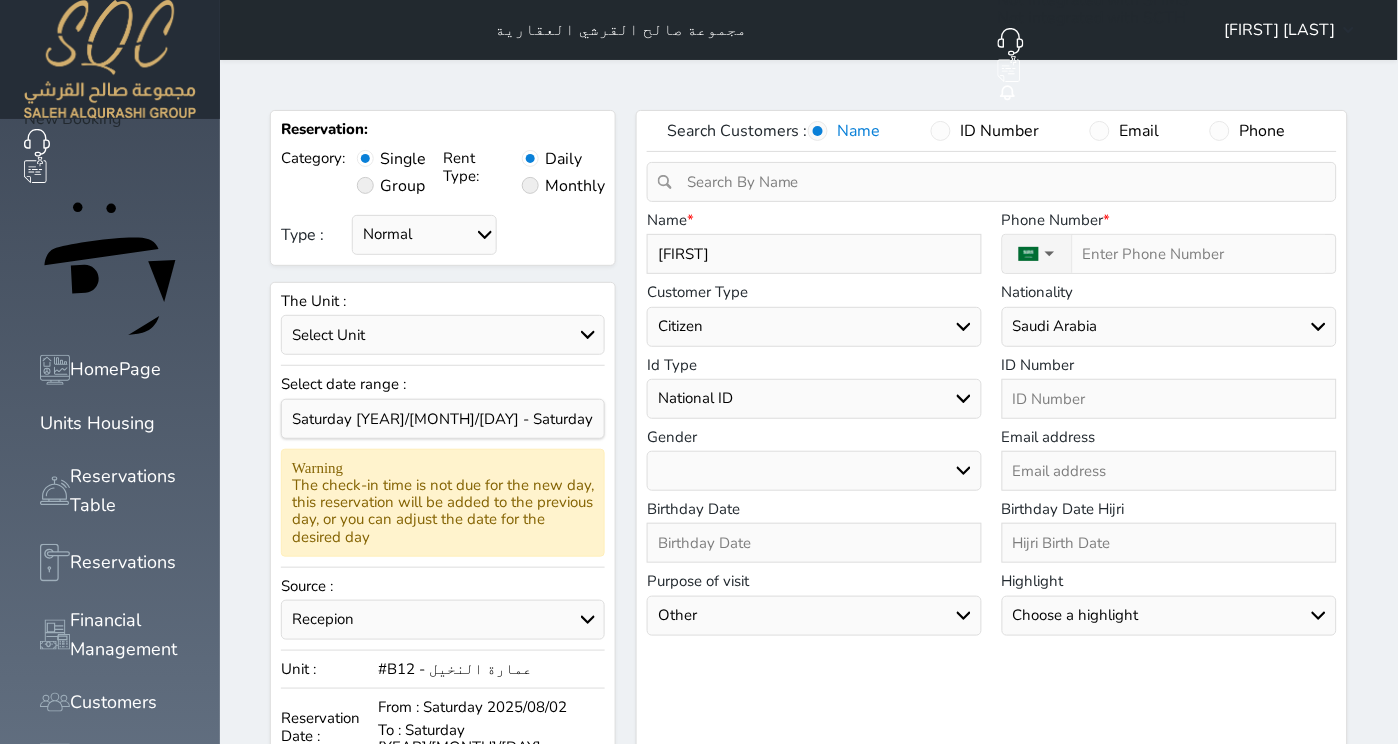 type on "[FIRST]" 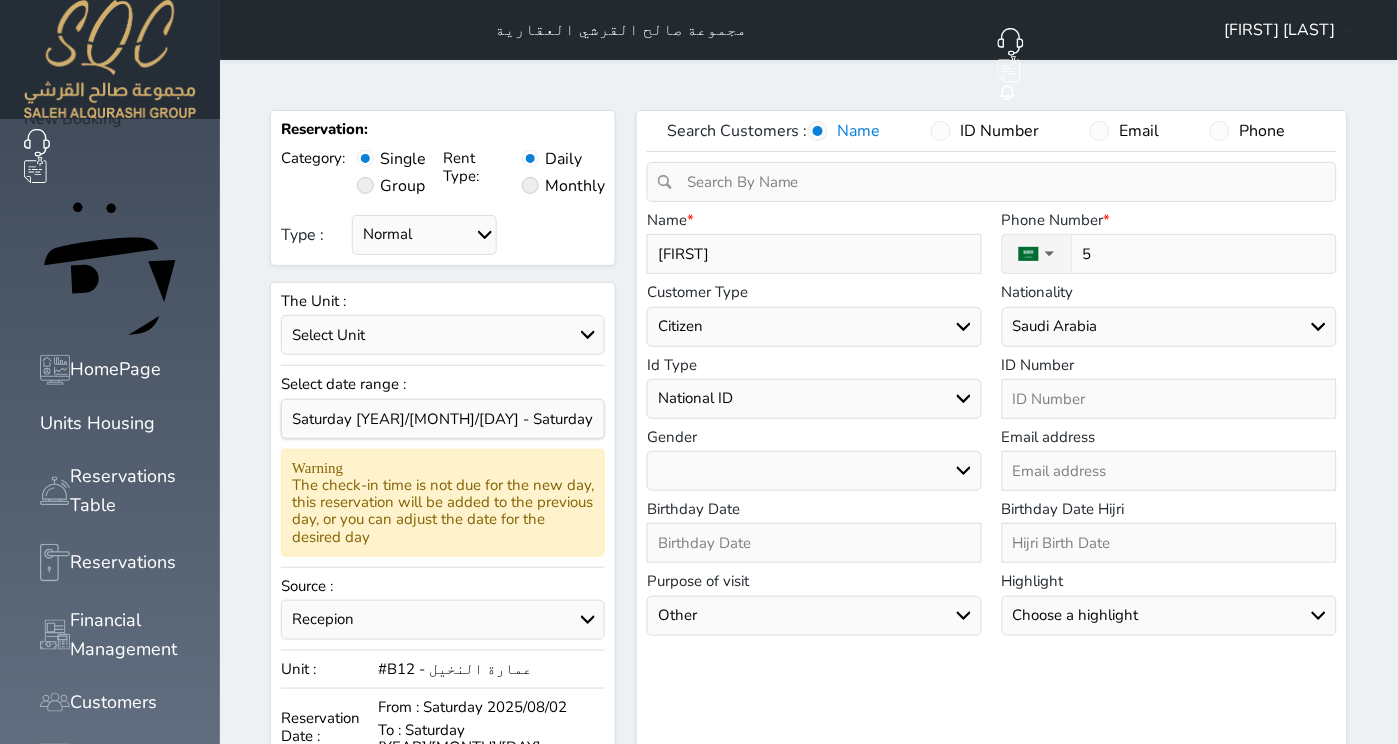 select 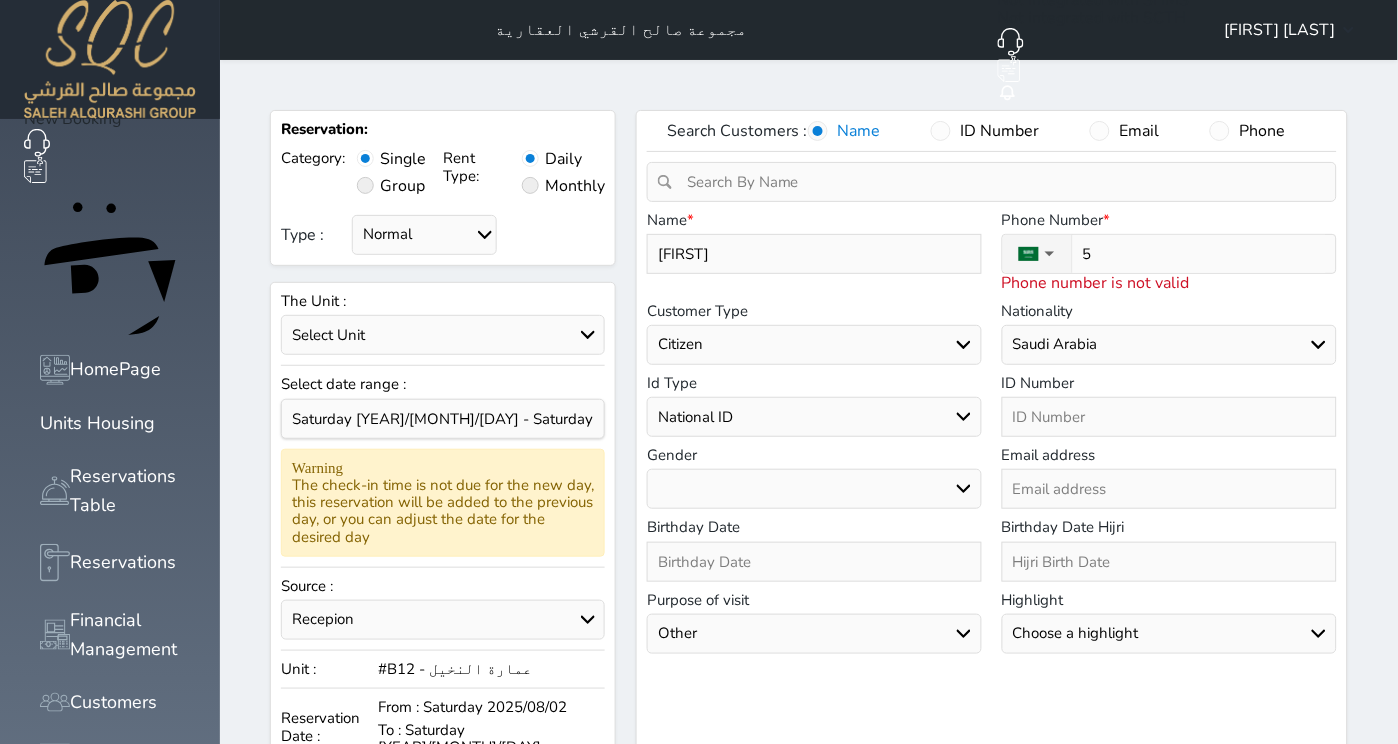 type on "53" 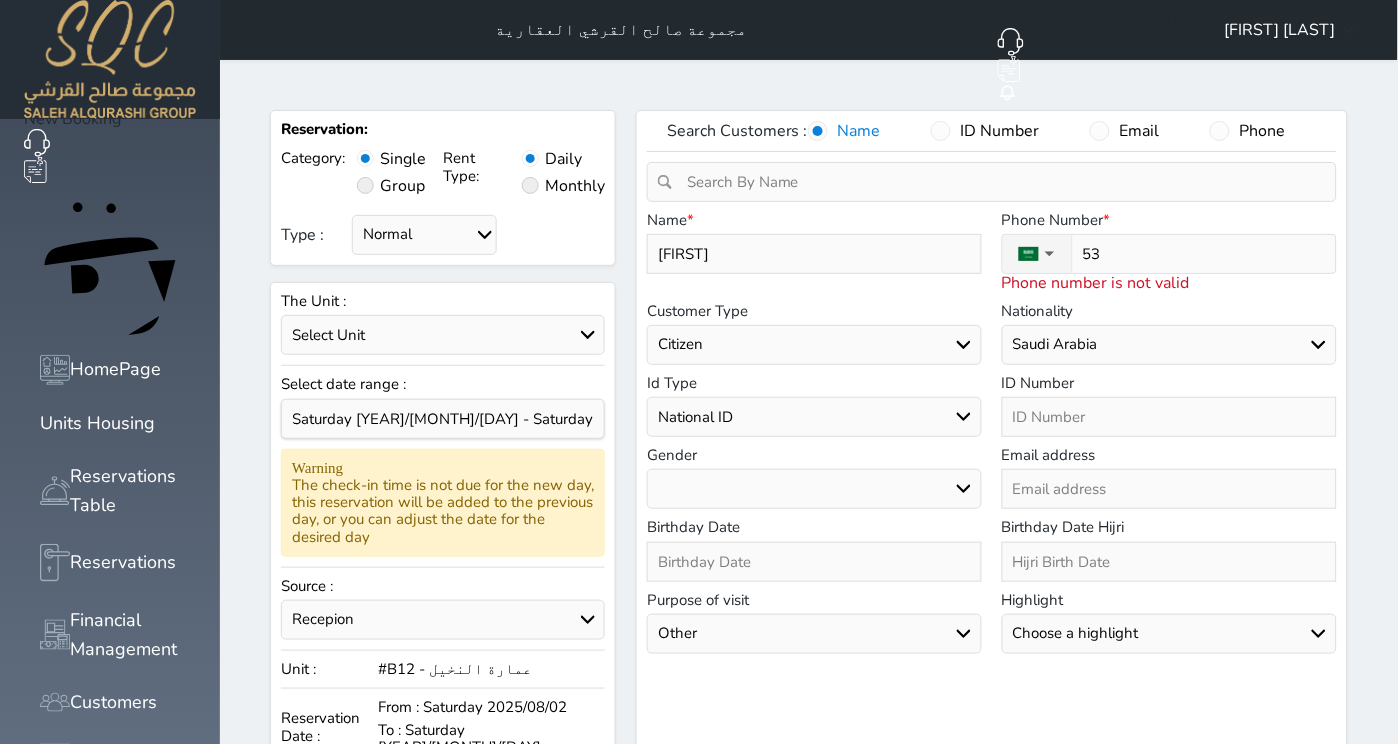 select 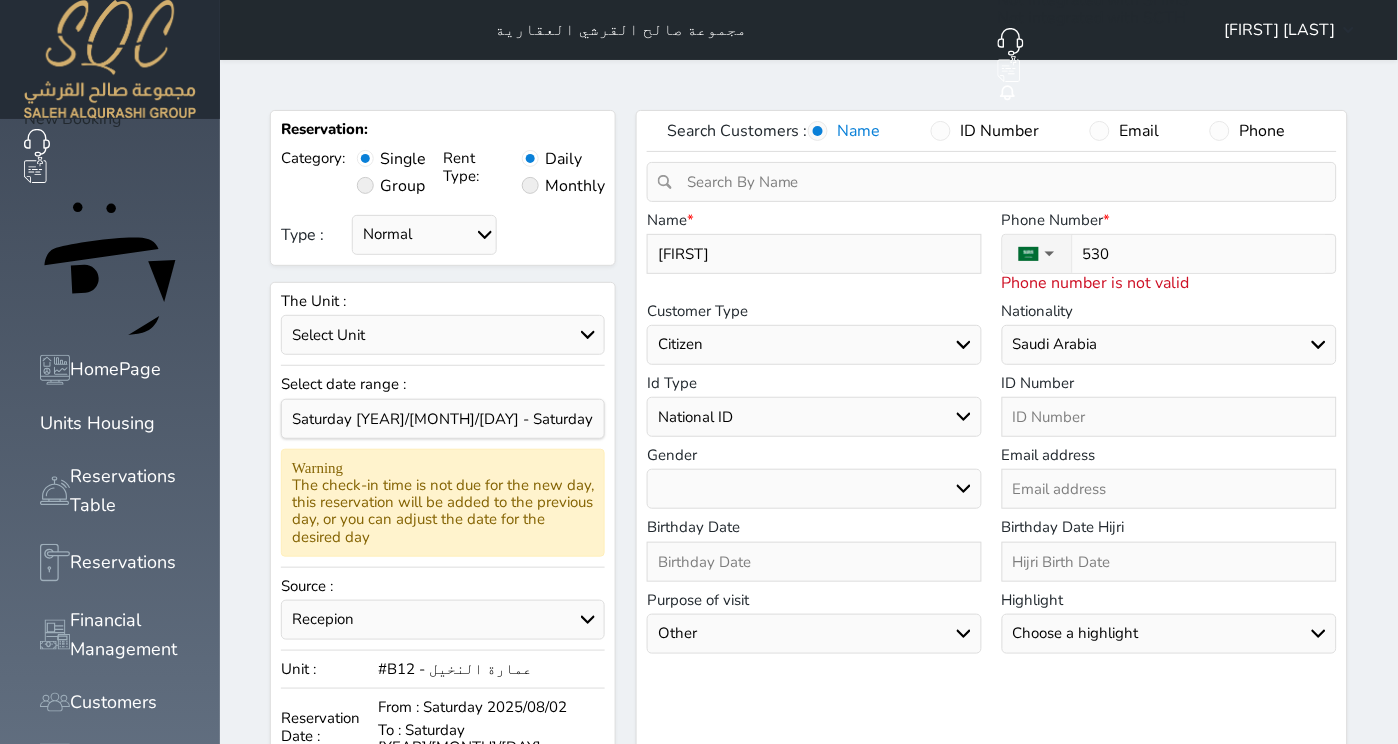 type on "5302" 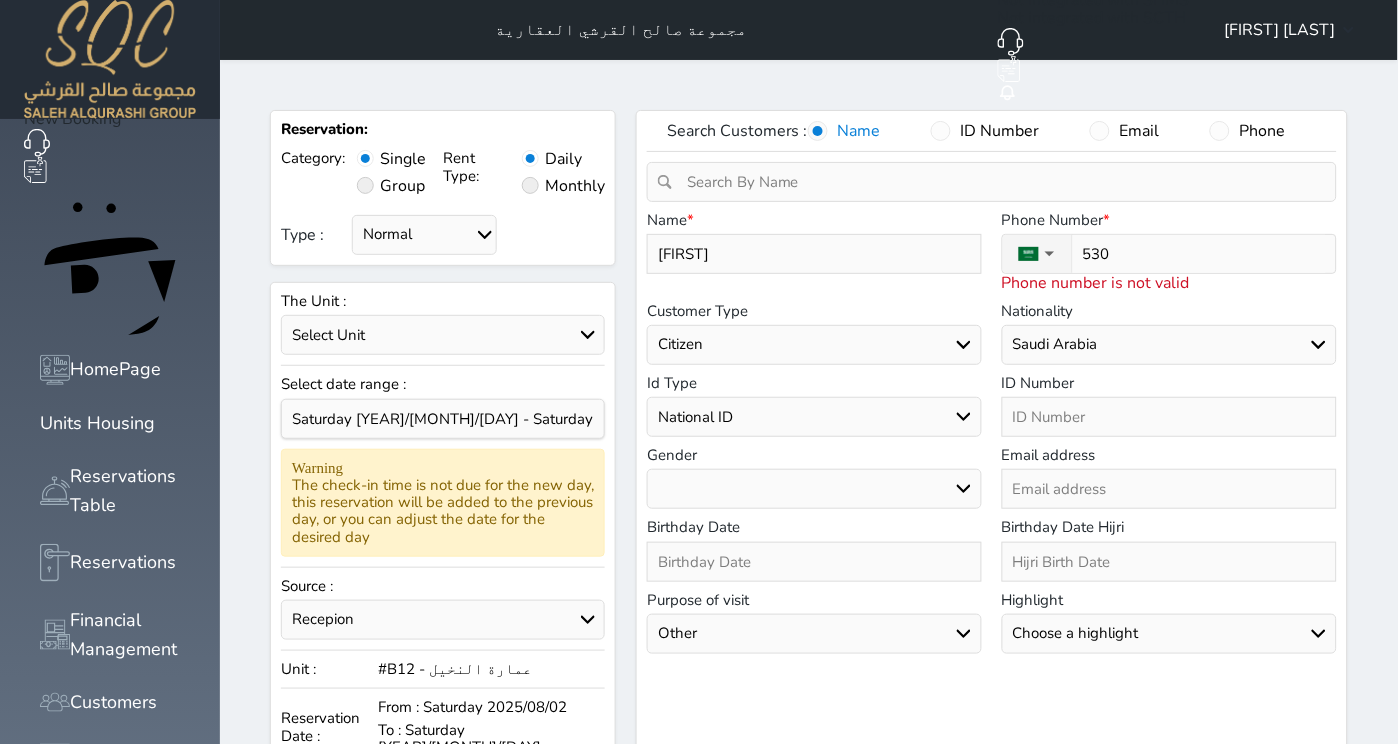 select 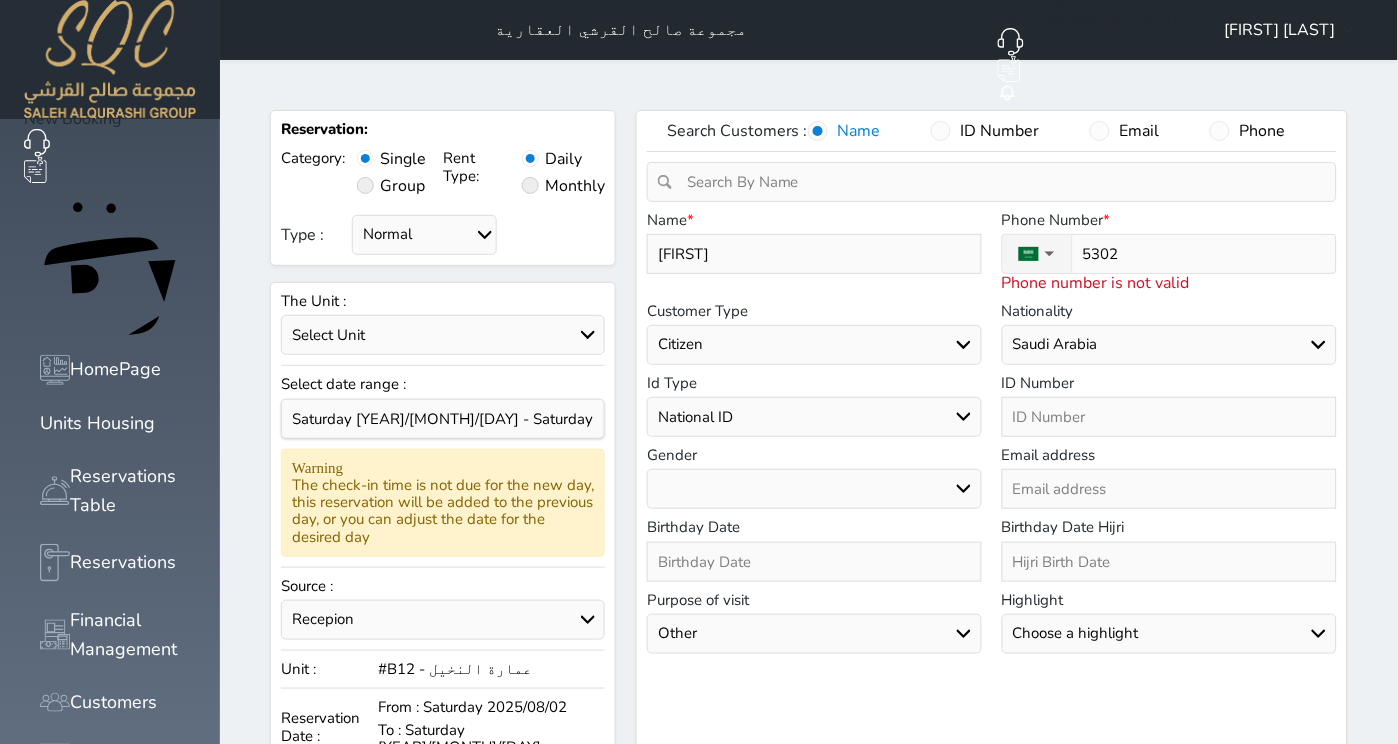 type on "53027" 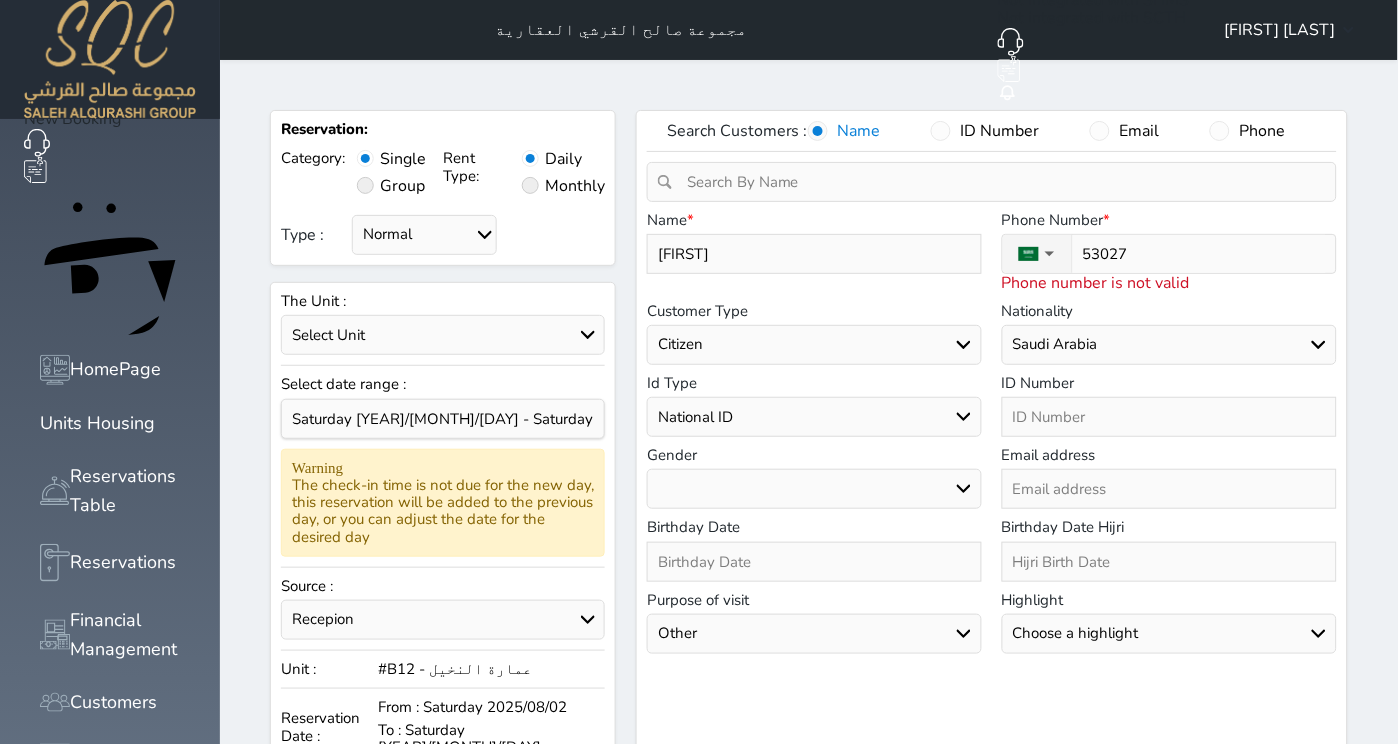 type on "530273" 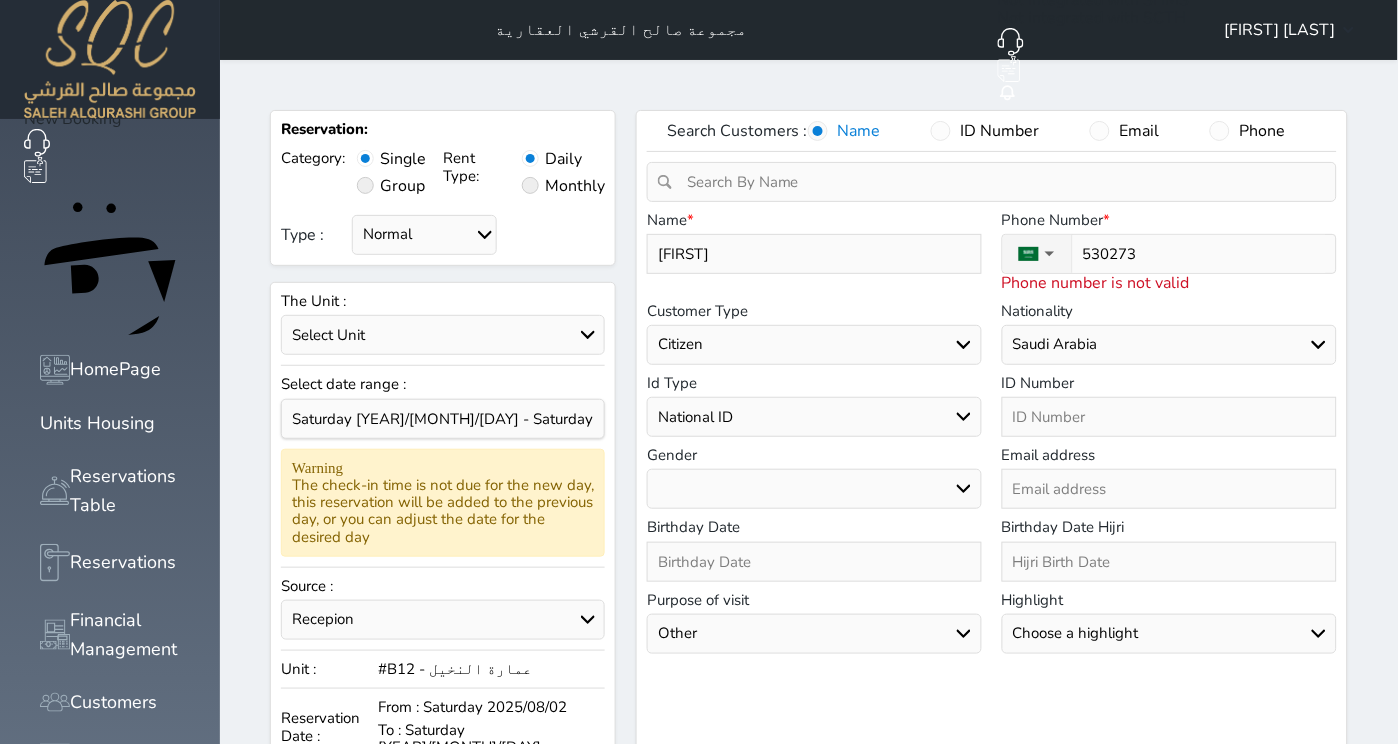 type on "5302731" 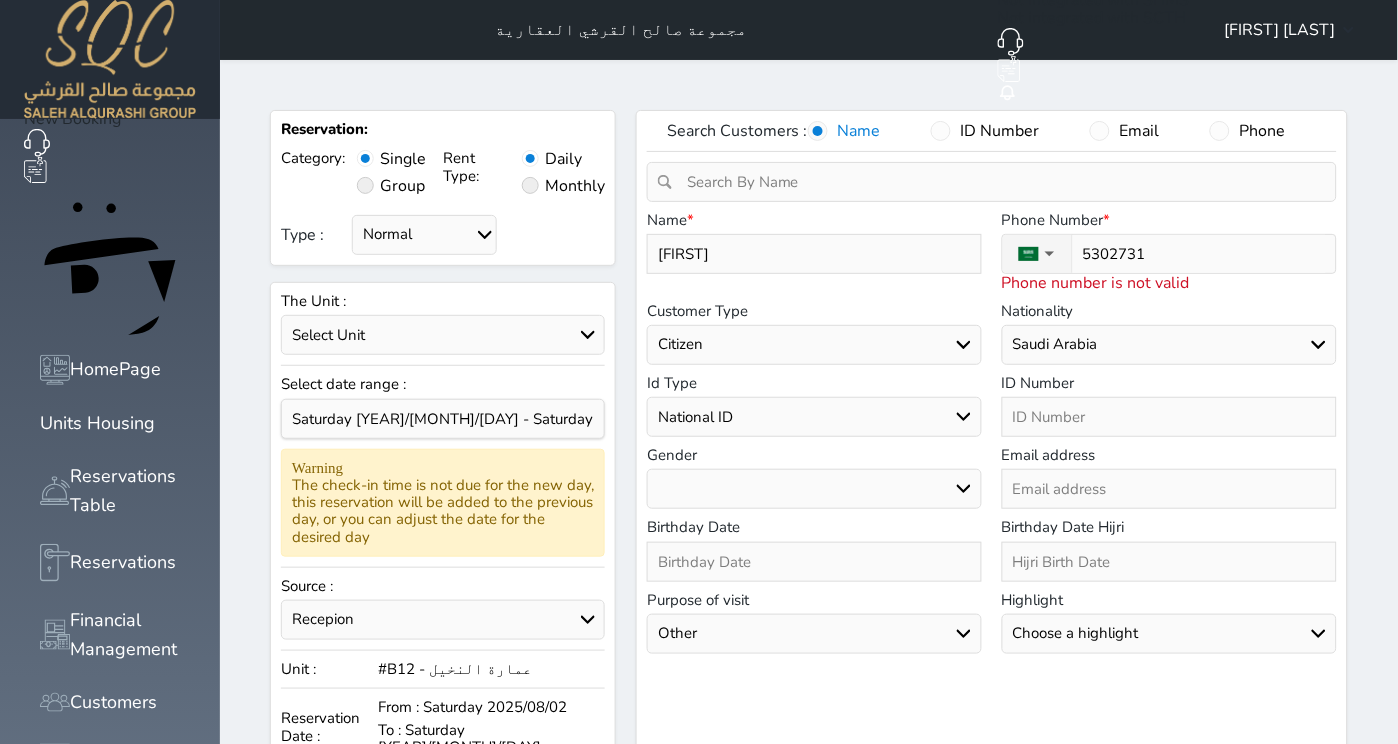 select 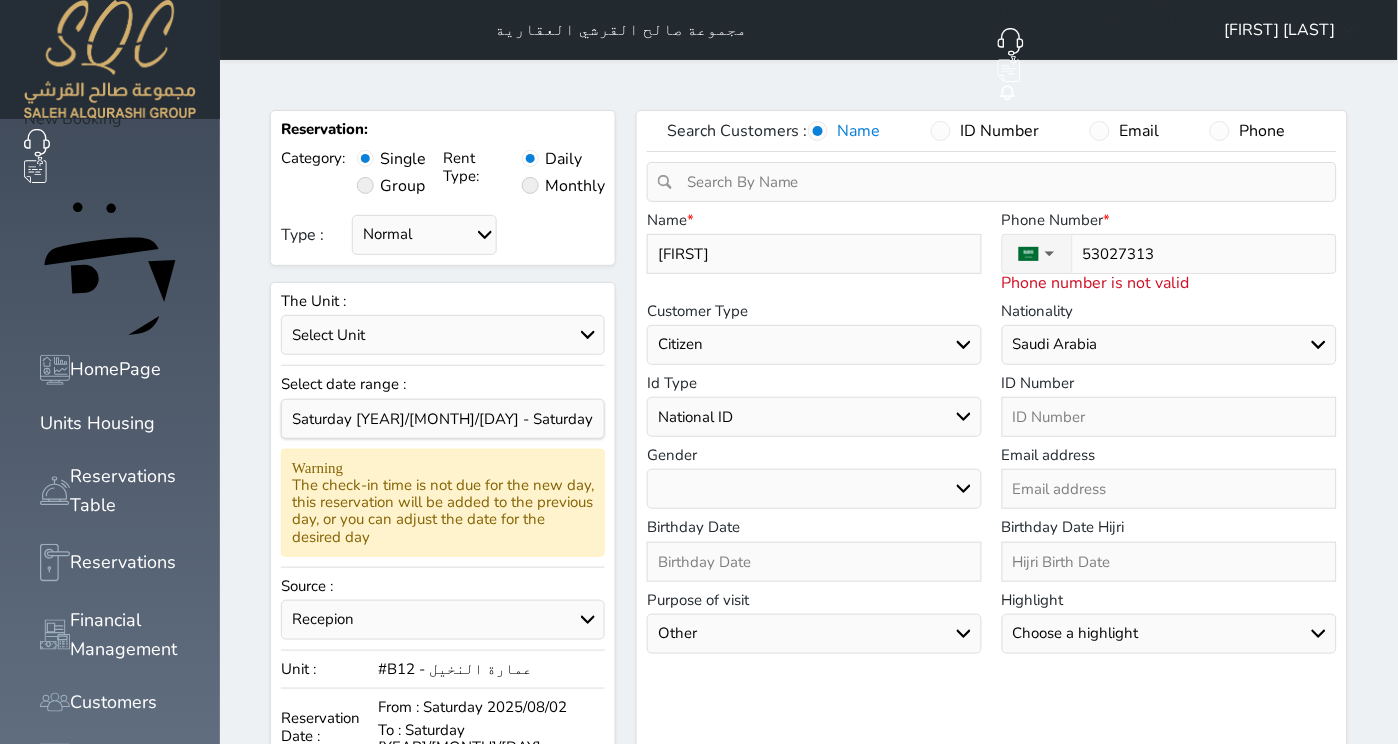 type on "+966 [PHONE]" 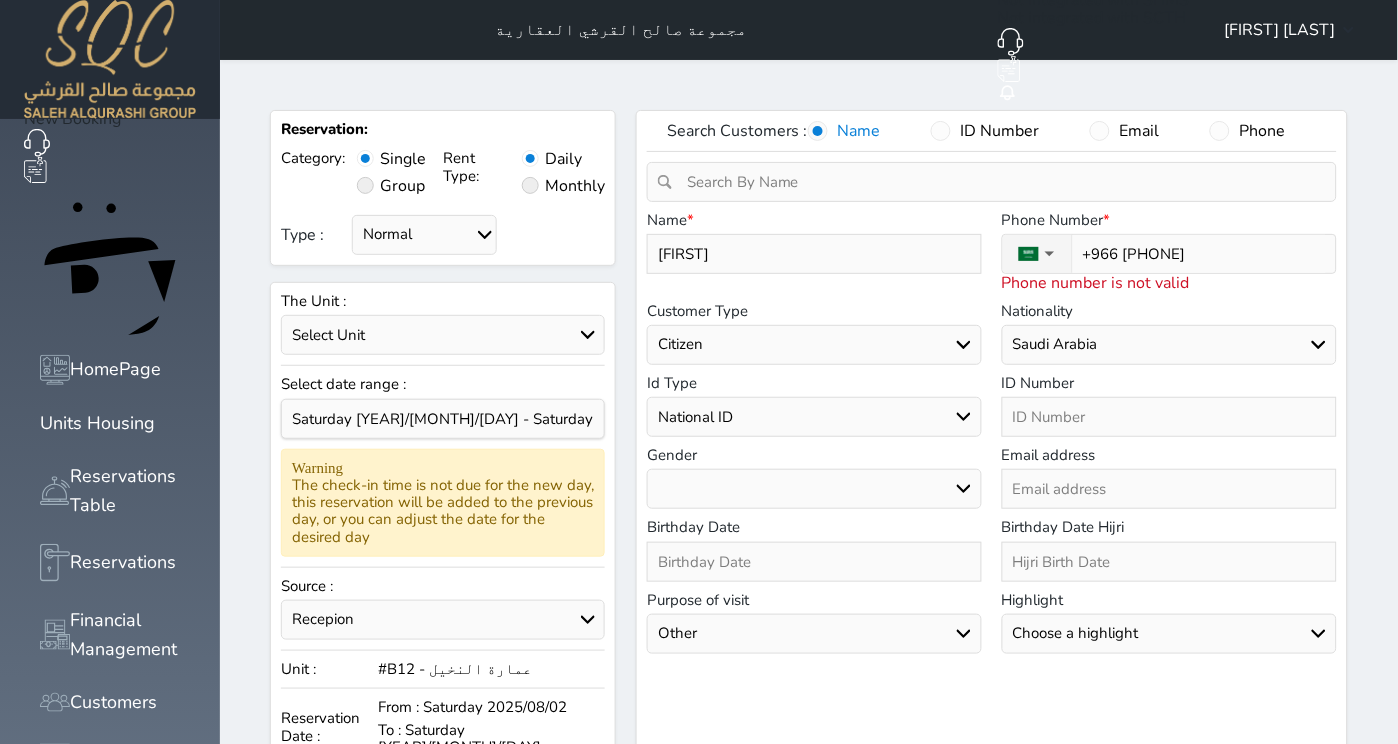 select 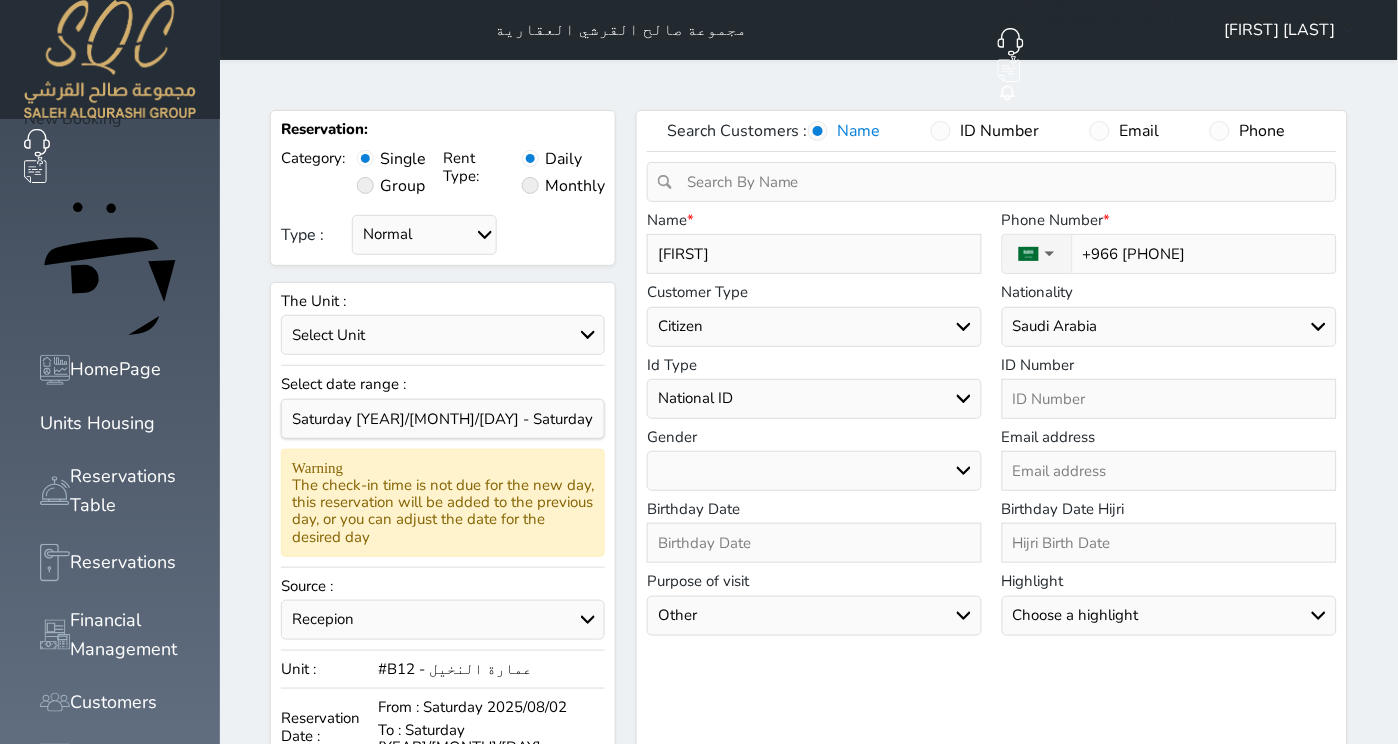 type on "+966 [PHONE]" 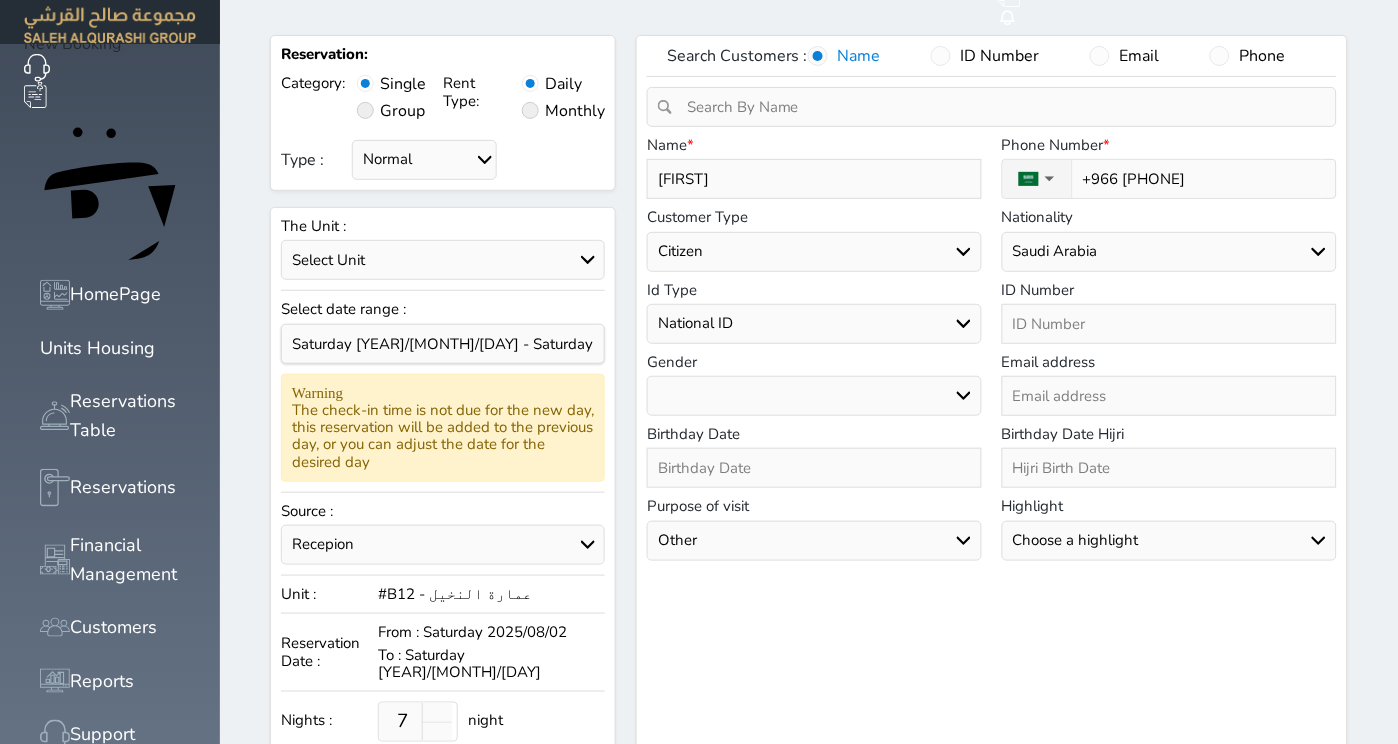 scroll, scrollTop: 497, scrollLeft: 0, axis: vertical 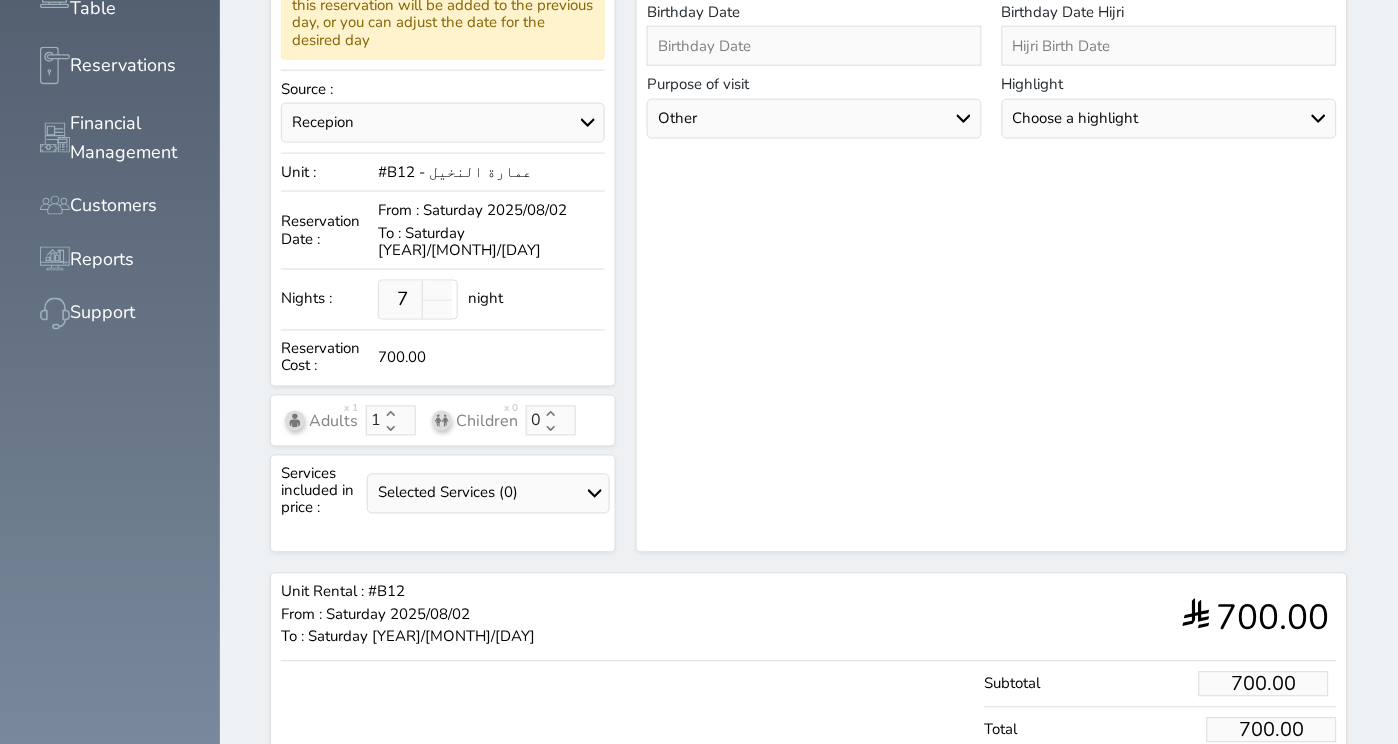 click on "Recepion website booking almosafer Expedia Social Media oyo Other airbnb" at bounding box center (443, 123) 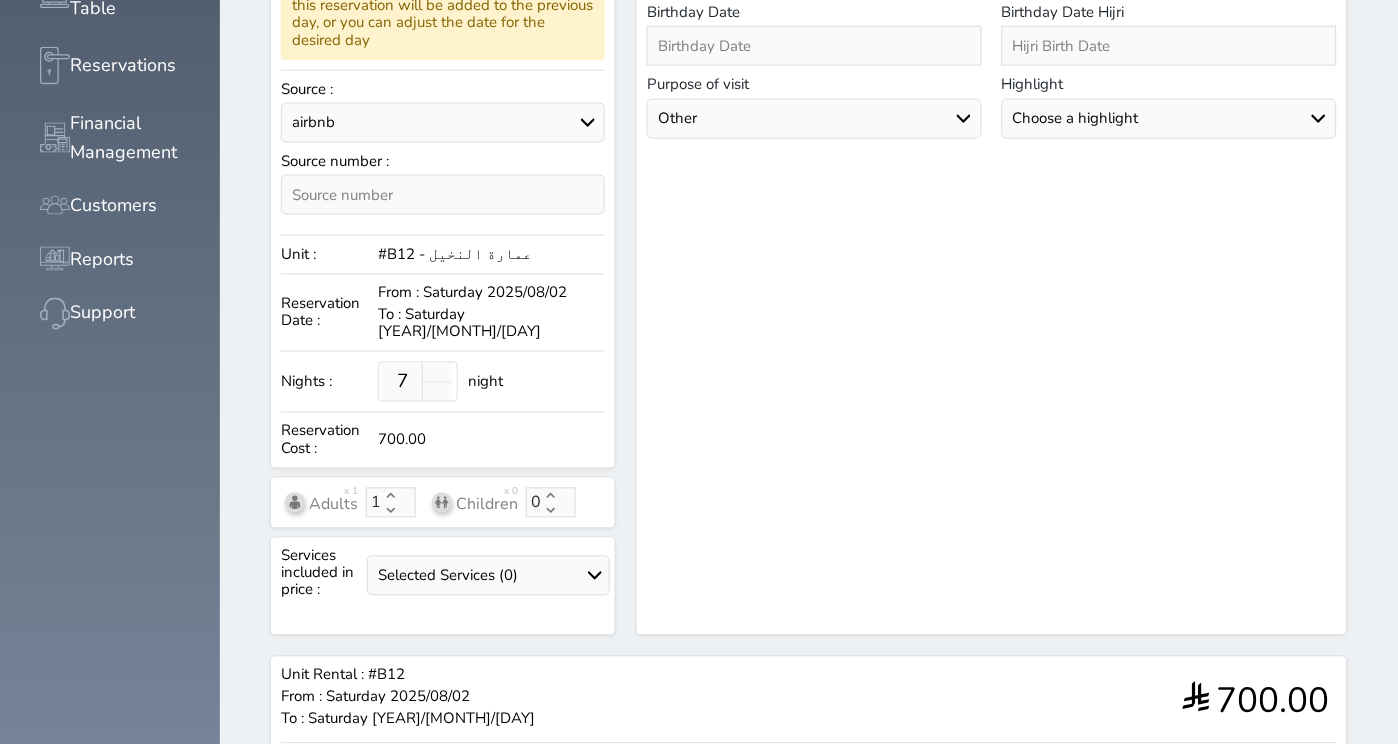 click at bounding box center [443, 195] 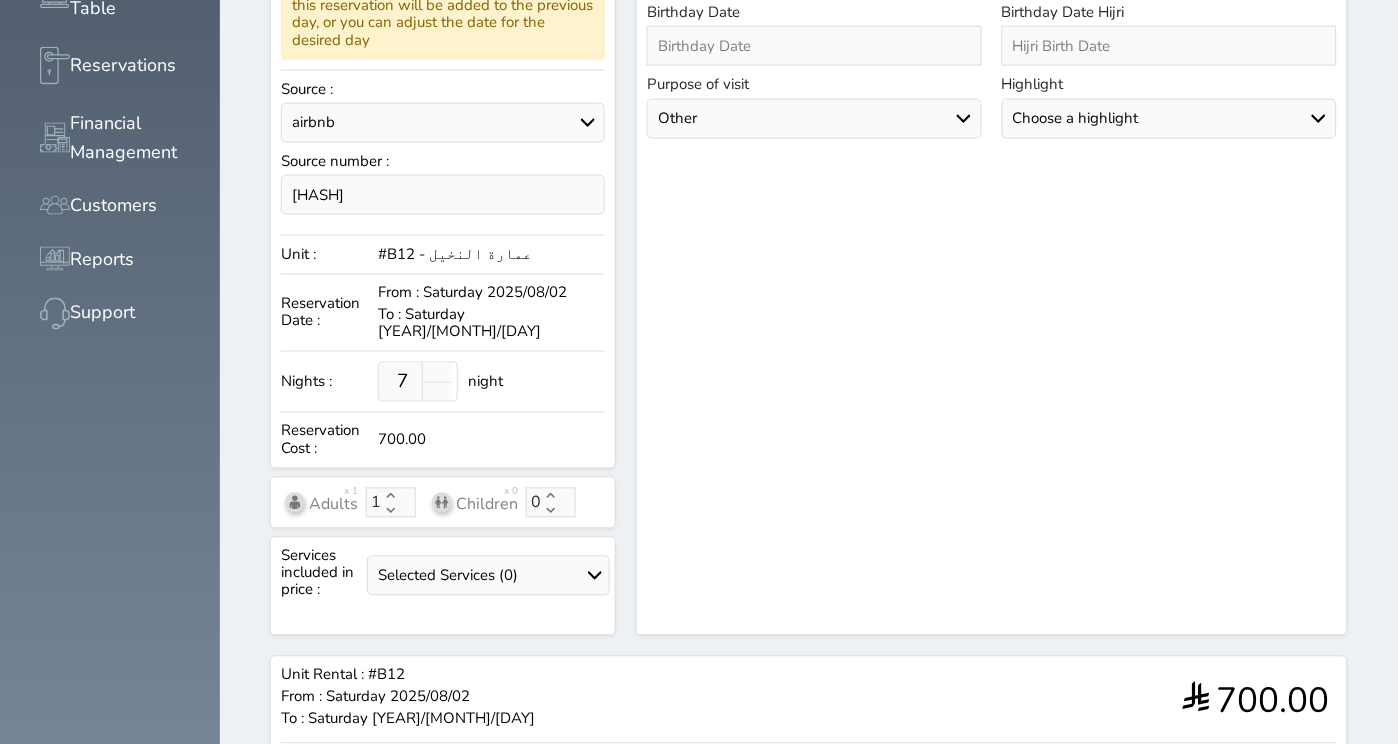 type on "[HASH]" 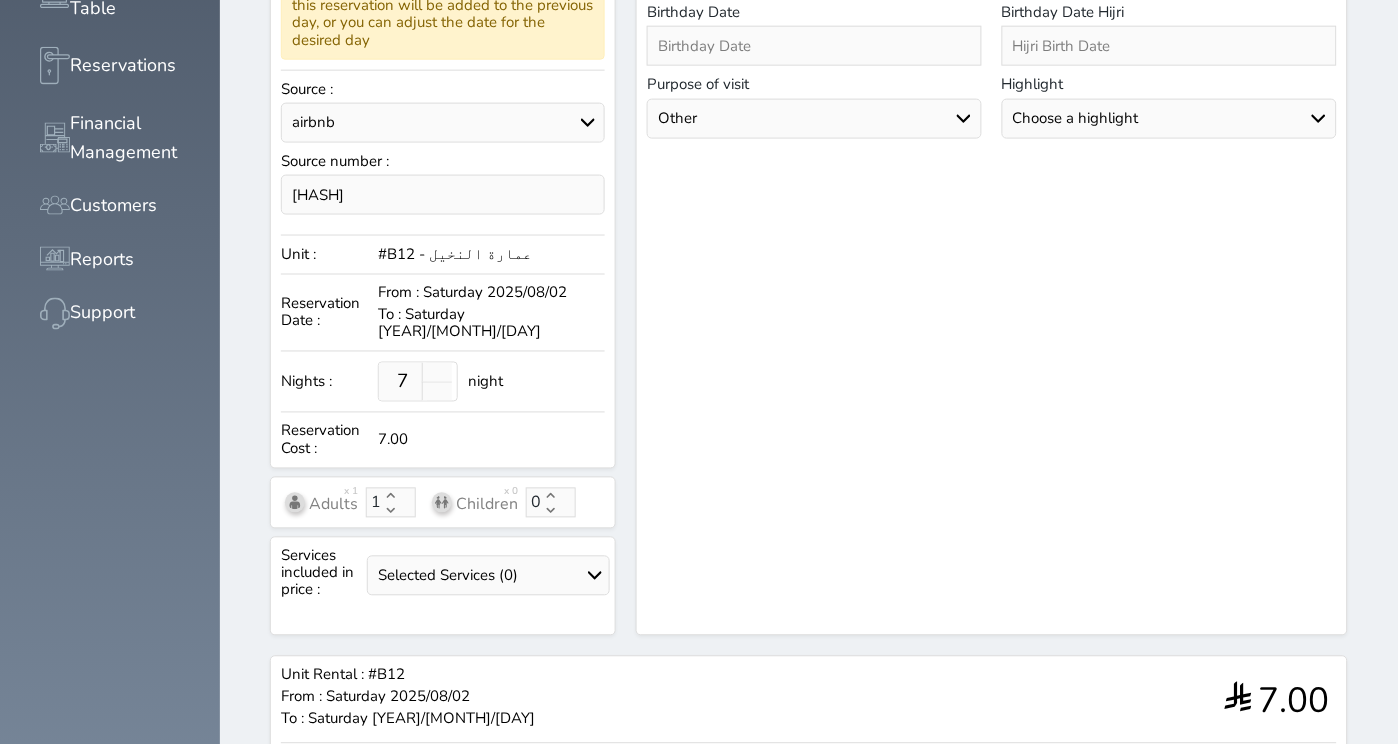 type on "77" 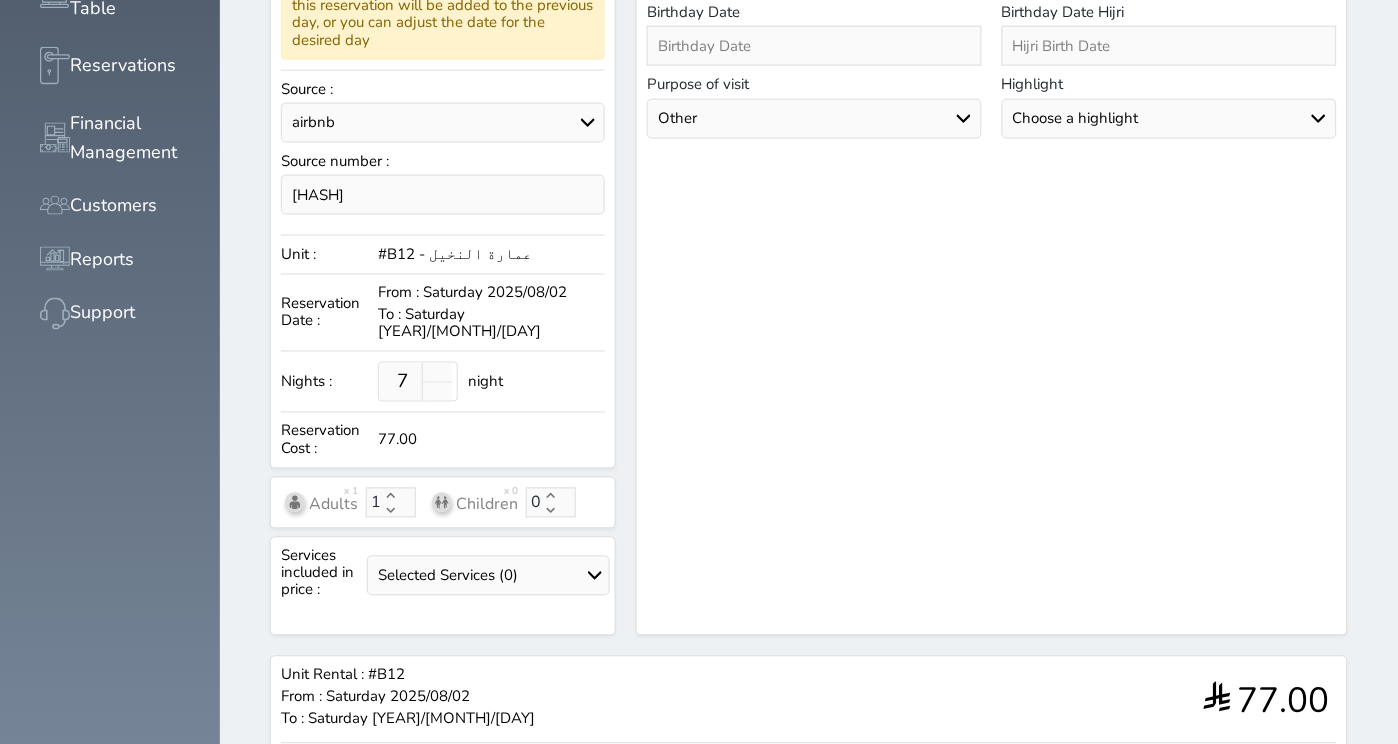 type on "770" 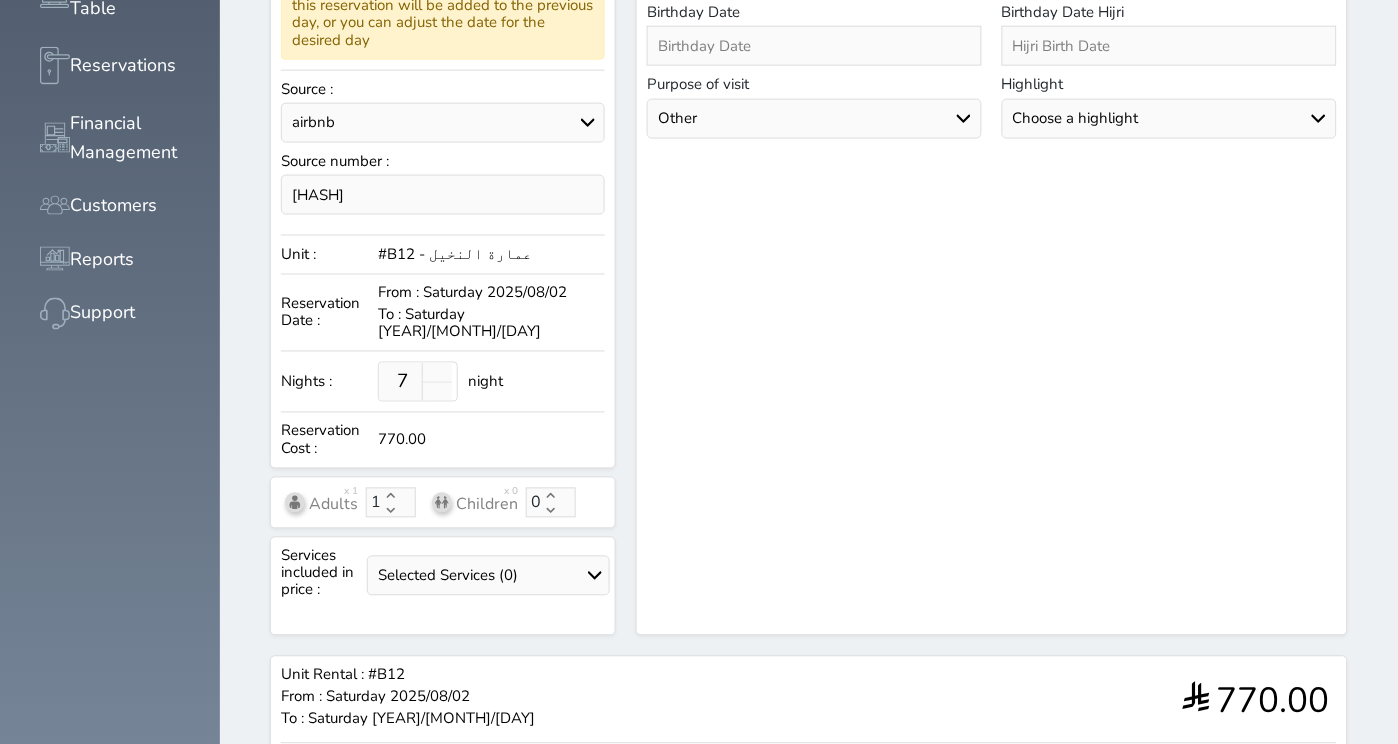 type on "770." 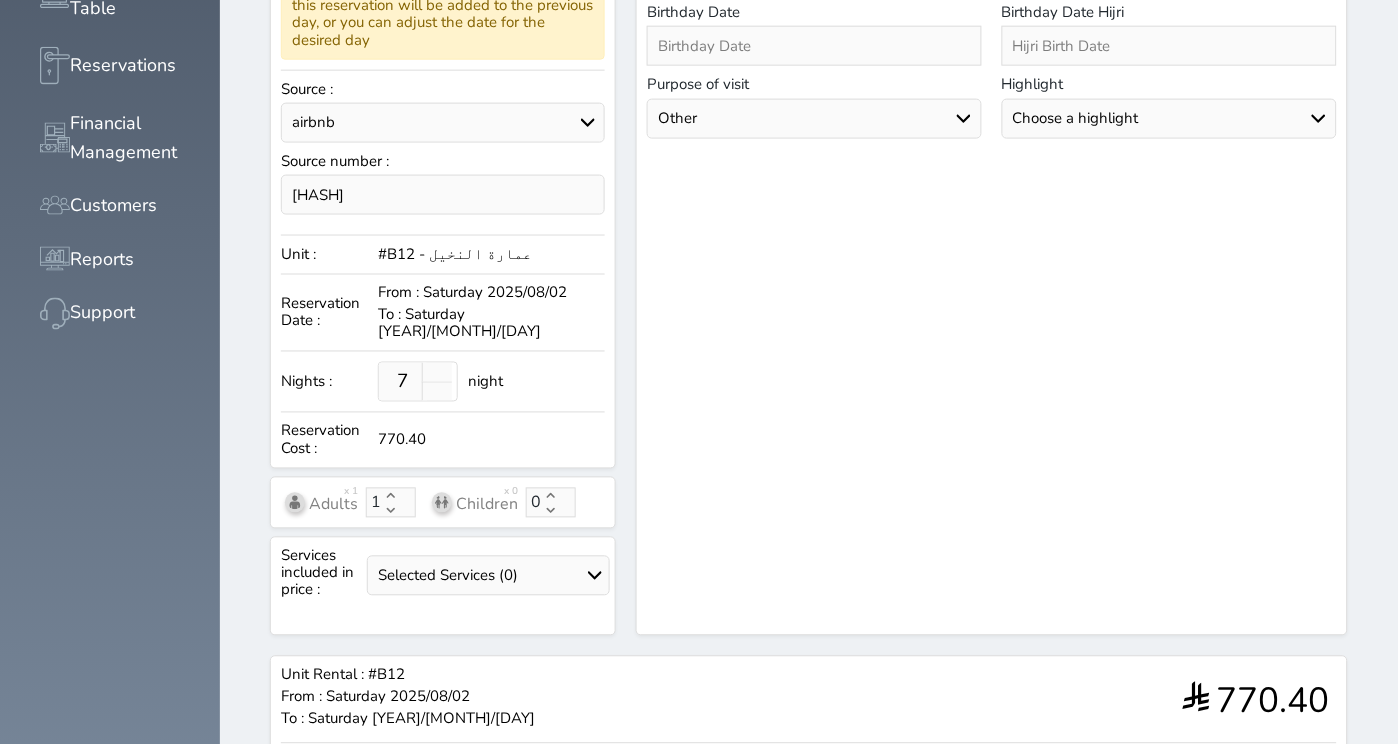 type on "770.47" 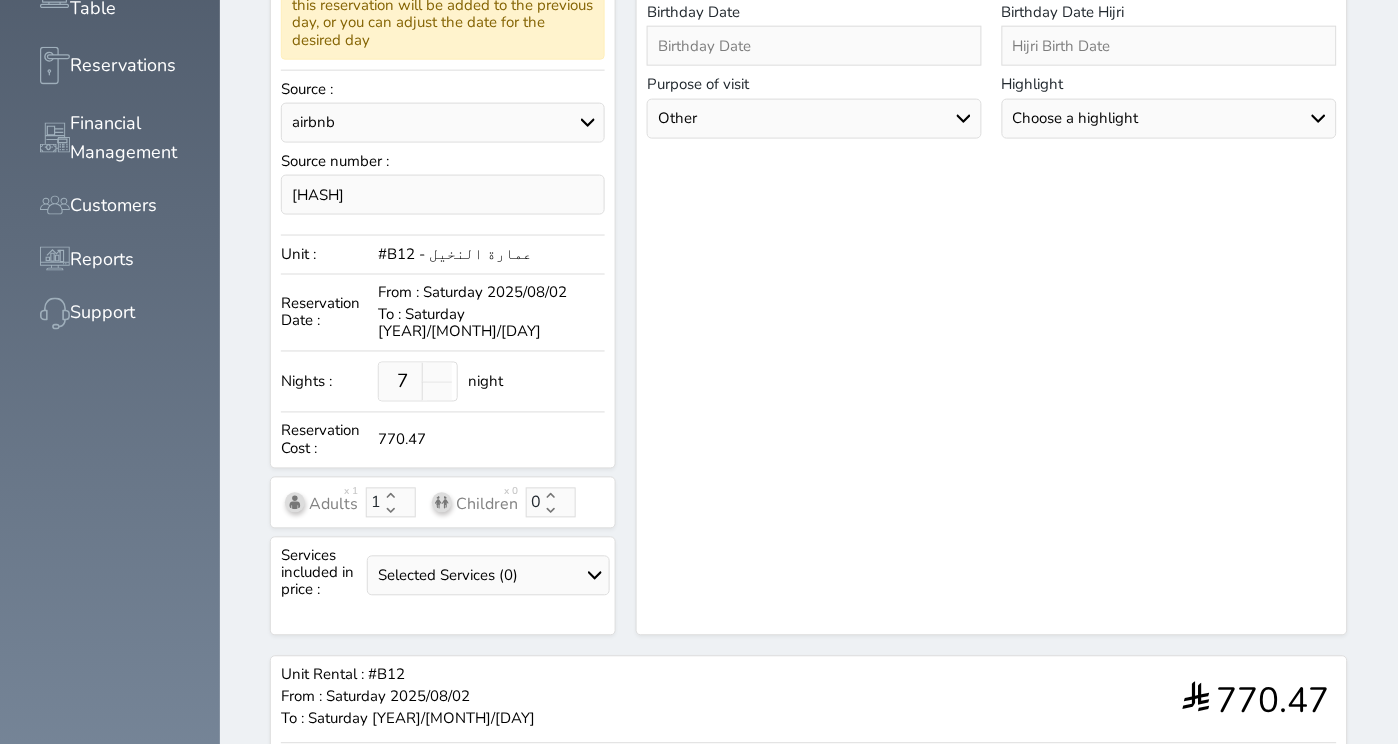 scroll, scrollTop: 580, scrollLeft: 0, axis: vertical 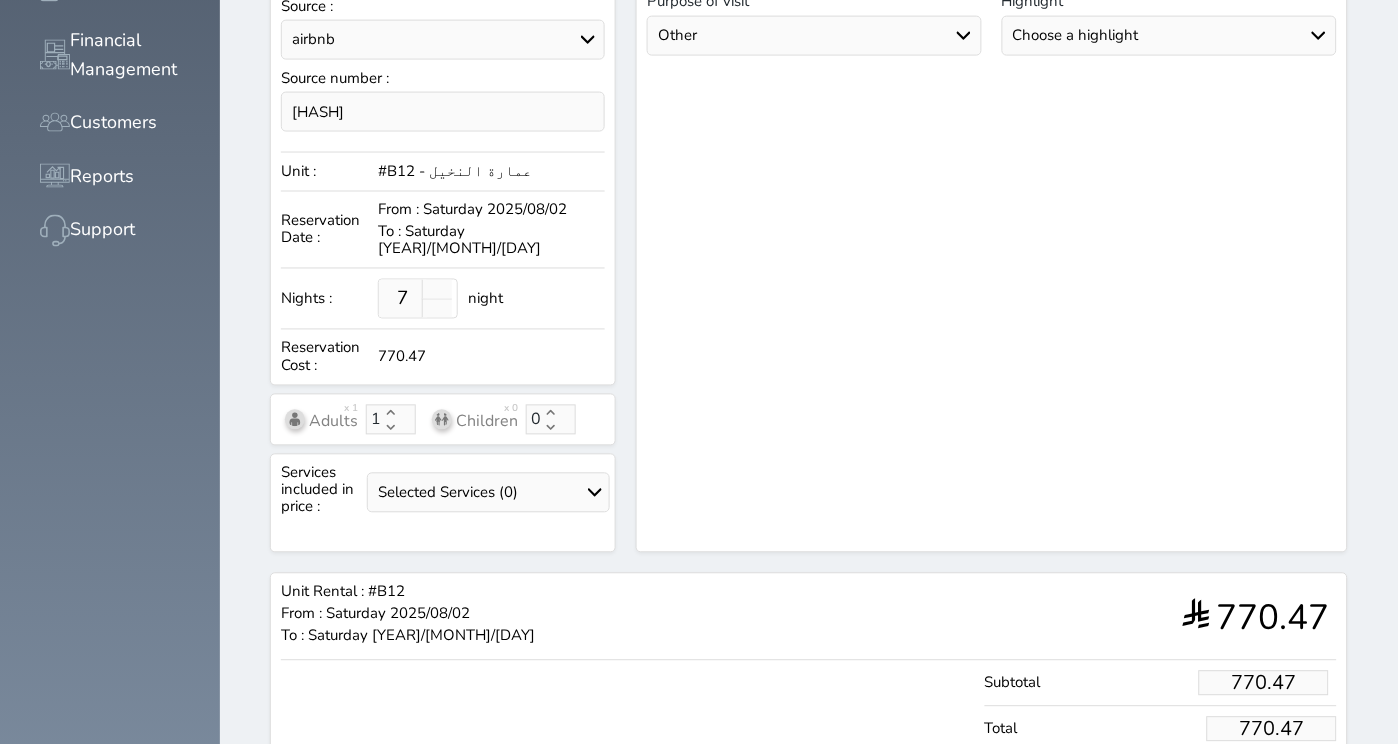 click on "Reserve" at bounding box center [1244, 790] 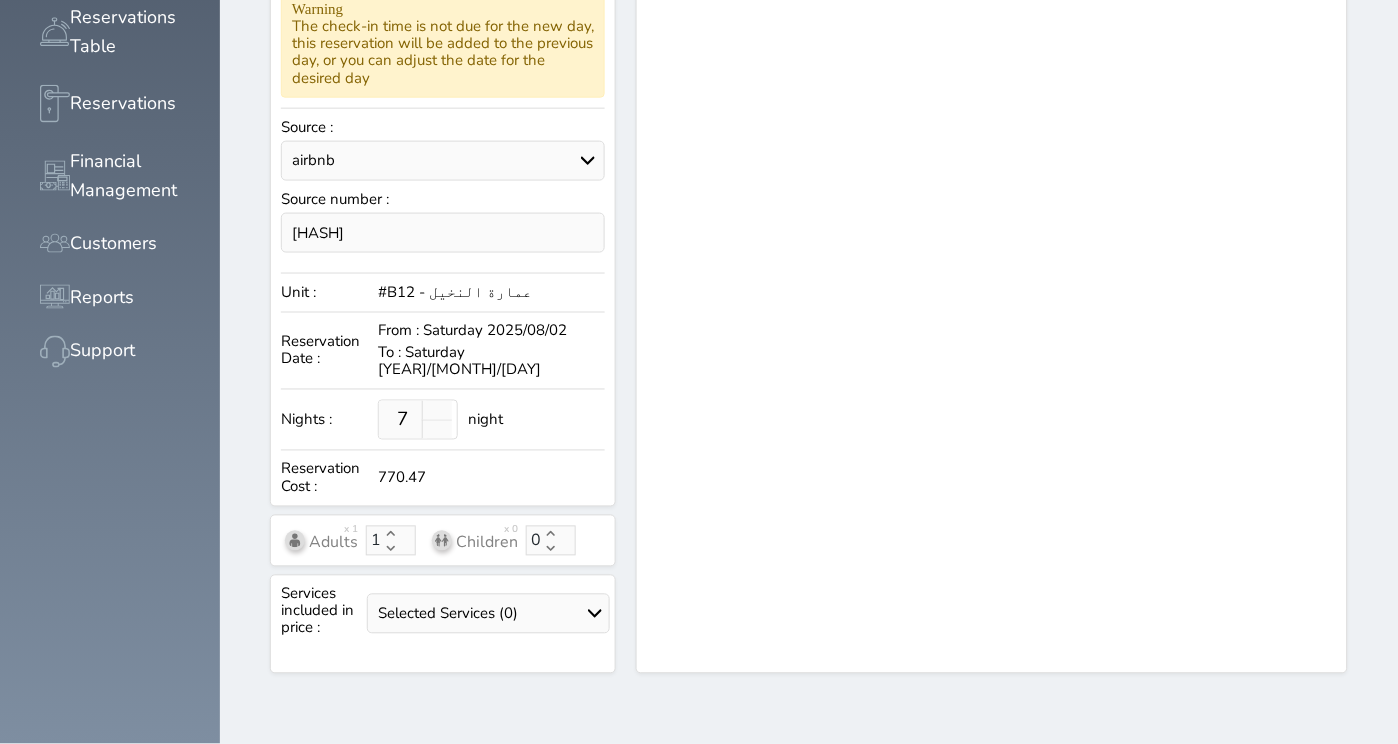 scroll, scrollTop: 344, scrollLeft: 0, axis: vertical 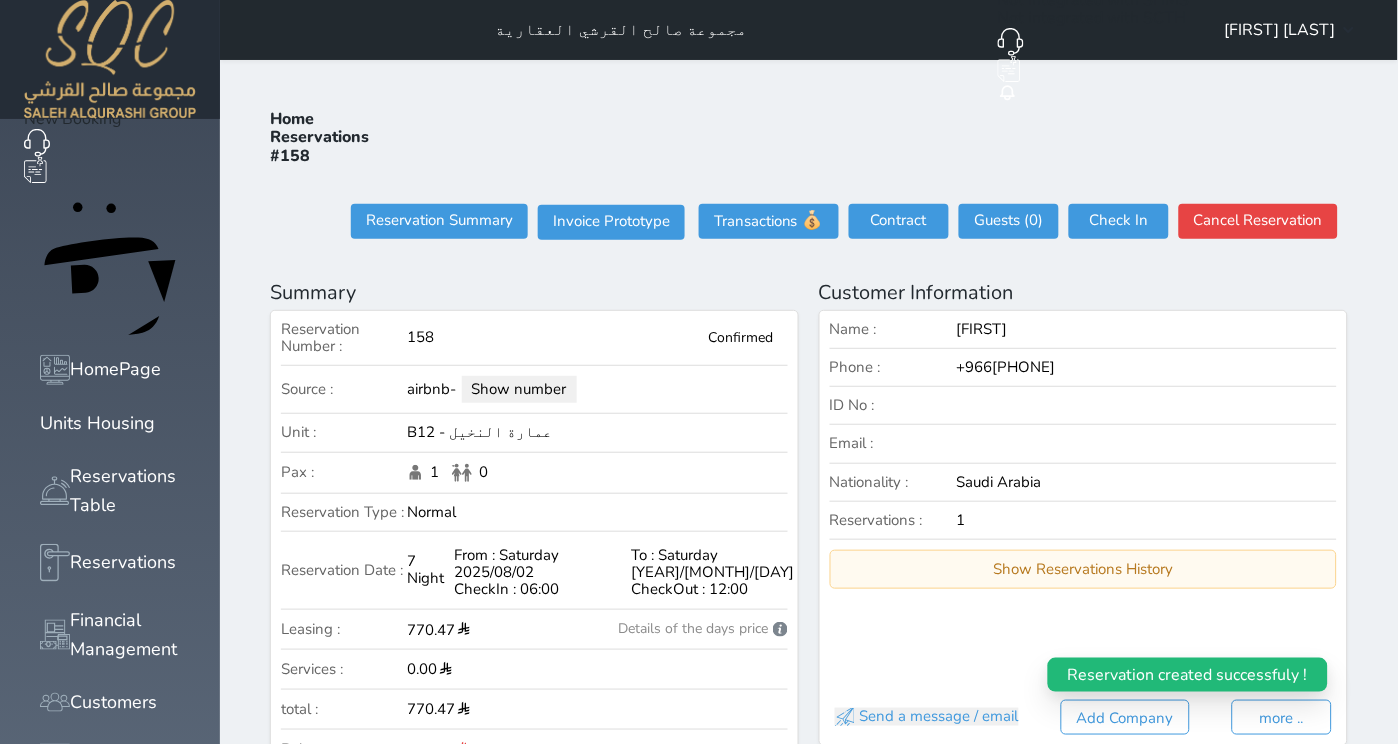 select 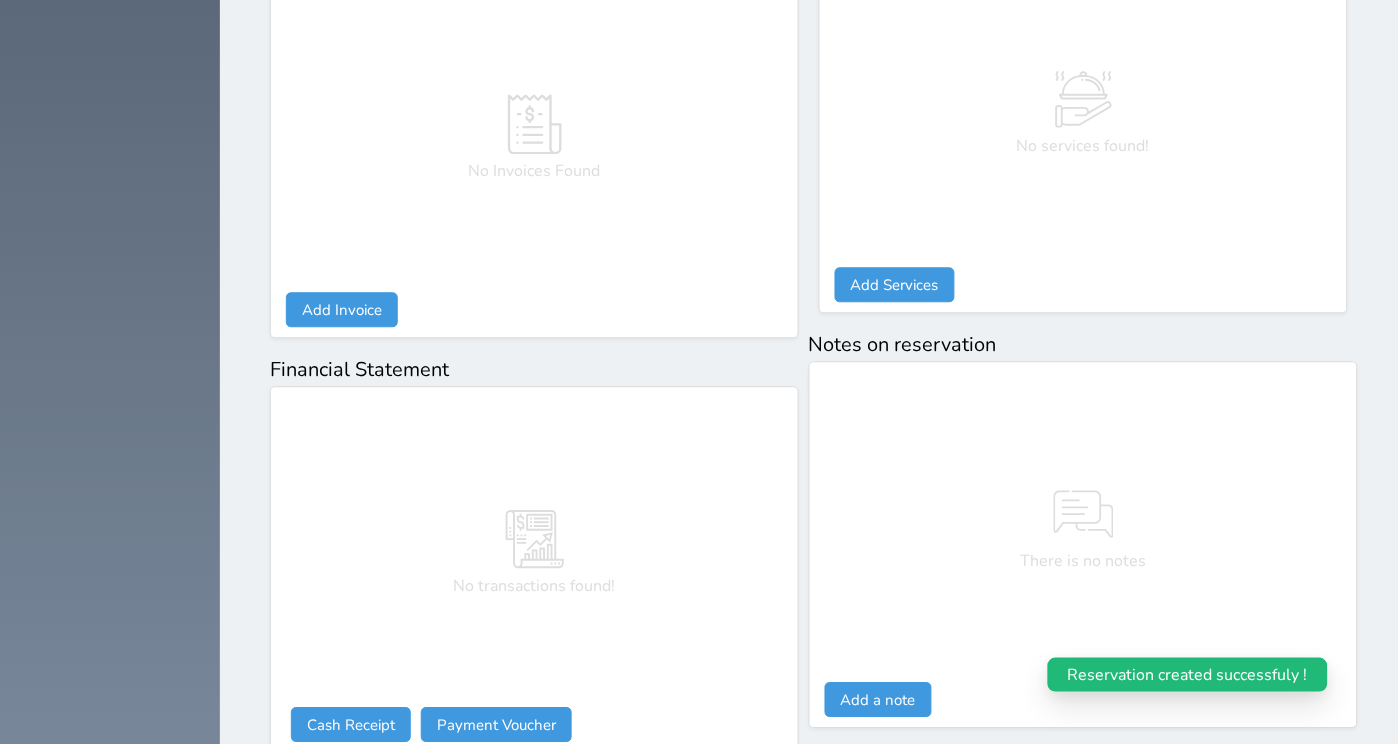 scroll, scrollTop: 904, scrollLeft: 0, axis: vertical 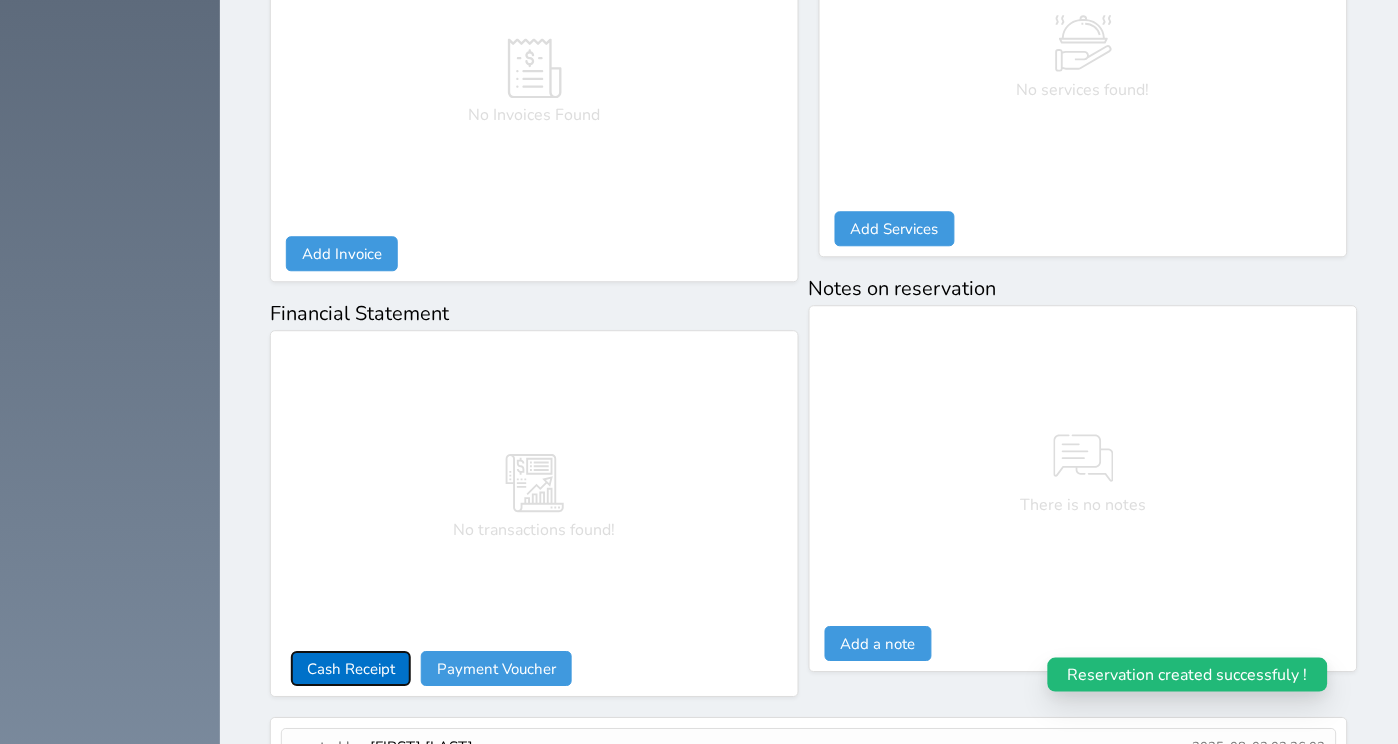 click on "Cash Receipt" at bounding box center (351, 668) 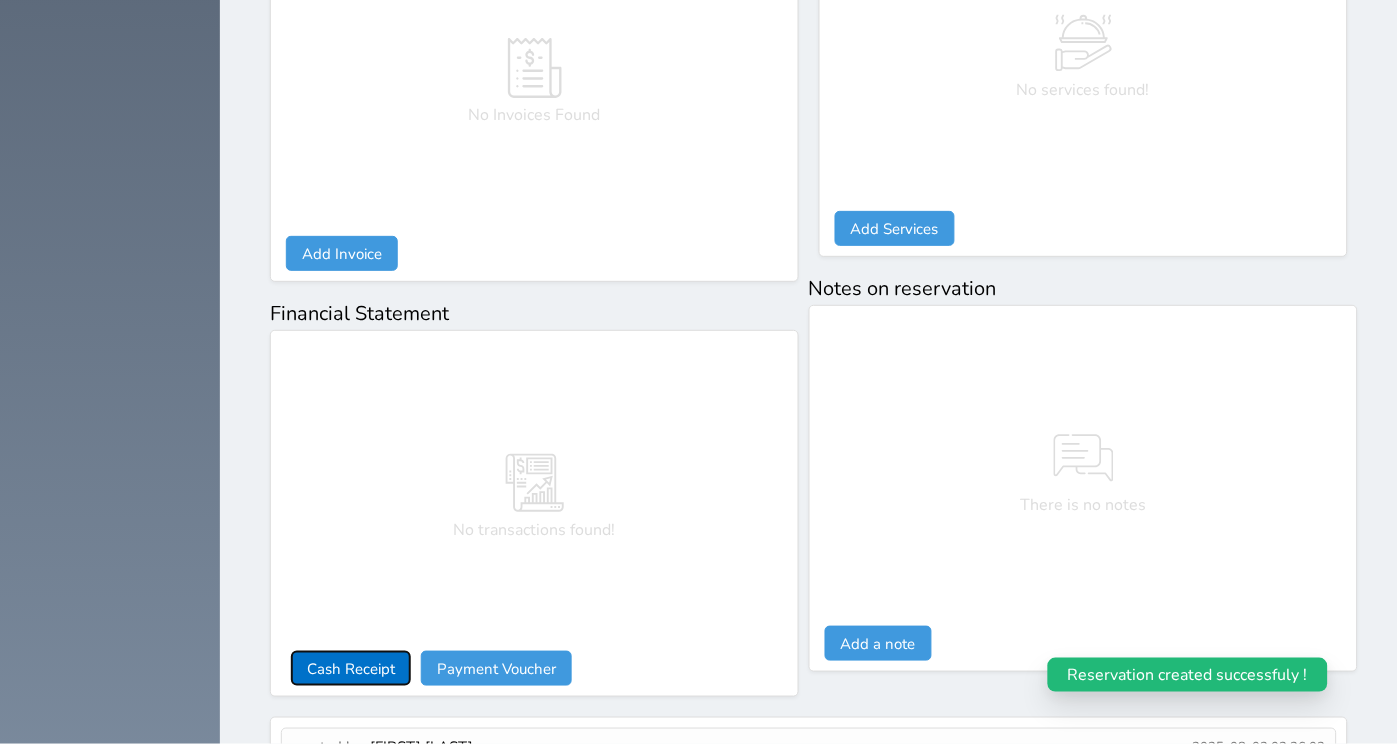 select 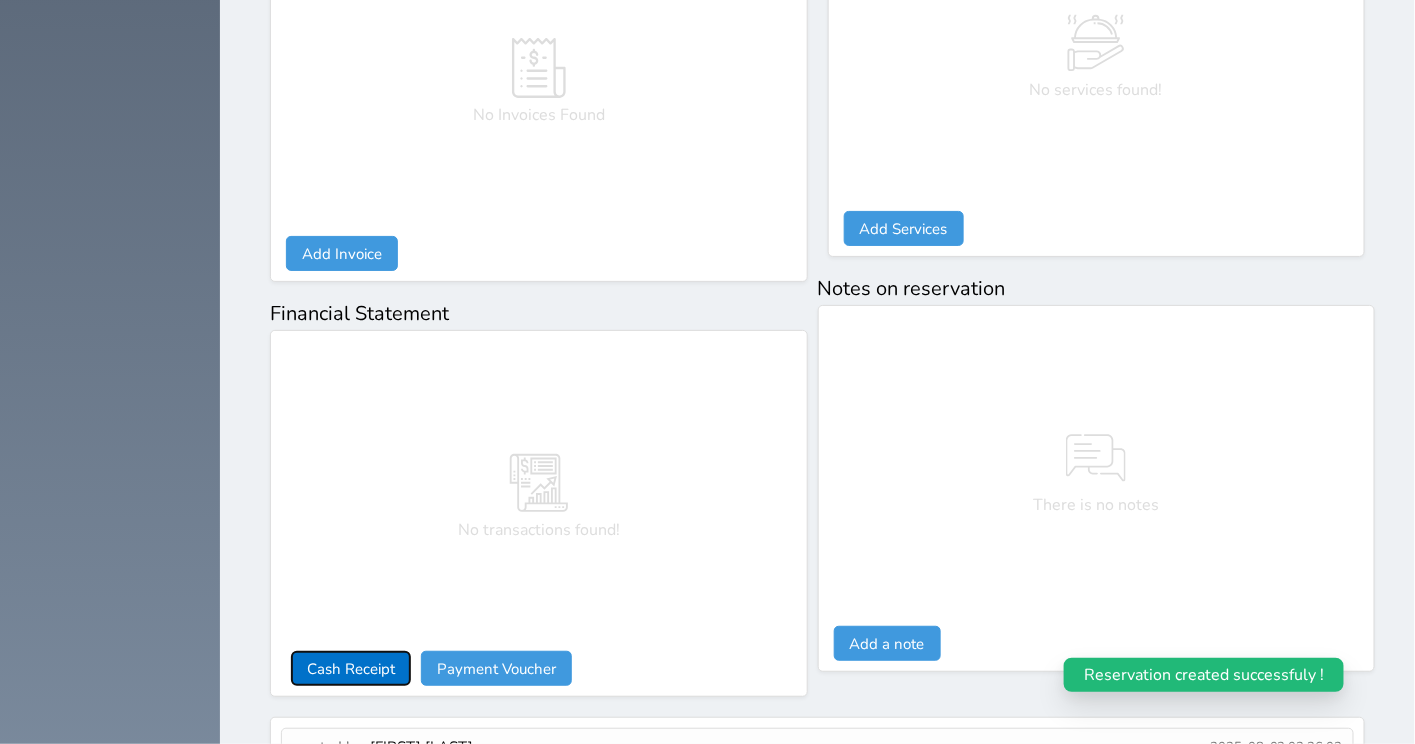 select 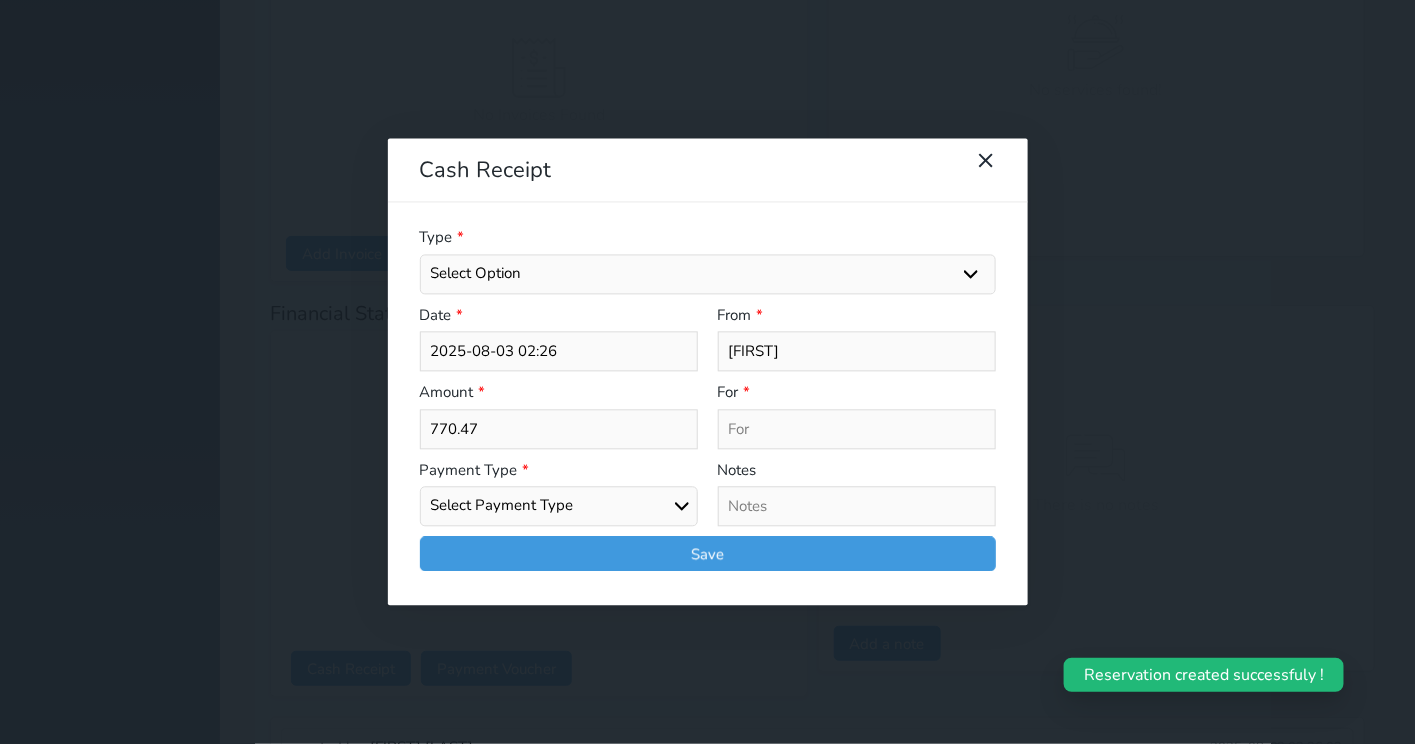click on "Select Option   General receipts Rent value Bills insurance Retainer Not Applicable Other Laundry Wifi - Internet Car Parking Food Food & Beverages Beverages Cold Drinks Hot Drinks Breakfast Lunch Dinner Bakery & Cakes Swimming pool Gym SPA & Beauty Services Pick & Drop (Transport Services) Minibar Cable - TV Extra Bed Hairdresser Shopping Organized Tours Services Tour Guide Services" at bounding box center (708, 274) 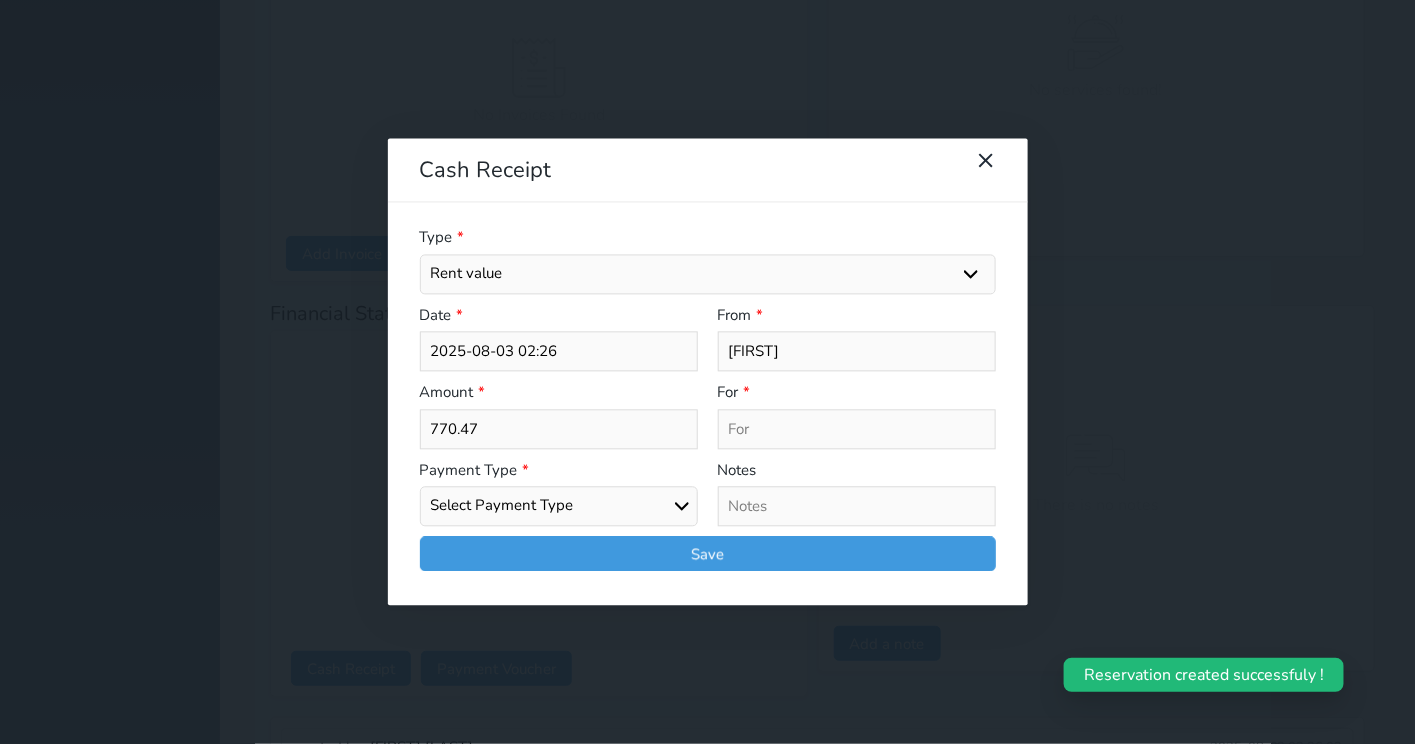 select 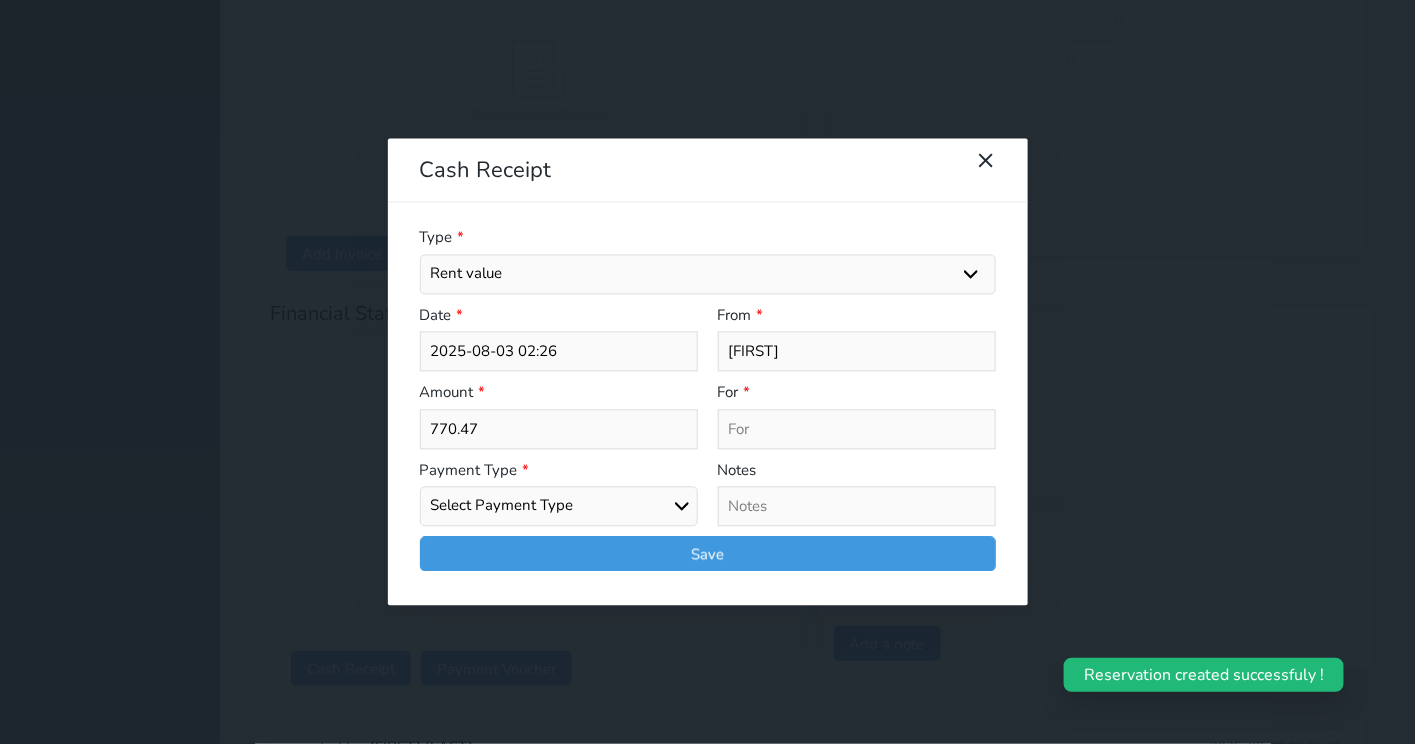 type on "Rent value - Unit - B12" 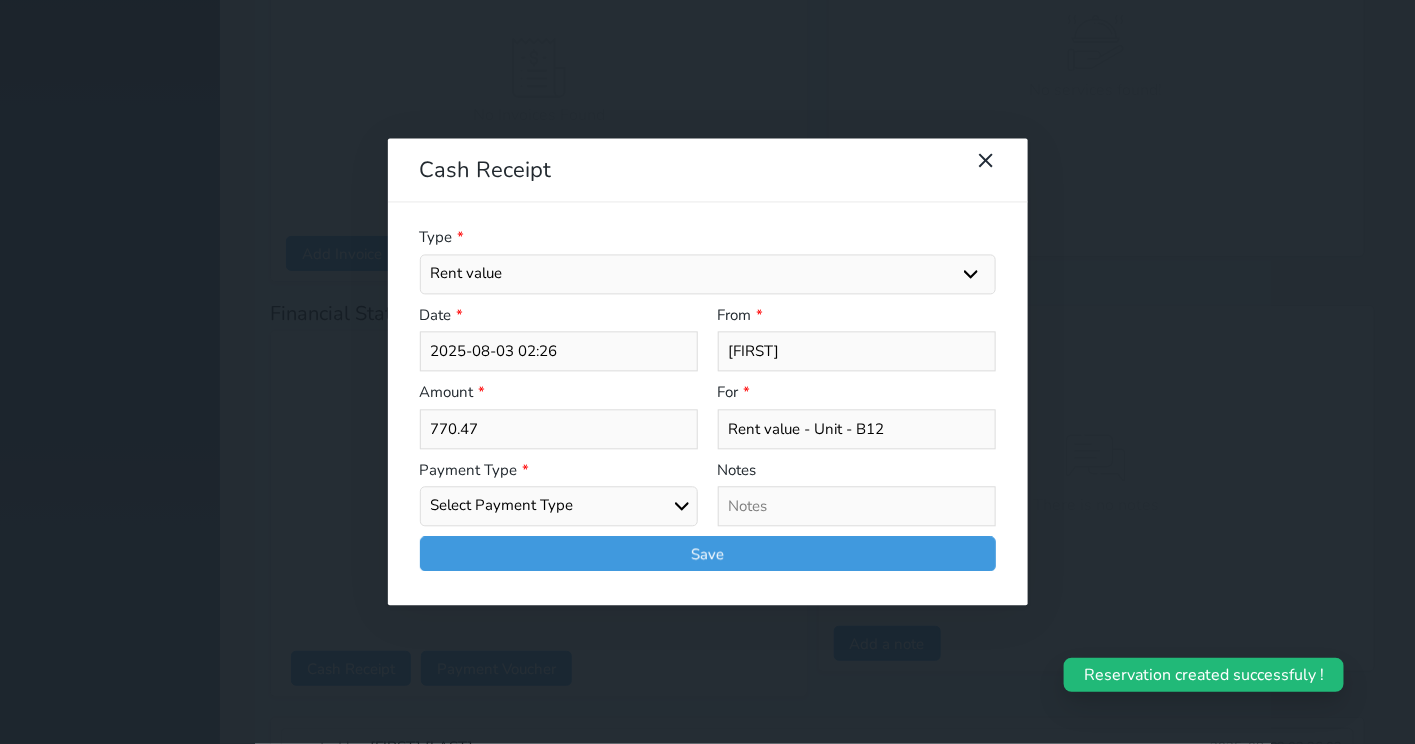 click on "Select Payment Type   Cash   Bank Transfer   Mada   Credit Card   Credit Payment" at bounding box center [559, 507] 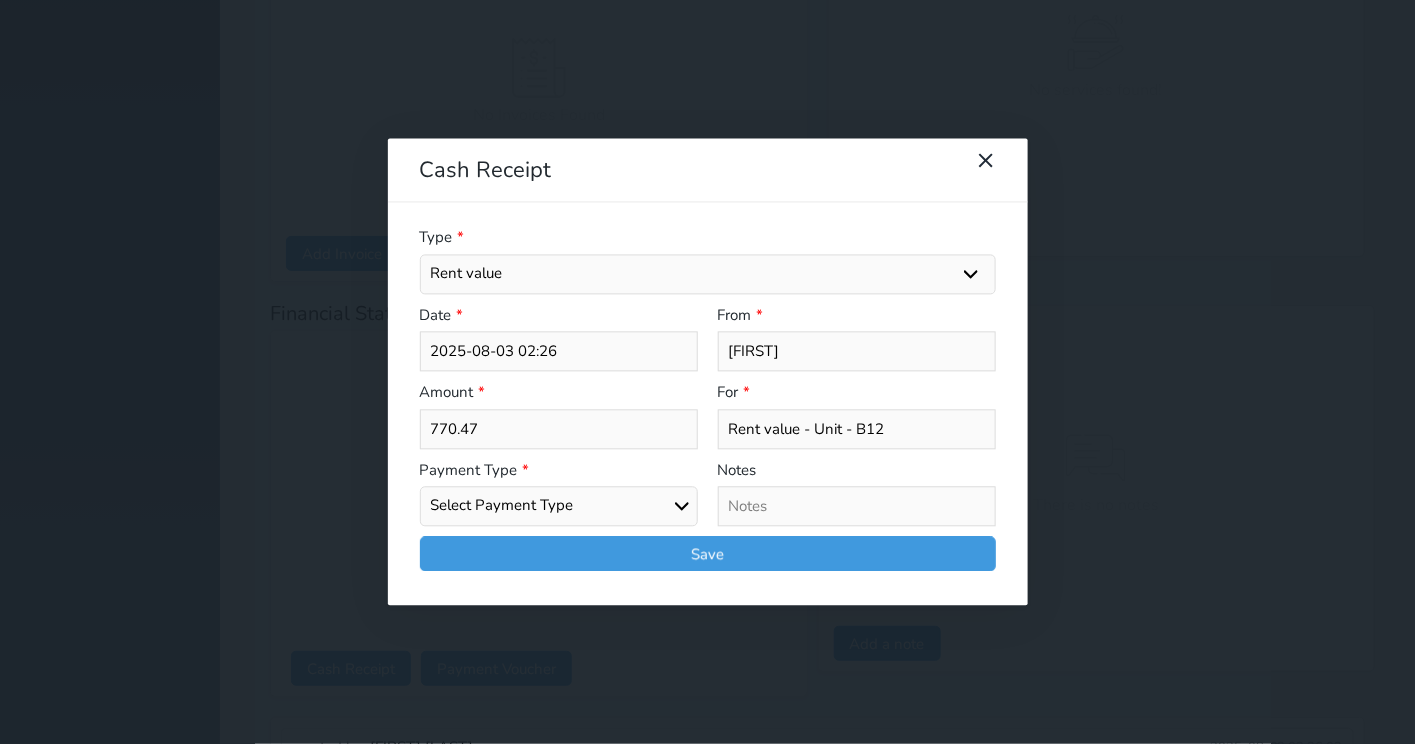 select on "credit-payment" 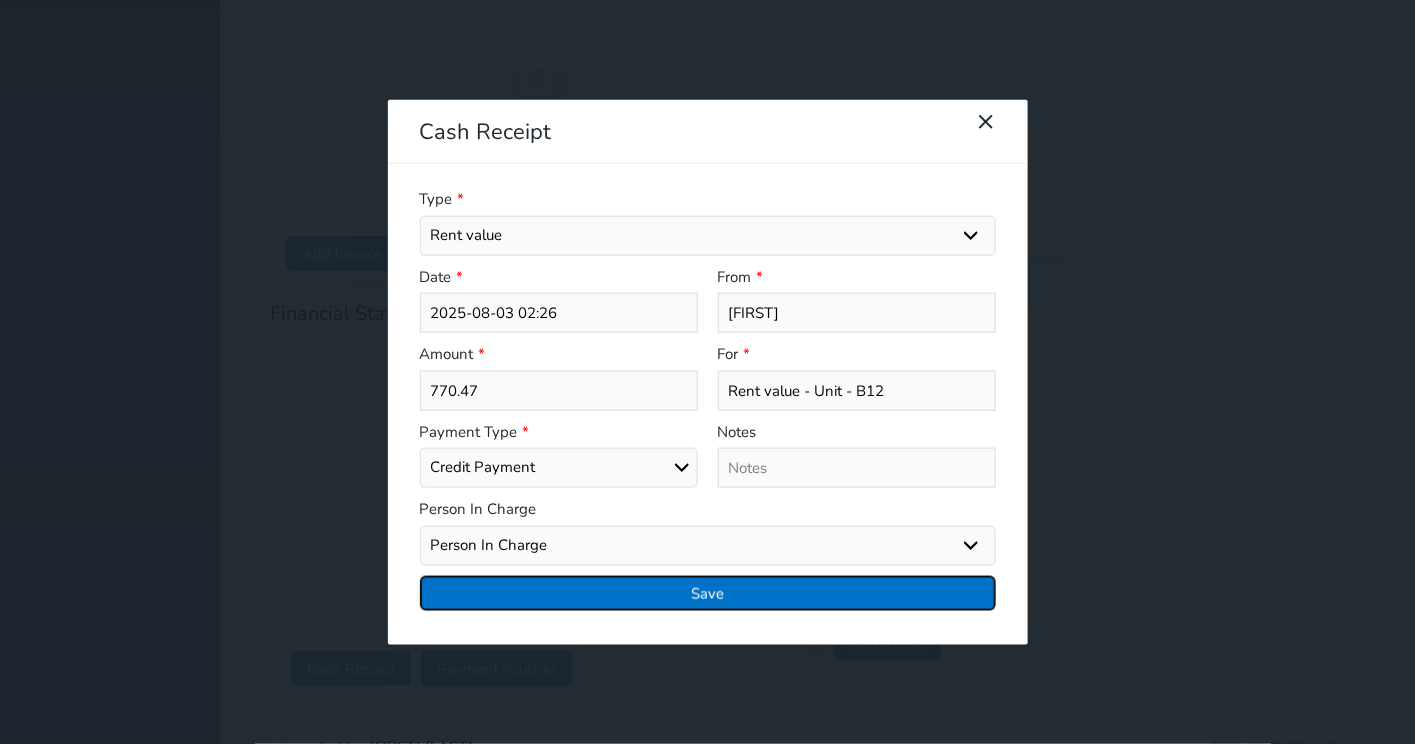 click on "Save" at bounding box center (708, 592) 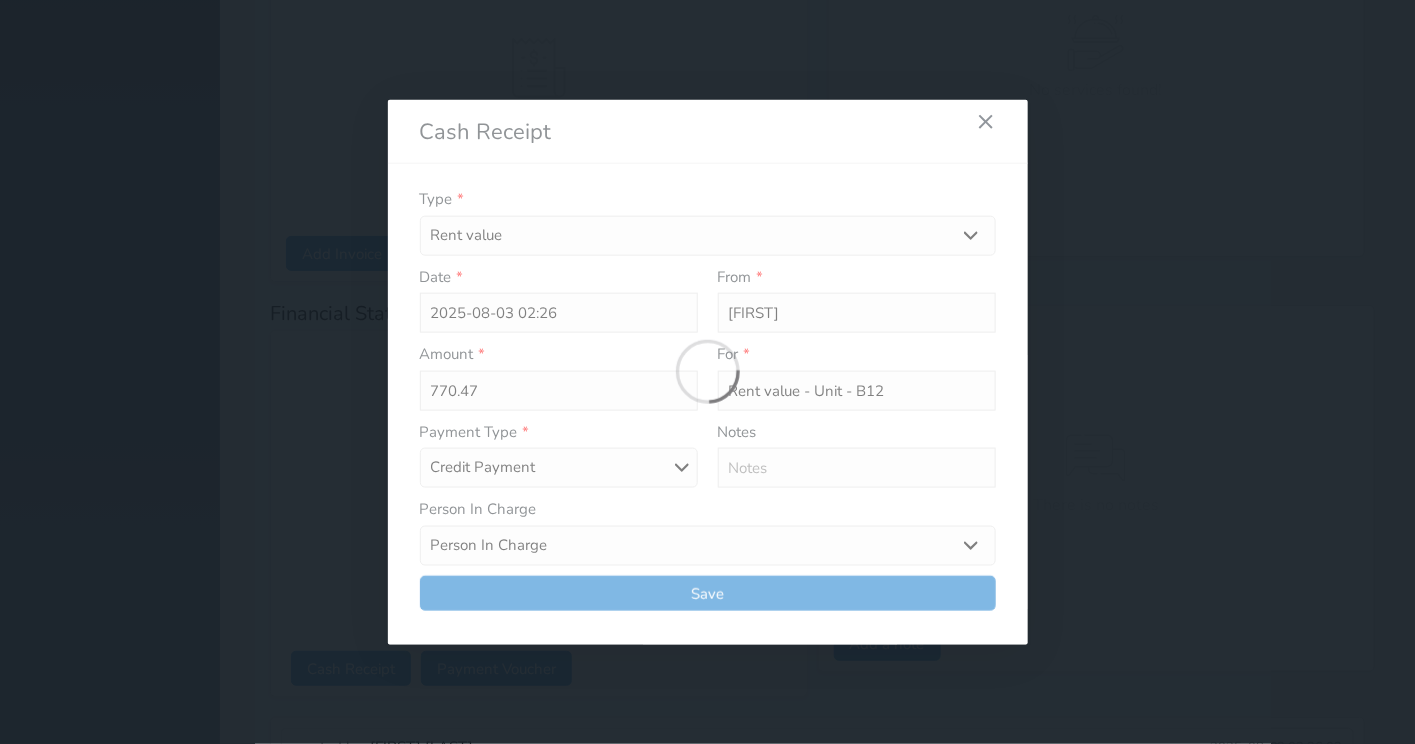 select 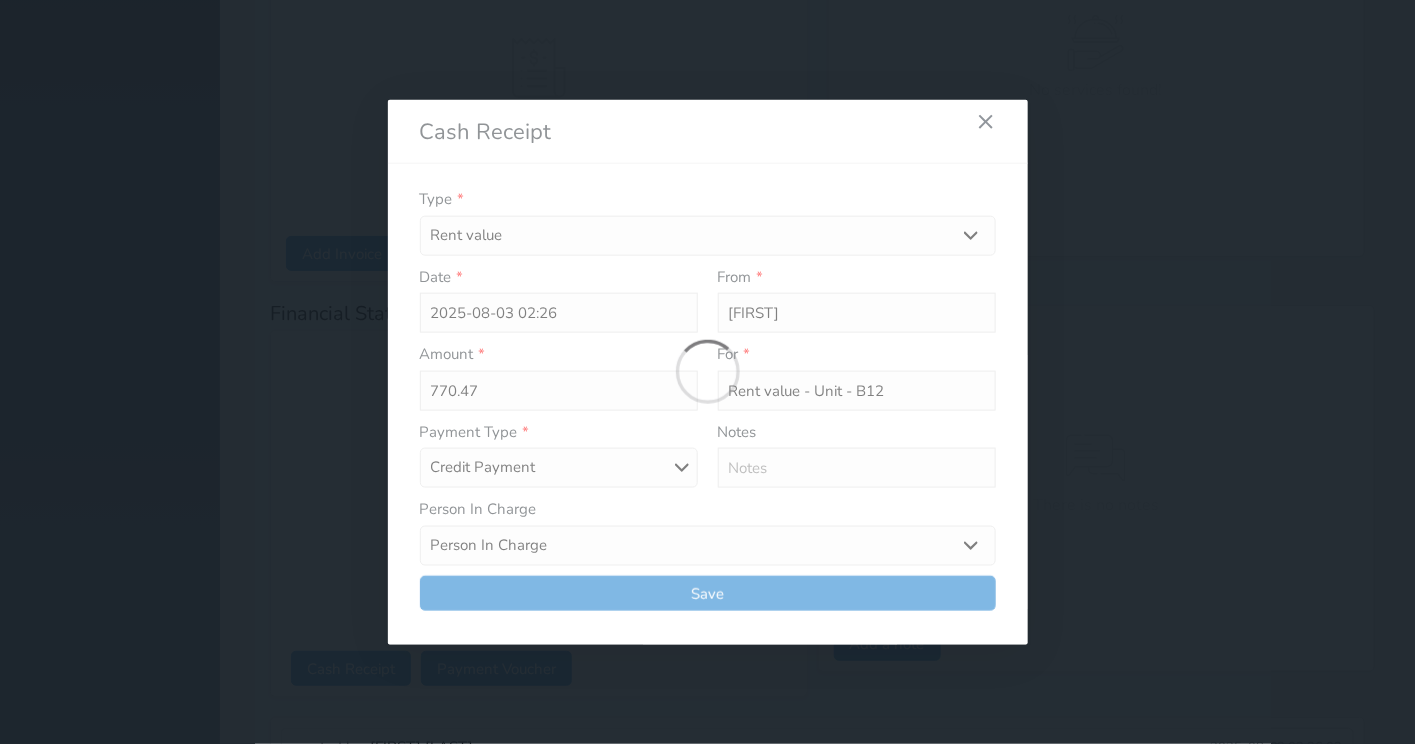 type 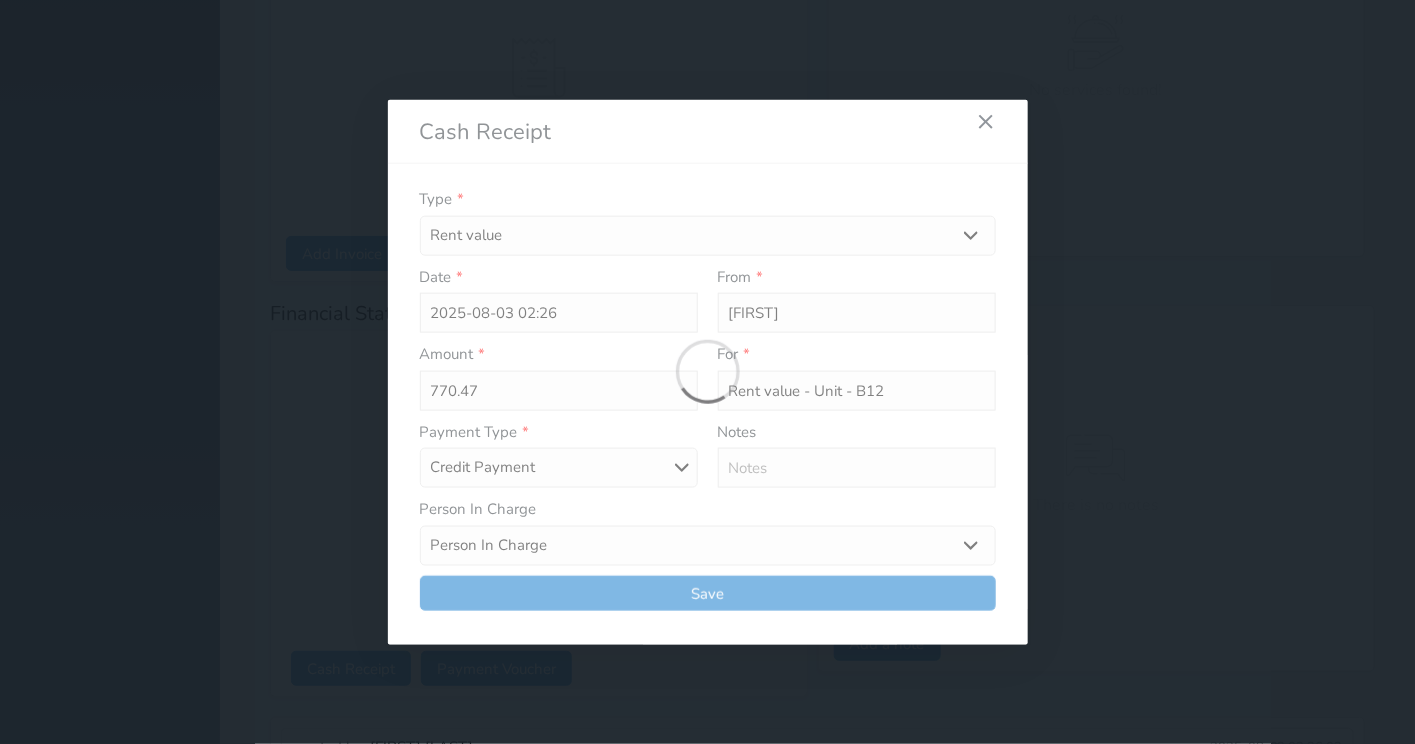 type on "0" 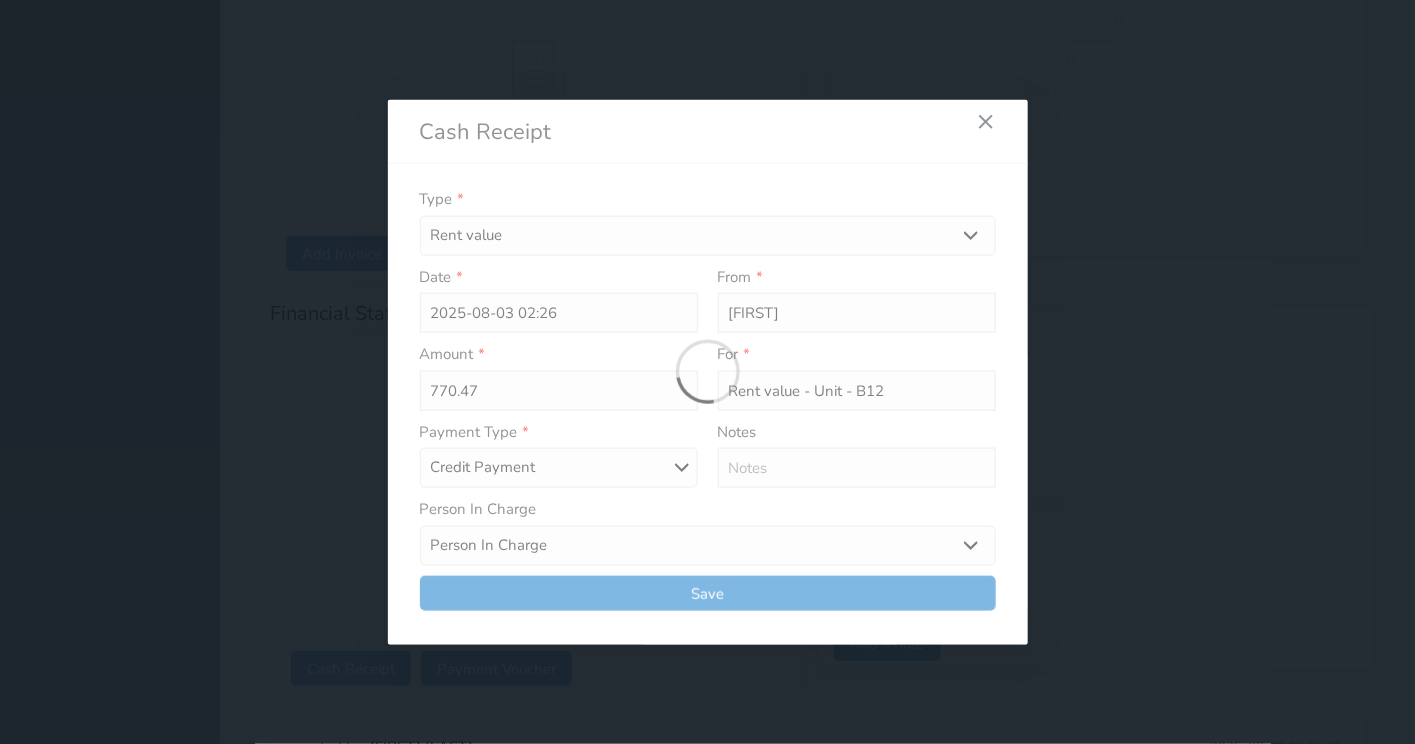 select 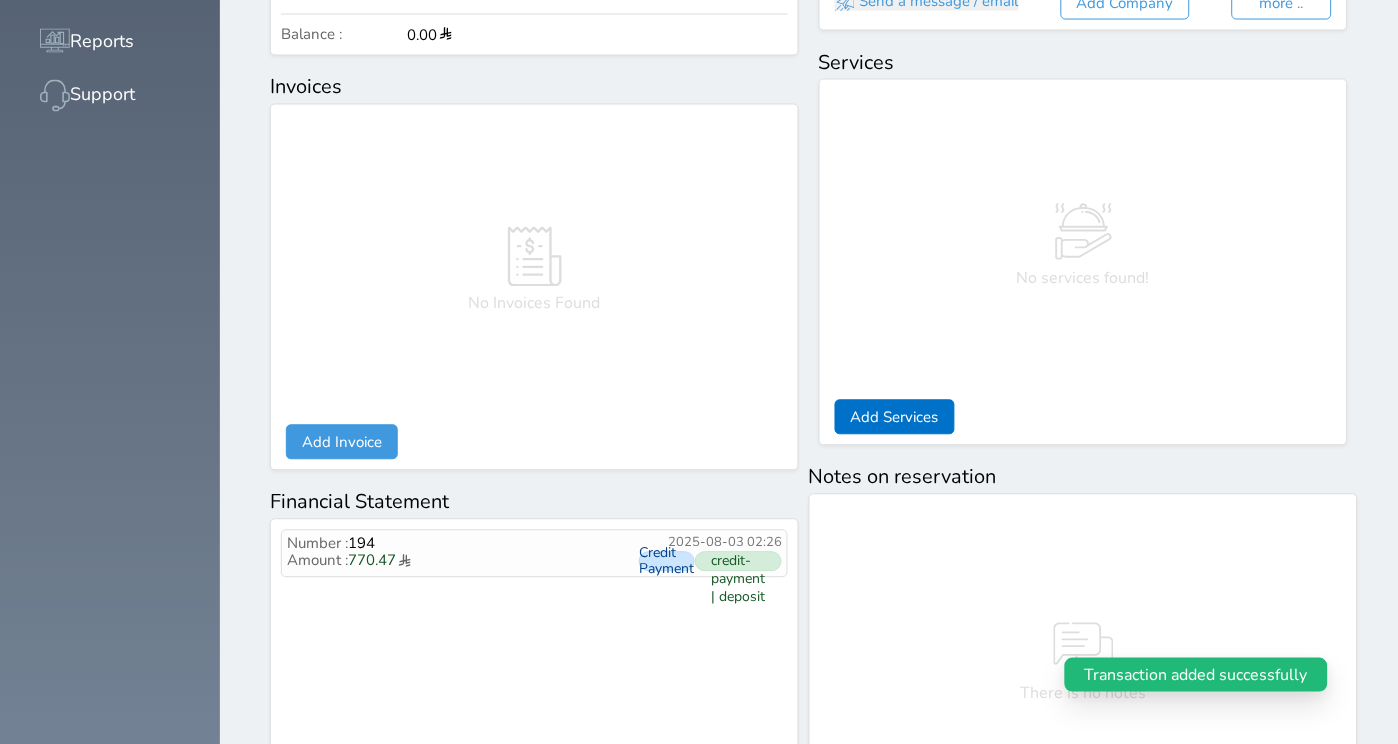 scroll, scrollTop: 680, scrollLeft: 0, axis: vertical 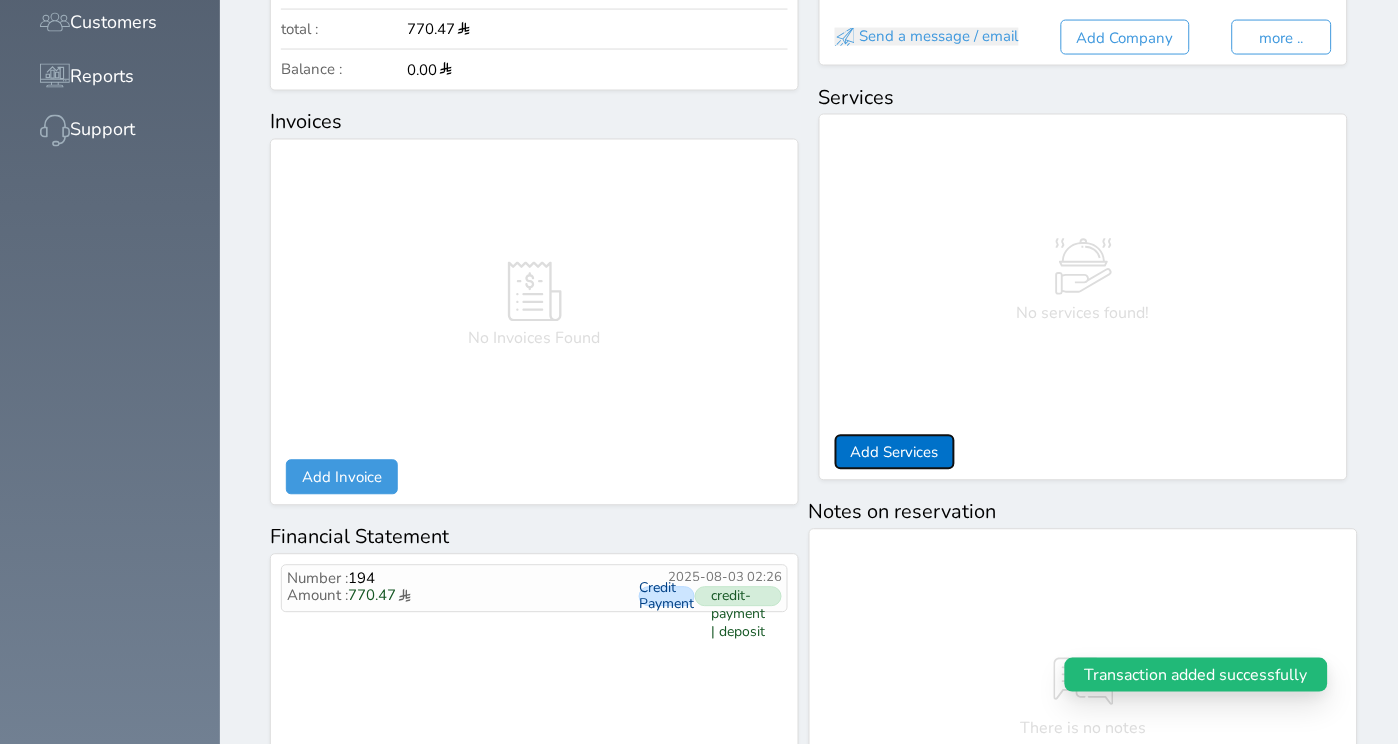 click on "Add Services" at bounding box center (895, 452) 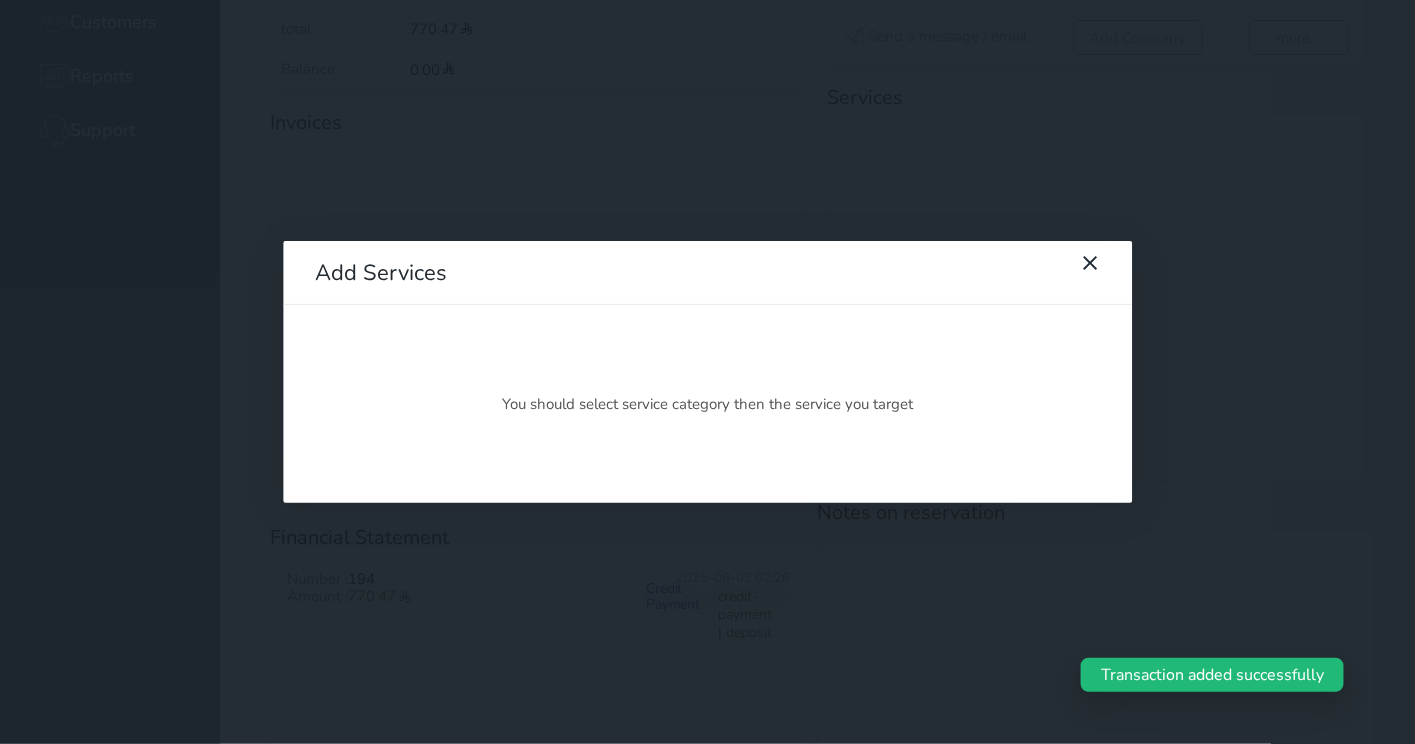 click on "You should select service category then the service you target" at bounding box center [707, 404] 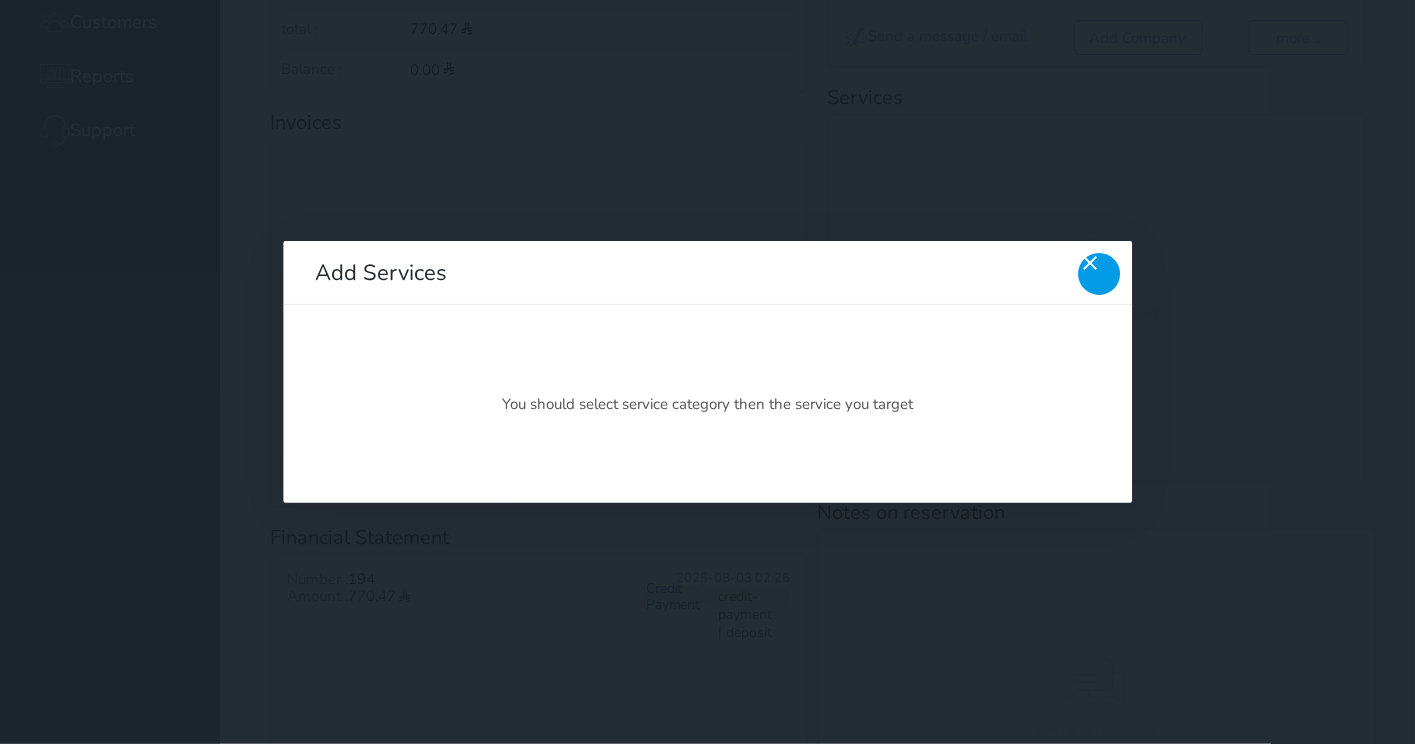 click 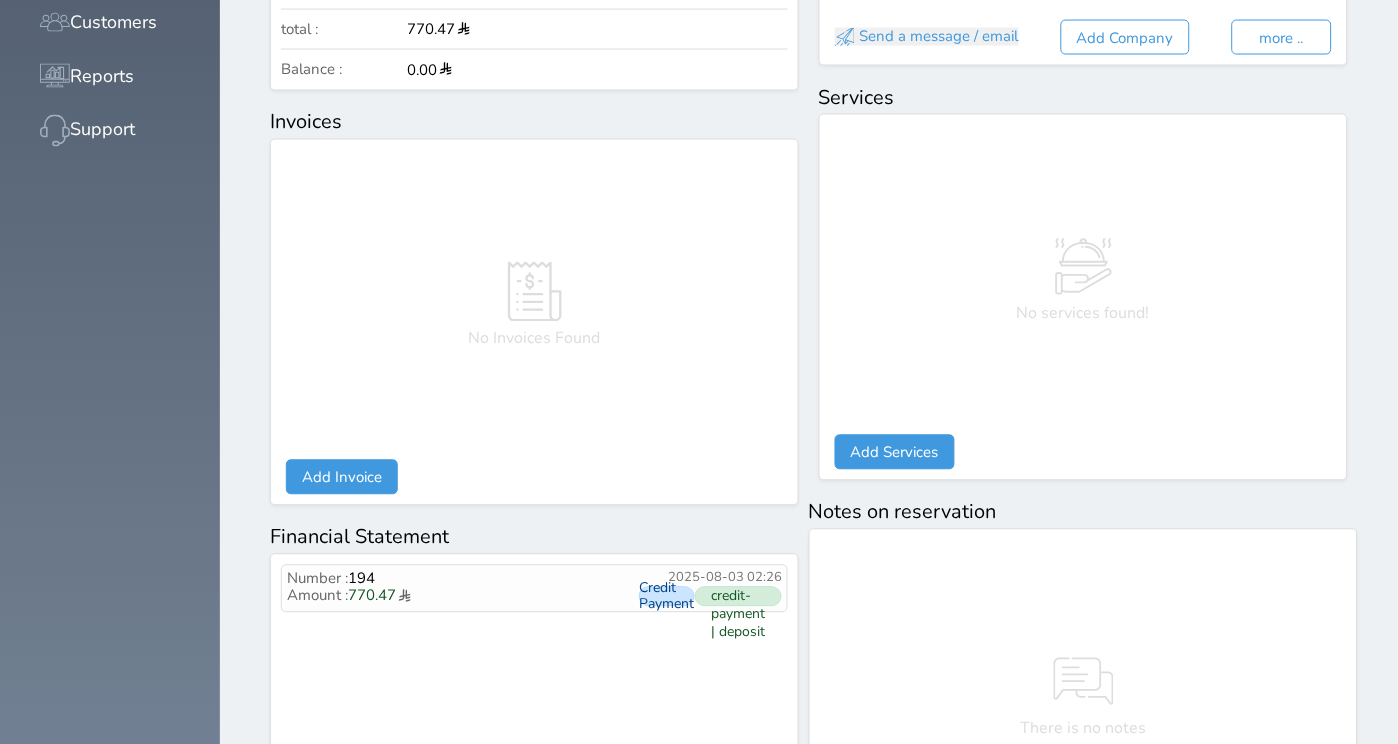 scroll, scrollTop: 904, scrollLeft: 0, axis: vertical 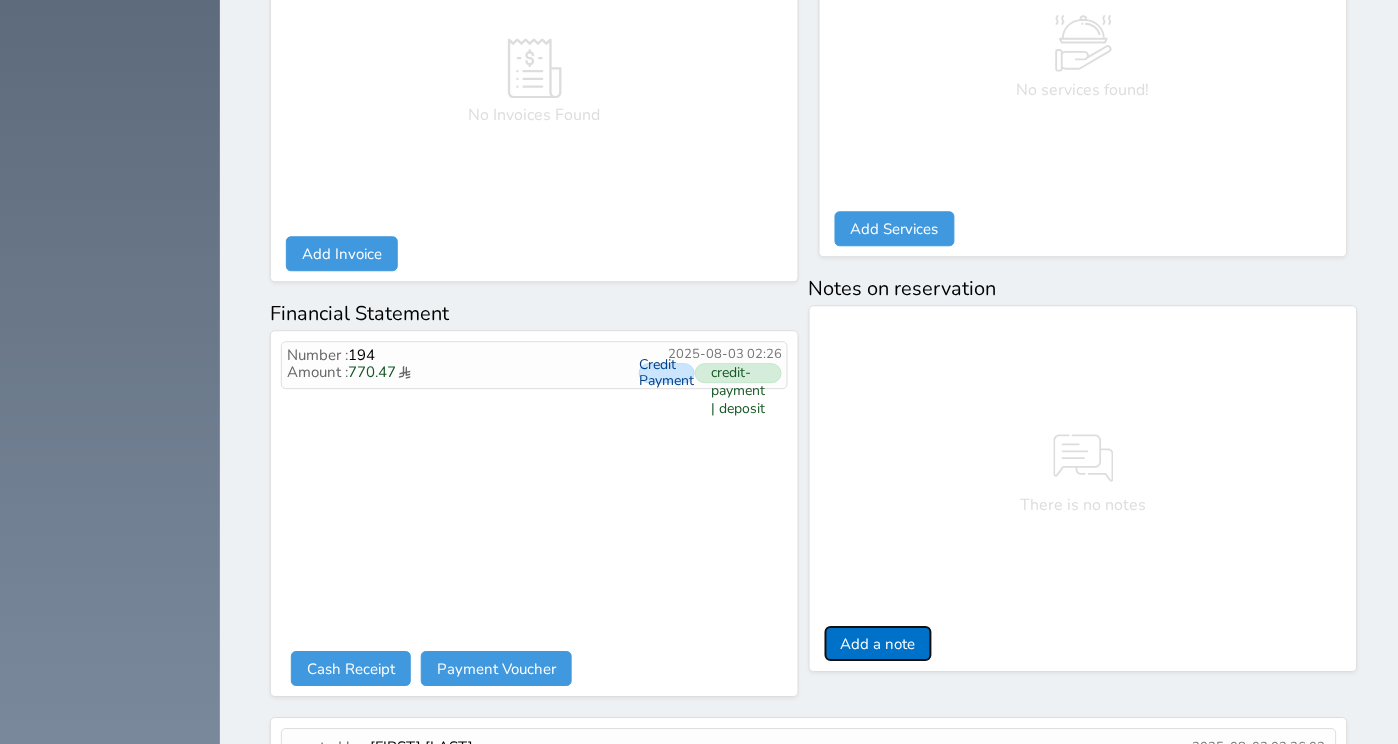 click on "Add a note" at bounding box center [878, 643] 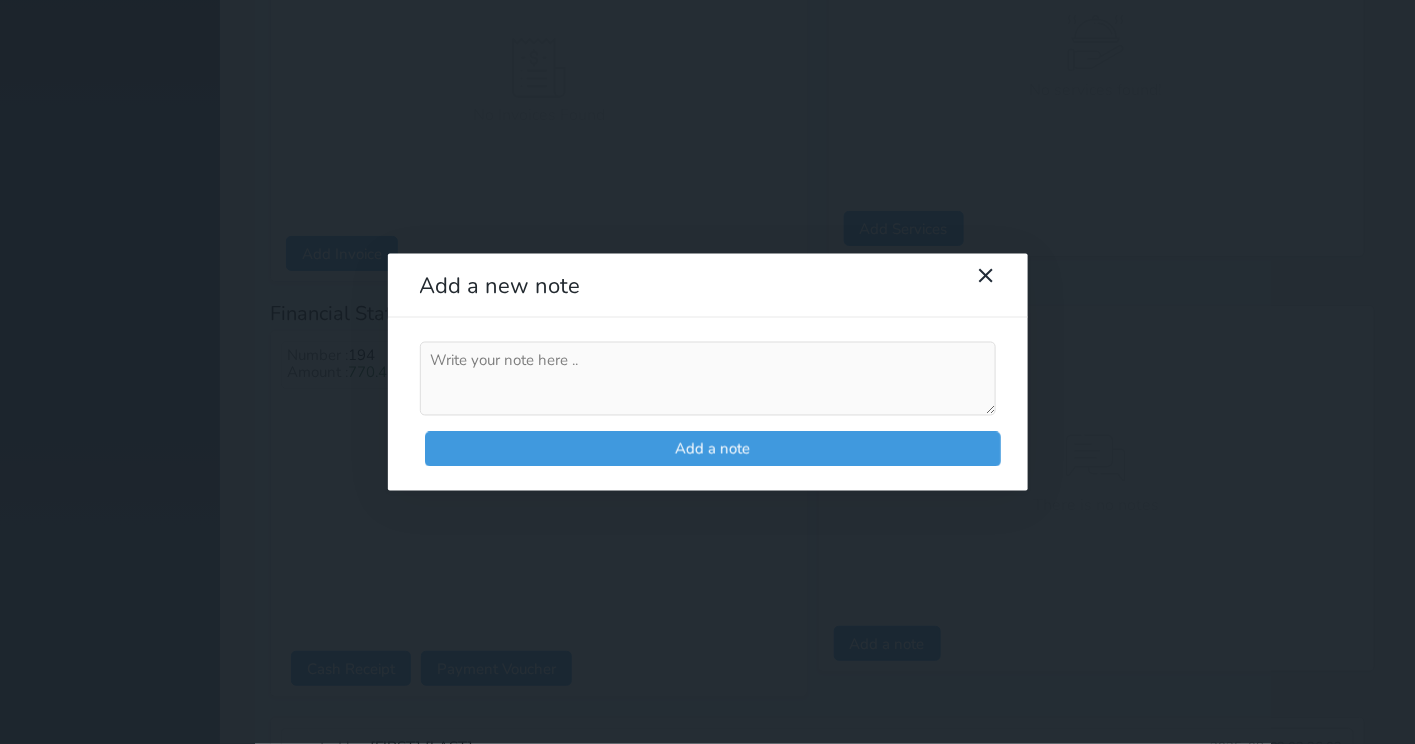 click at bounding box center [708, 379] 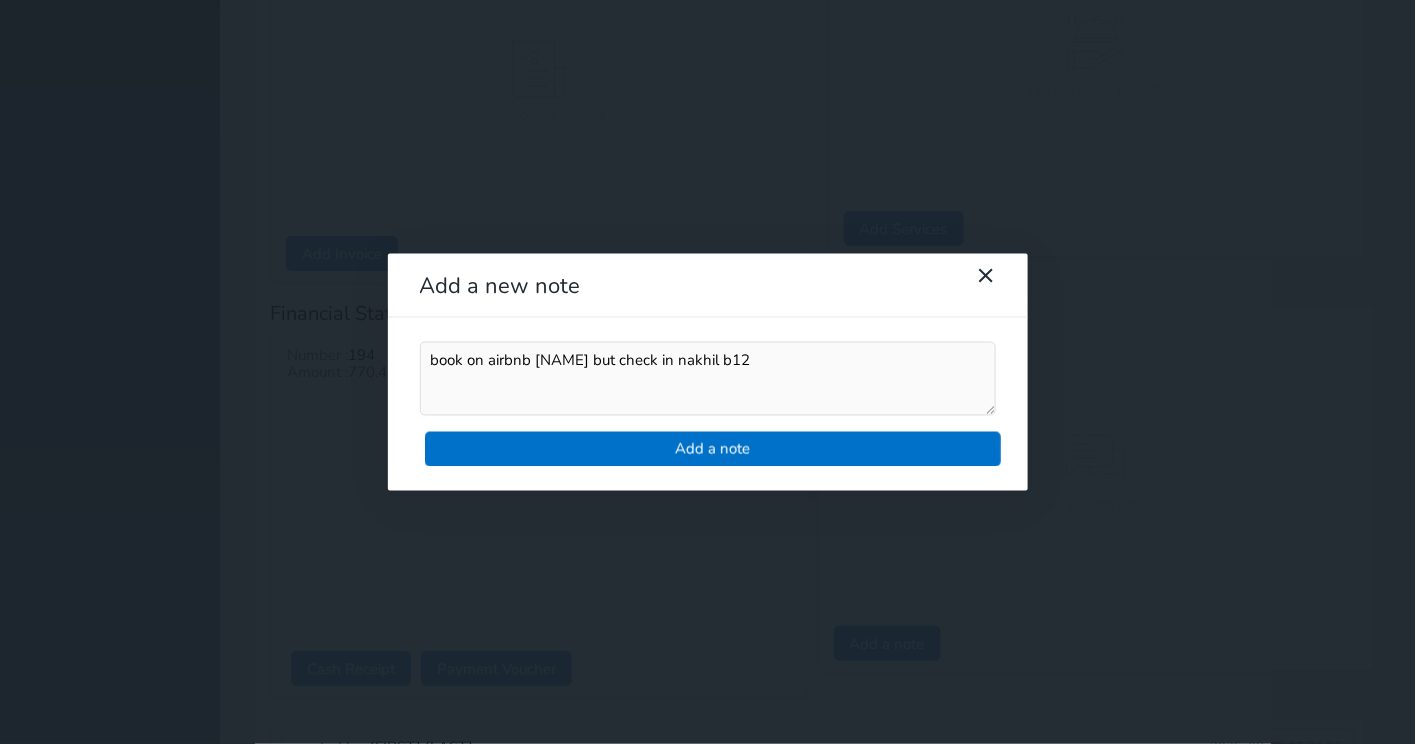 type on "book on airbnb [NAME] but check in nakhil b12" 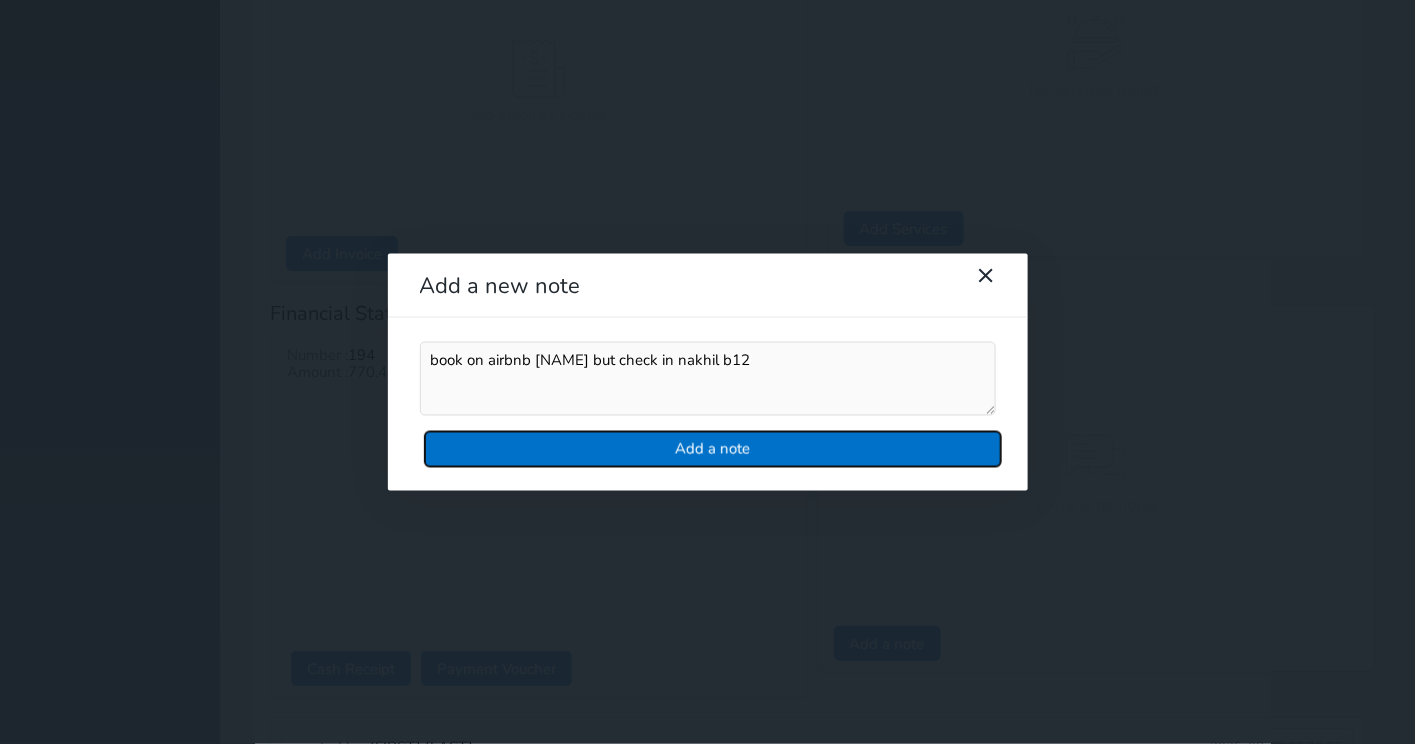 click on "Add a note" at bounding box center (713, 448) 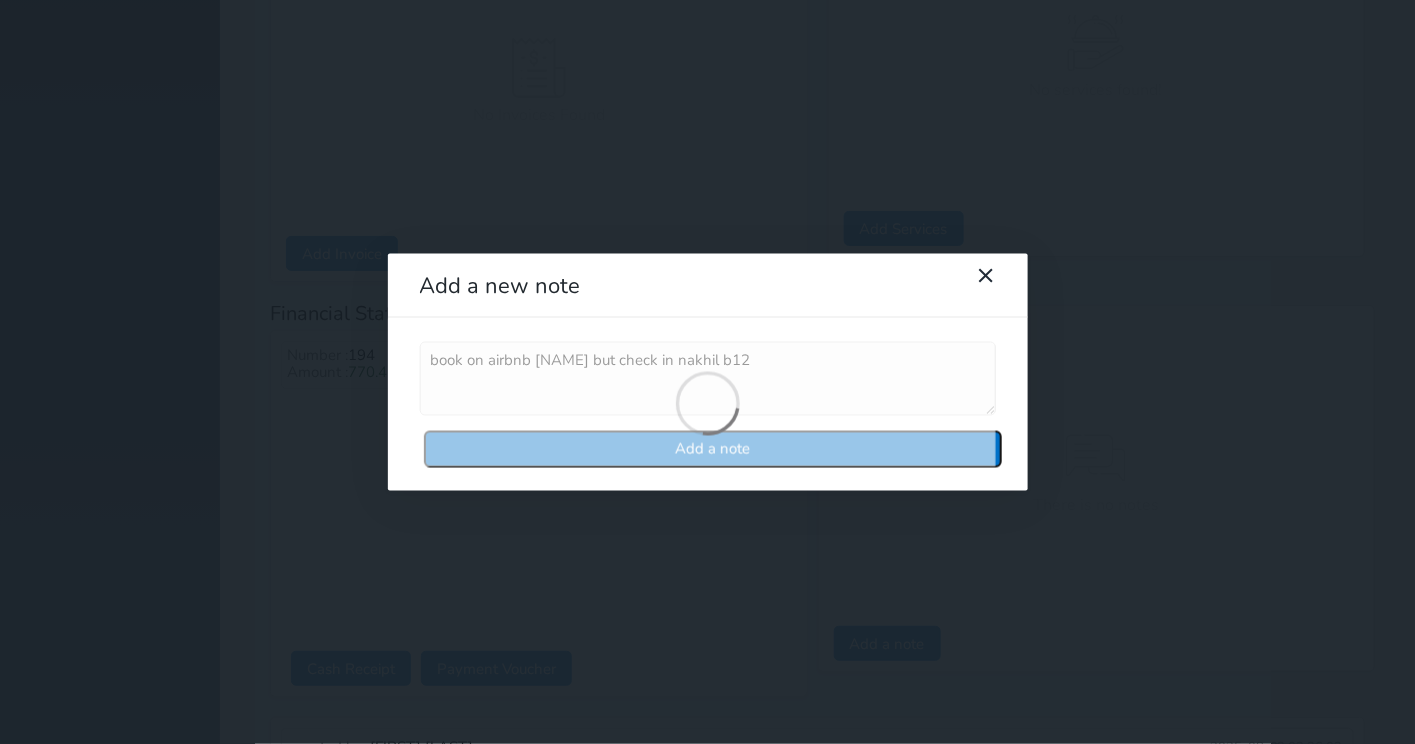type 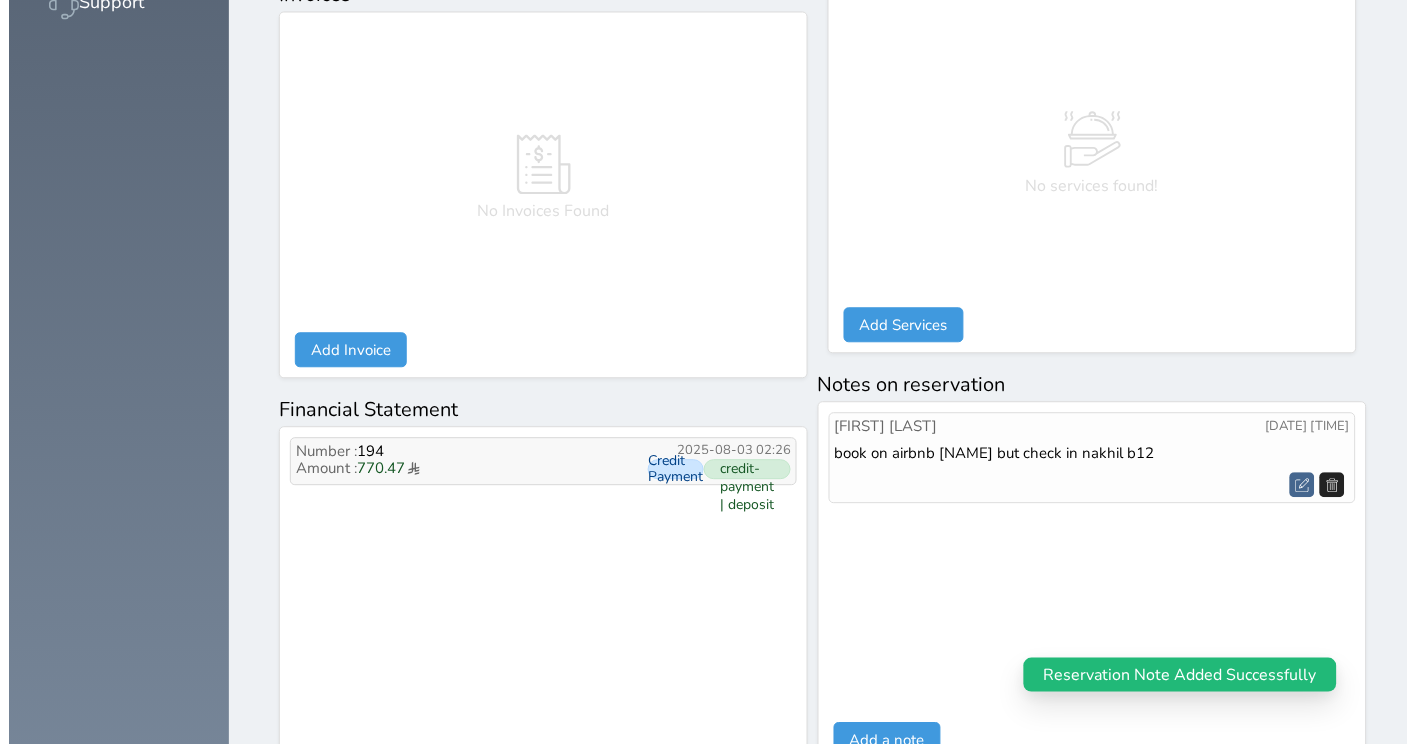 scroll, scrollTop: 0, scrollLeft: 0, axis: both 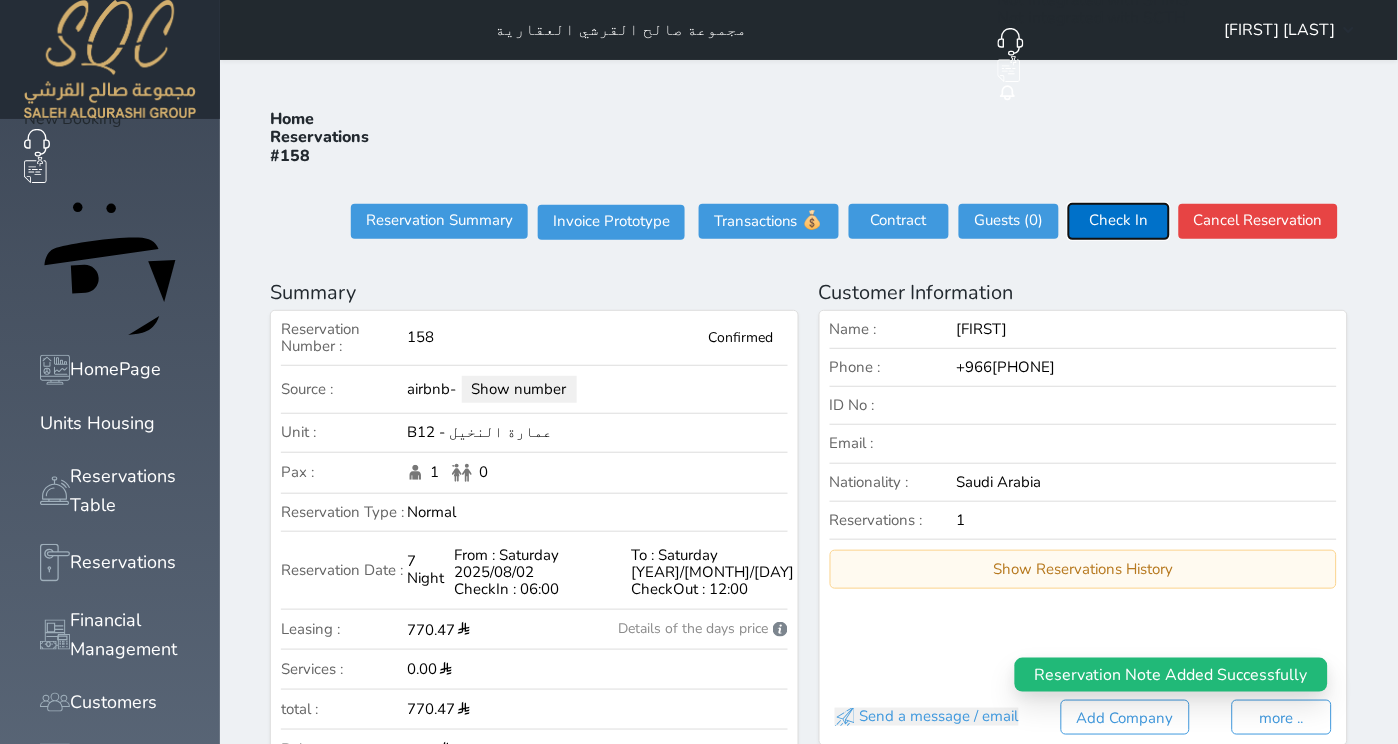 click on "Check In" at bounding box center [1119, 221] 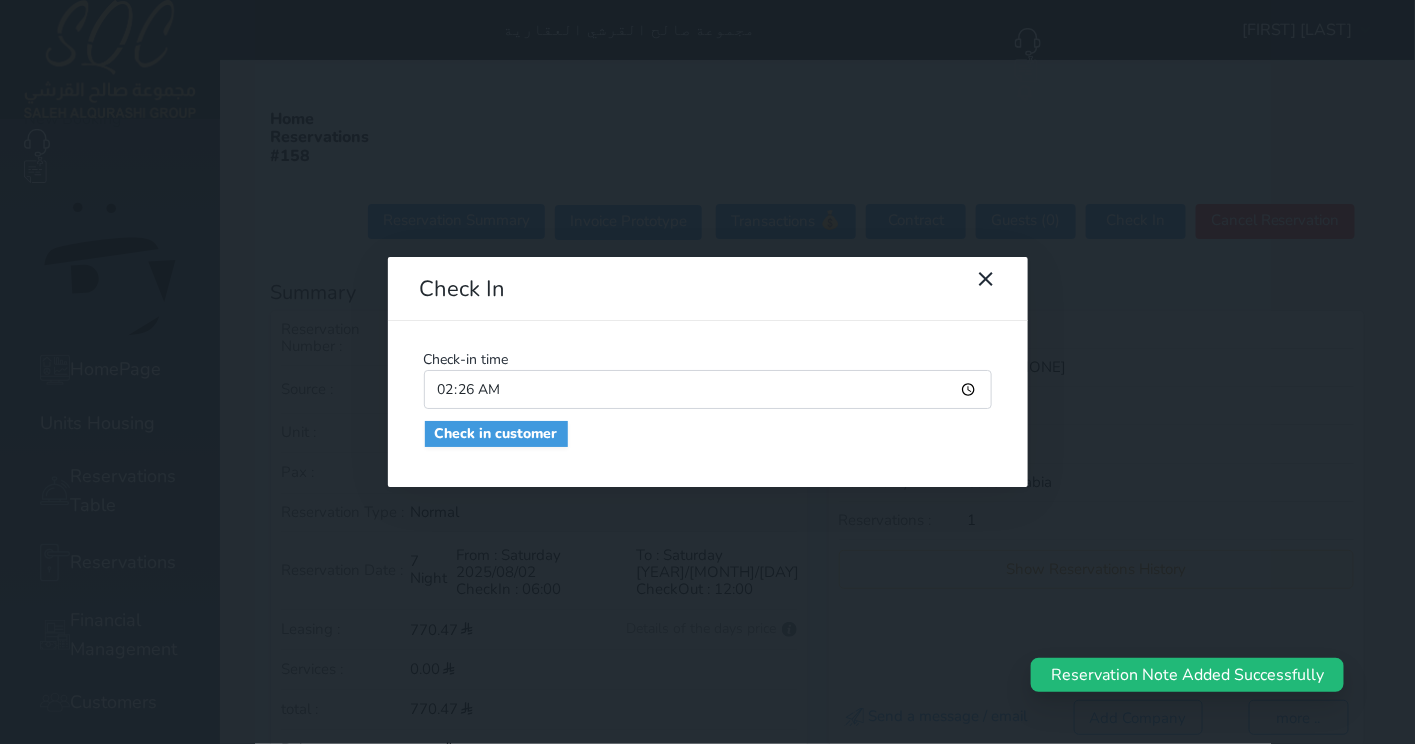 click on "02:26" at bounding box center [708, 389] 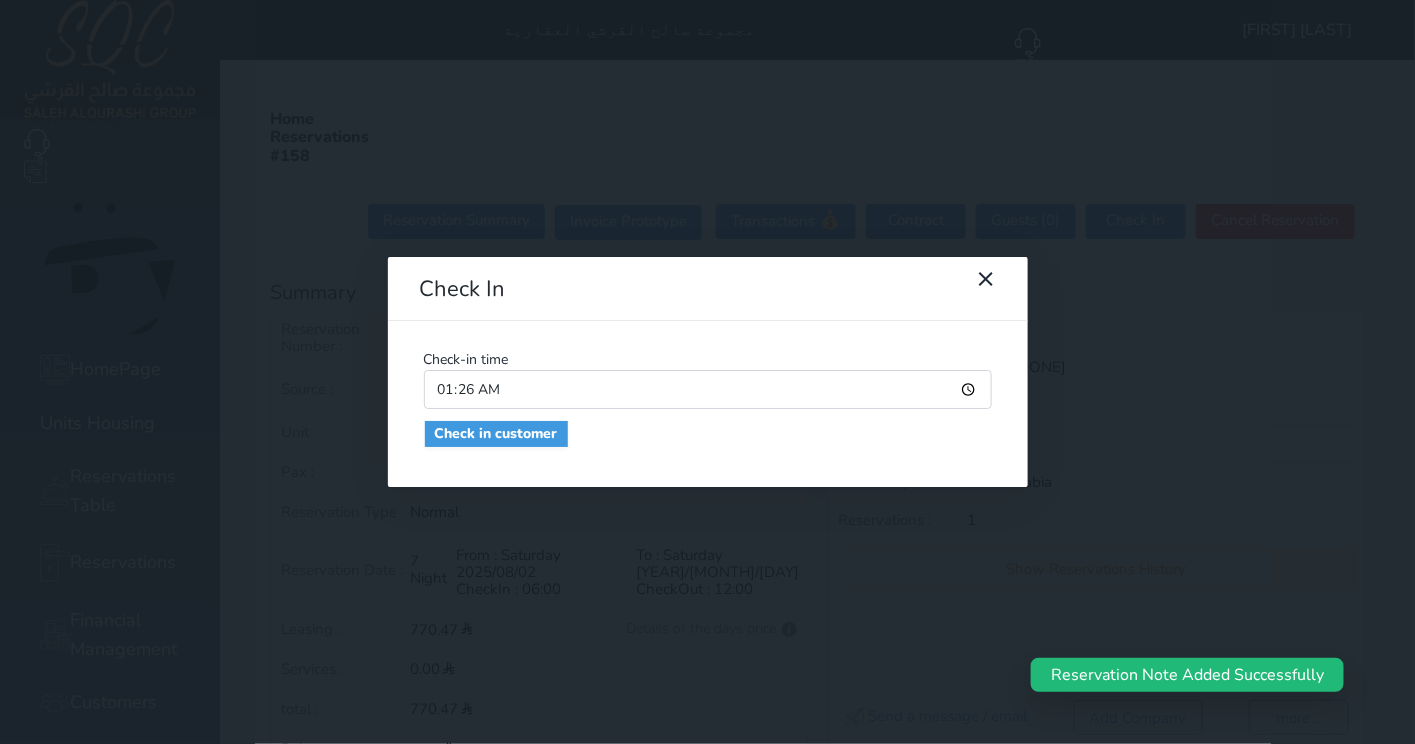 type on "00:26" 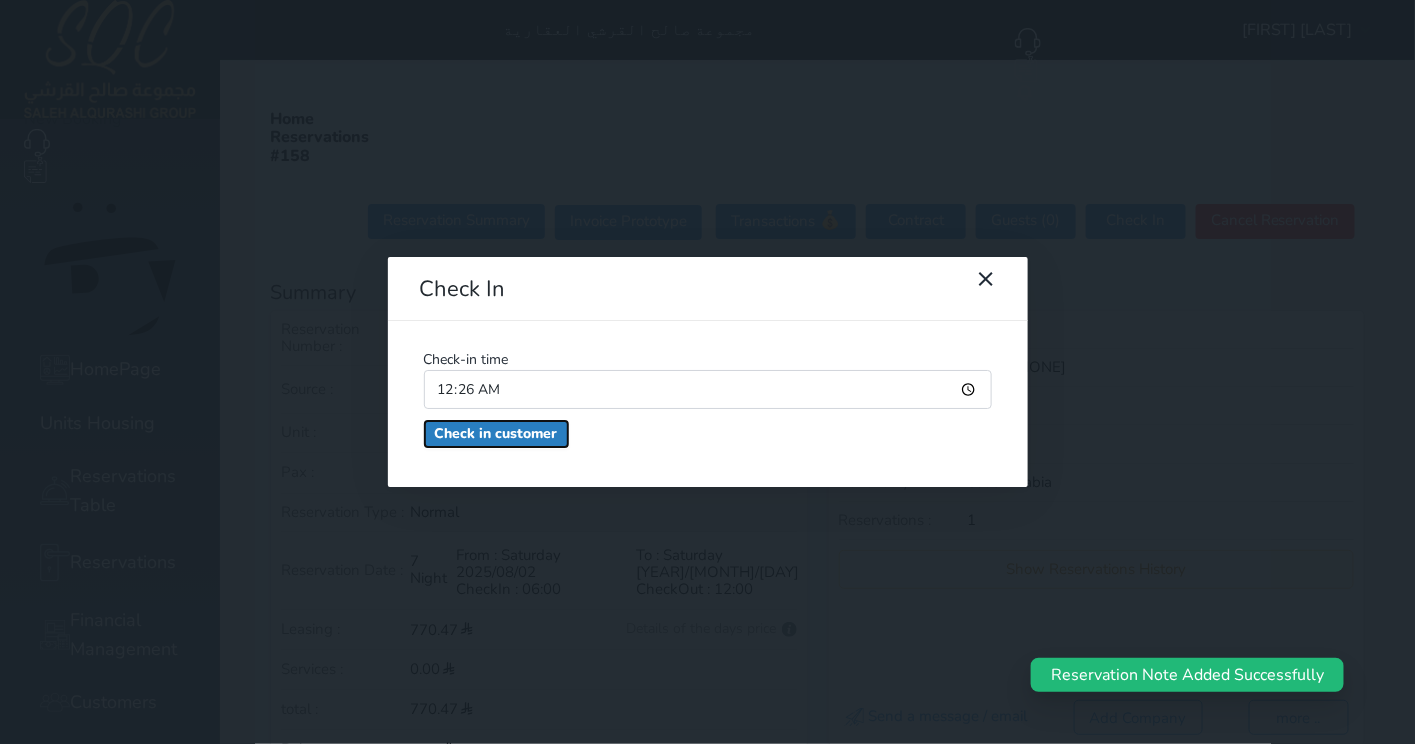 click on "Check in customer" at bounding box center [496, 434] 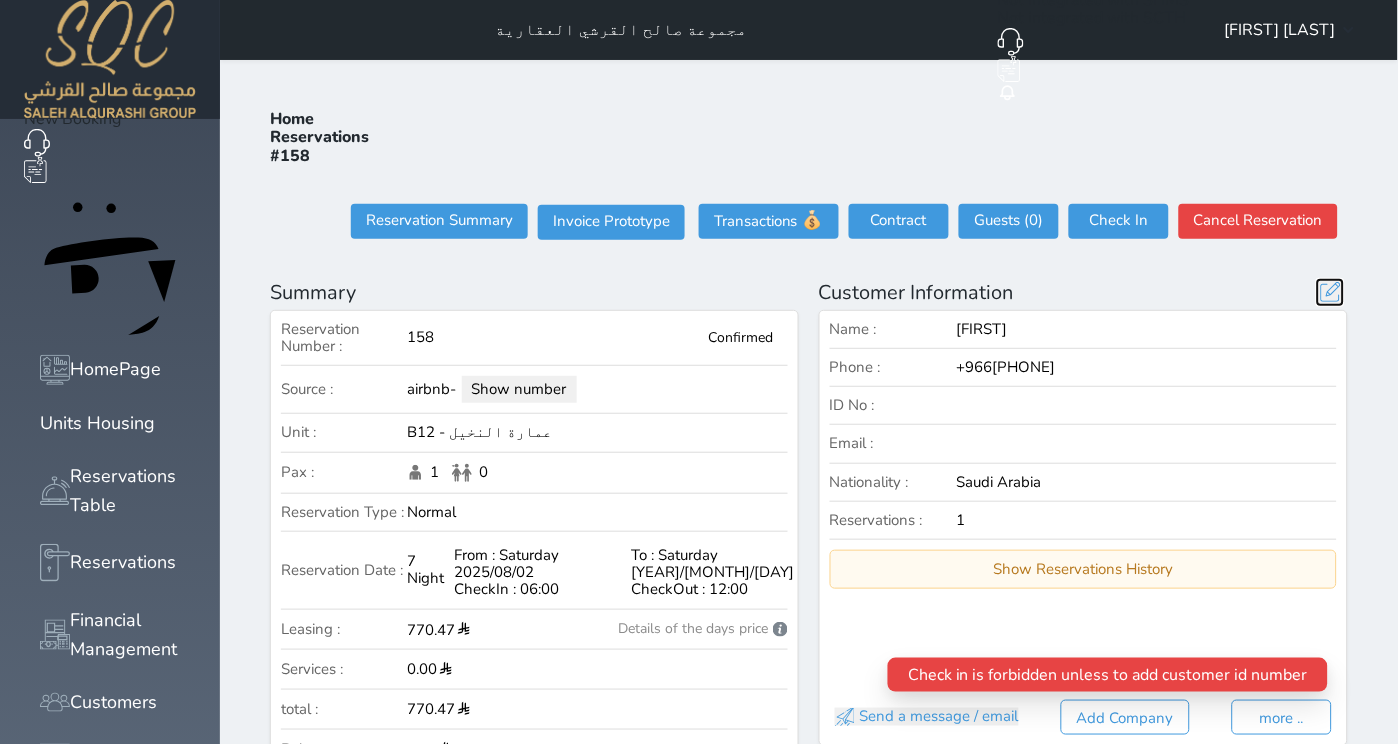 click at bounding box center [1330, 292] 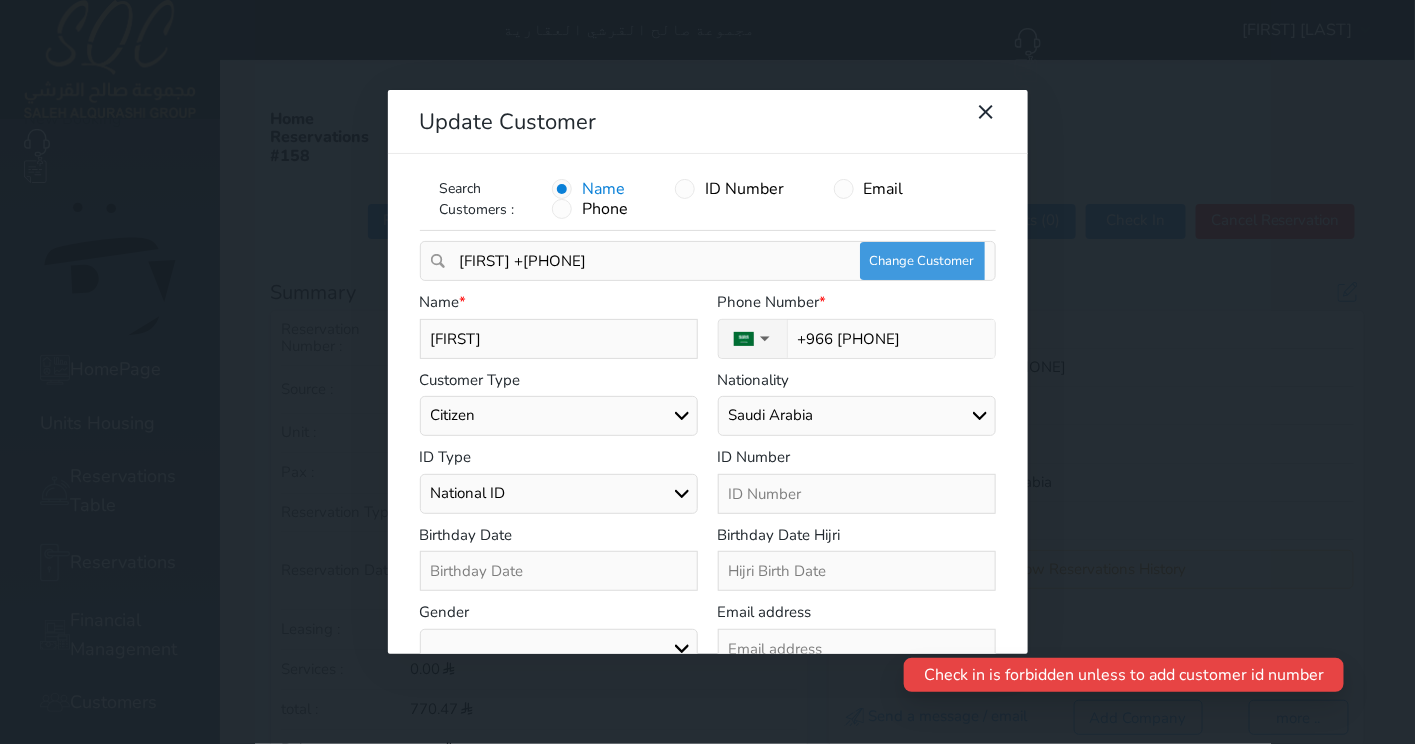 click at bounding box center (857, 494) 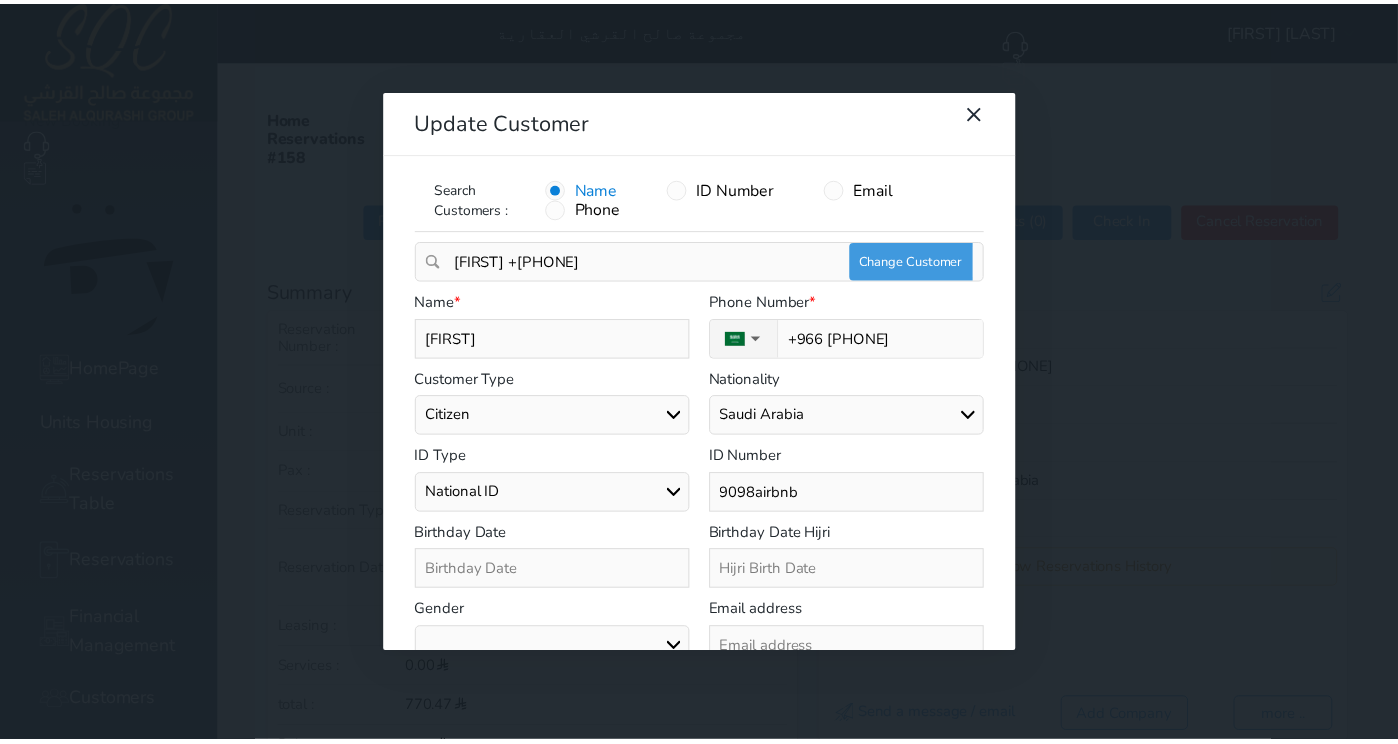 scroll, scrollTop: 44, scrollLeft: 0, axis: vertical 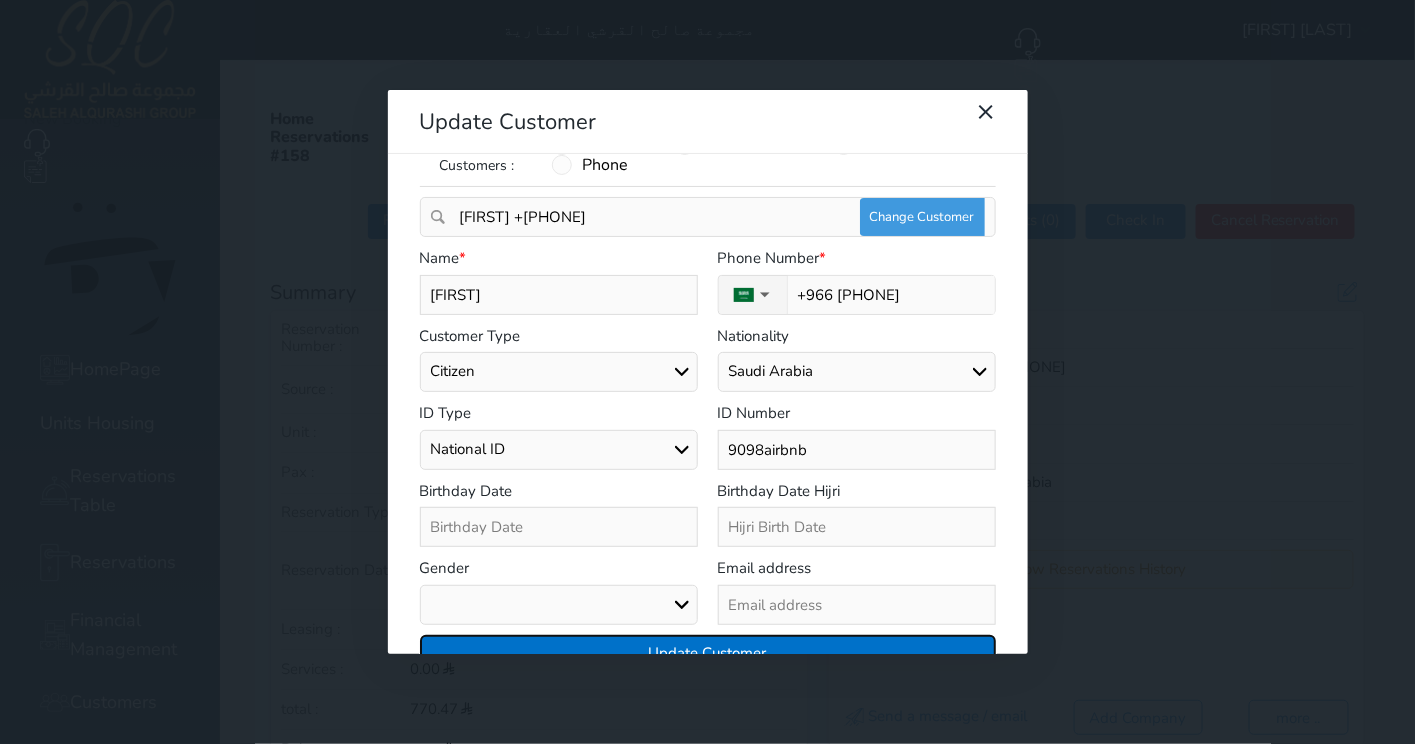 click on "Update Customer" at bounding box center [708, 652] 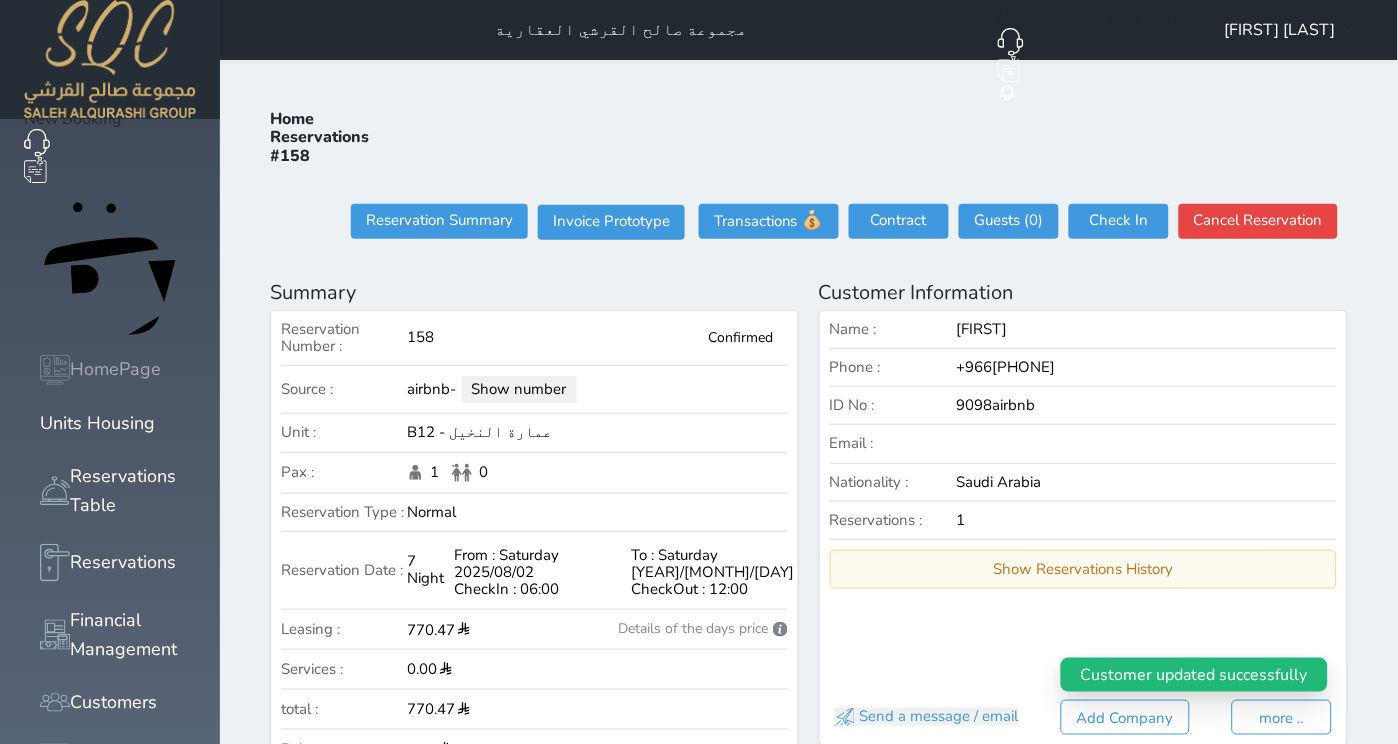 click on "HomePage" at bounding box center (110, 370) 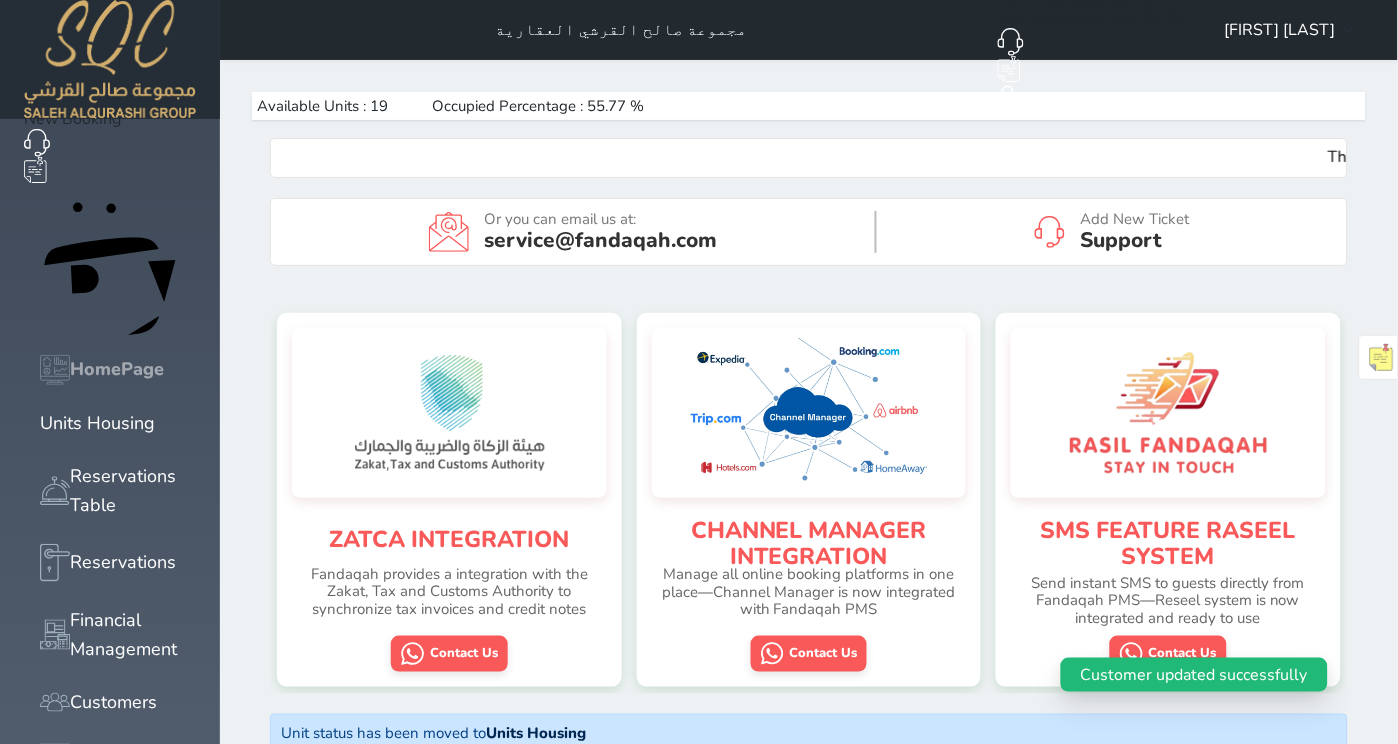 scroll, scrollTop: 999674, scrollLeft: 999637, axis: both 